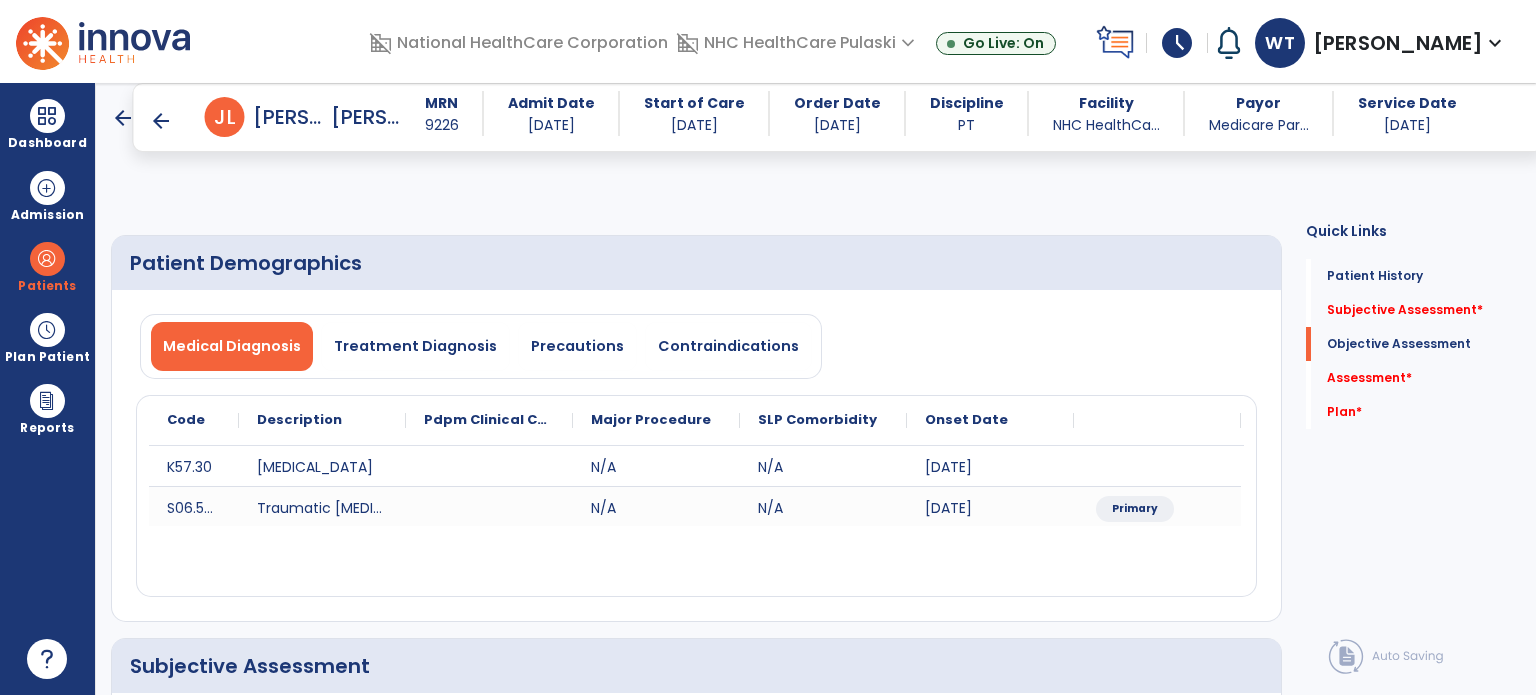 scroll, scrollTop: 0, scrollLeft: 0, axis: both 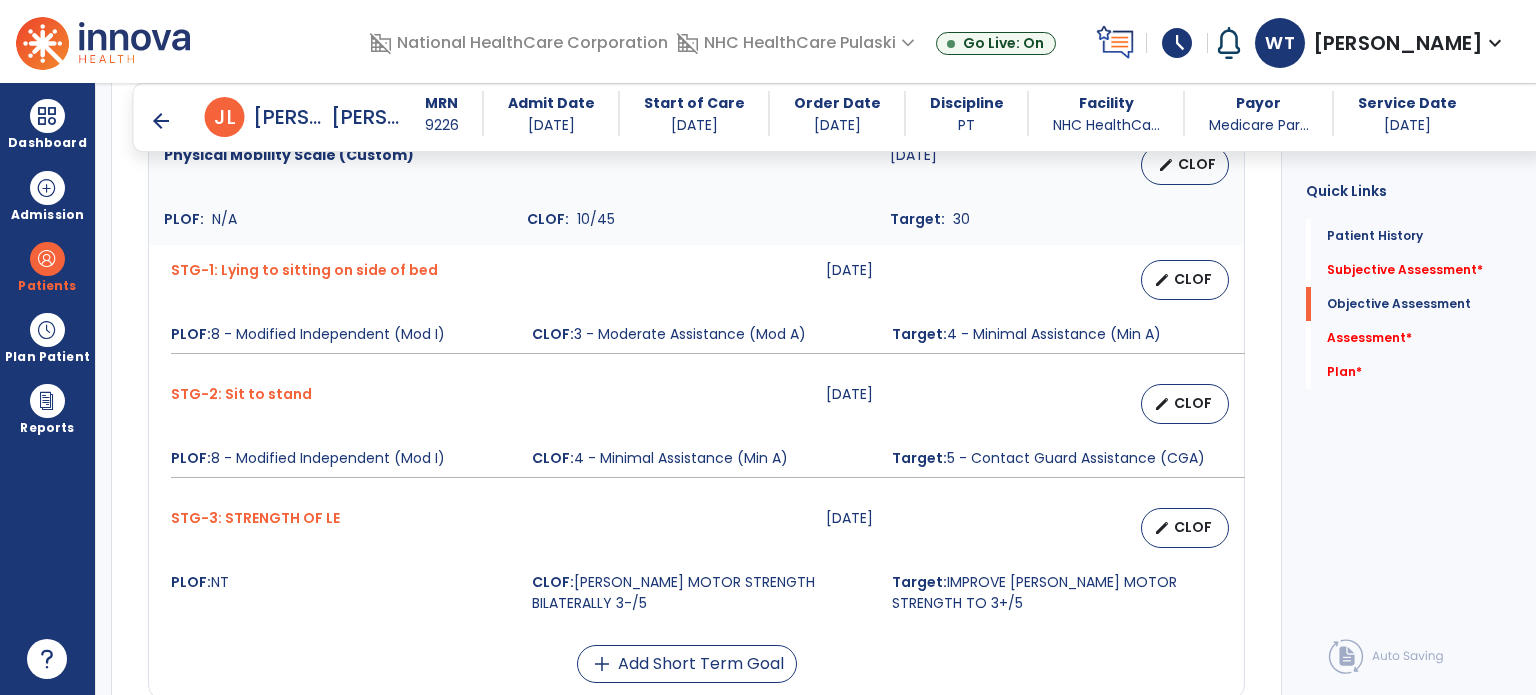 drag, startPoint x: 0, startPoint y: 0, endPoint x: 118, endPoint y: 293, distance: 315.86865 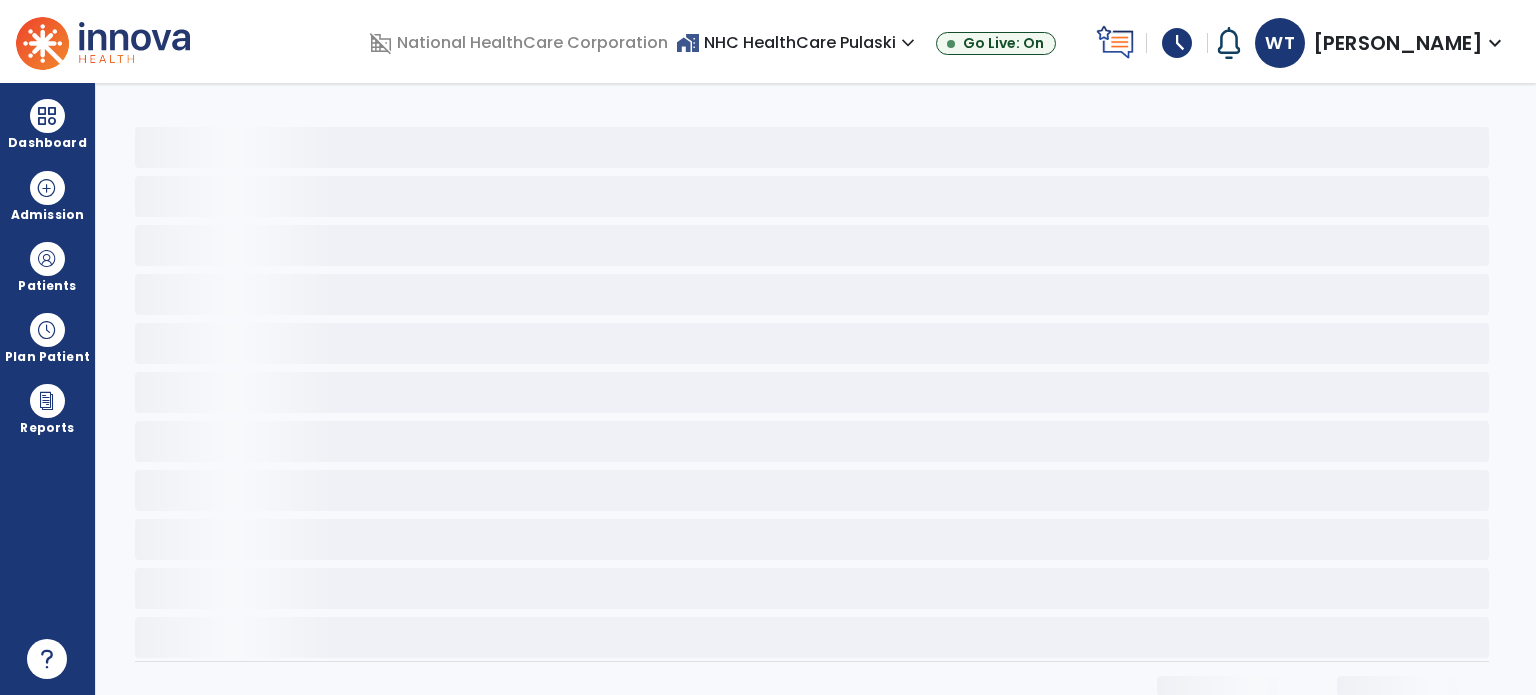 scroll, scrollTop: 0, scrollLeft: 0, axis: both 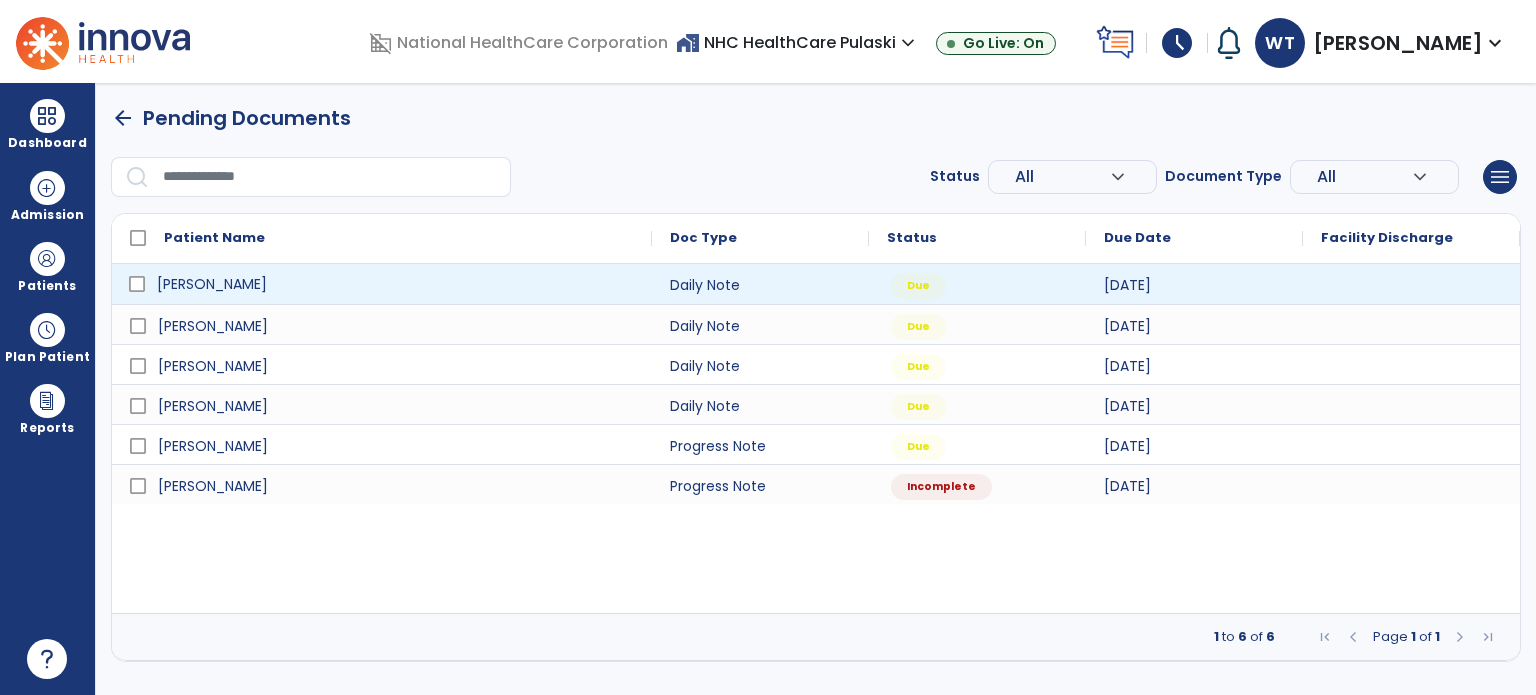 click on "[PERSON_NAME]" at bounding box center (396, 284) 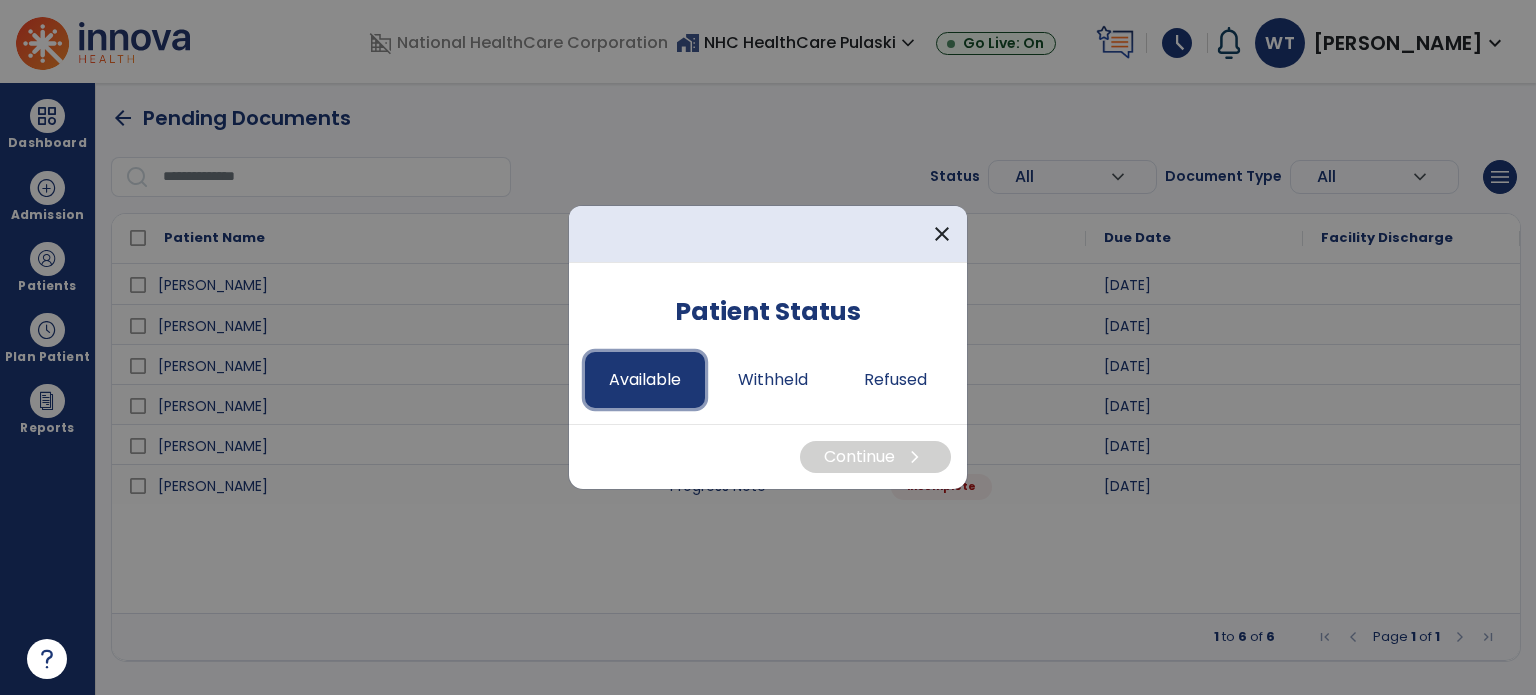 click on "Available" at bounding box center (645, 380) 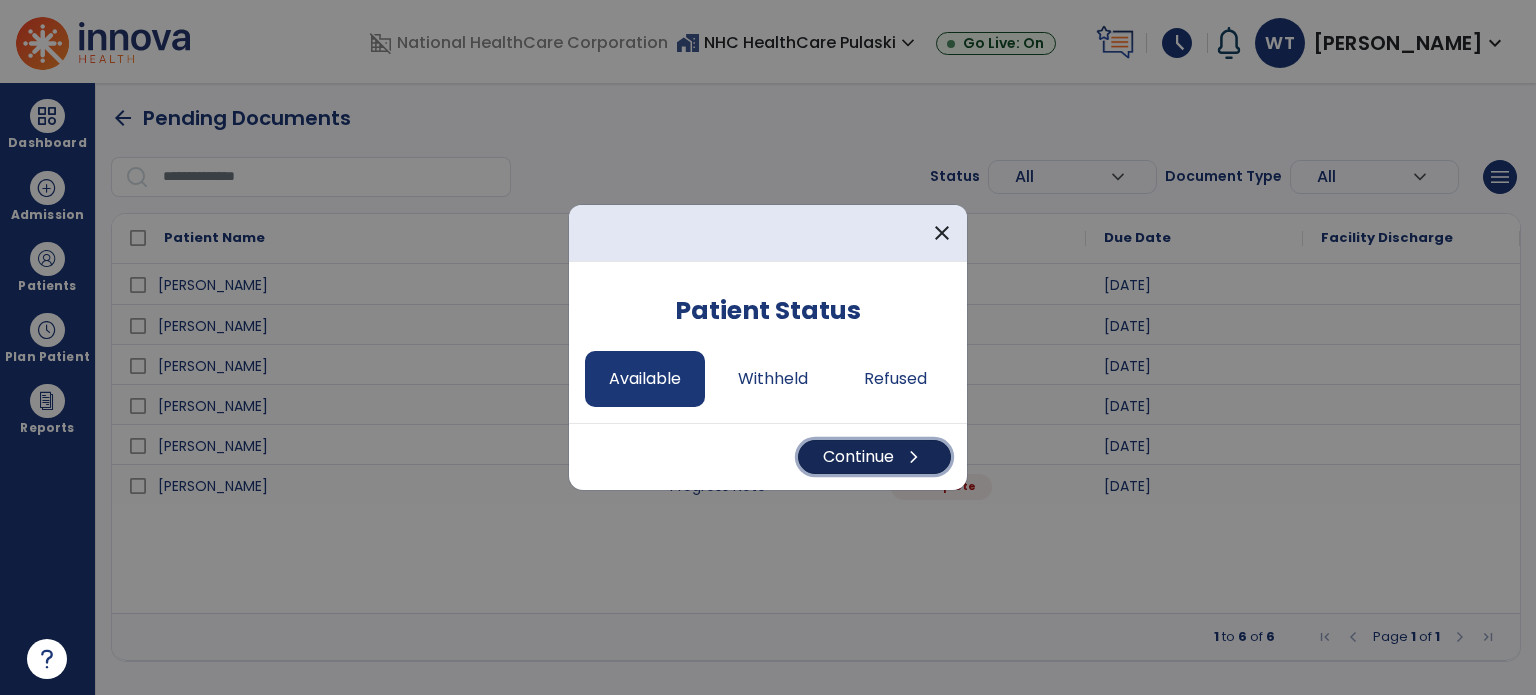 click on "Continue   chevron_right" at bounding box center (874, 457) 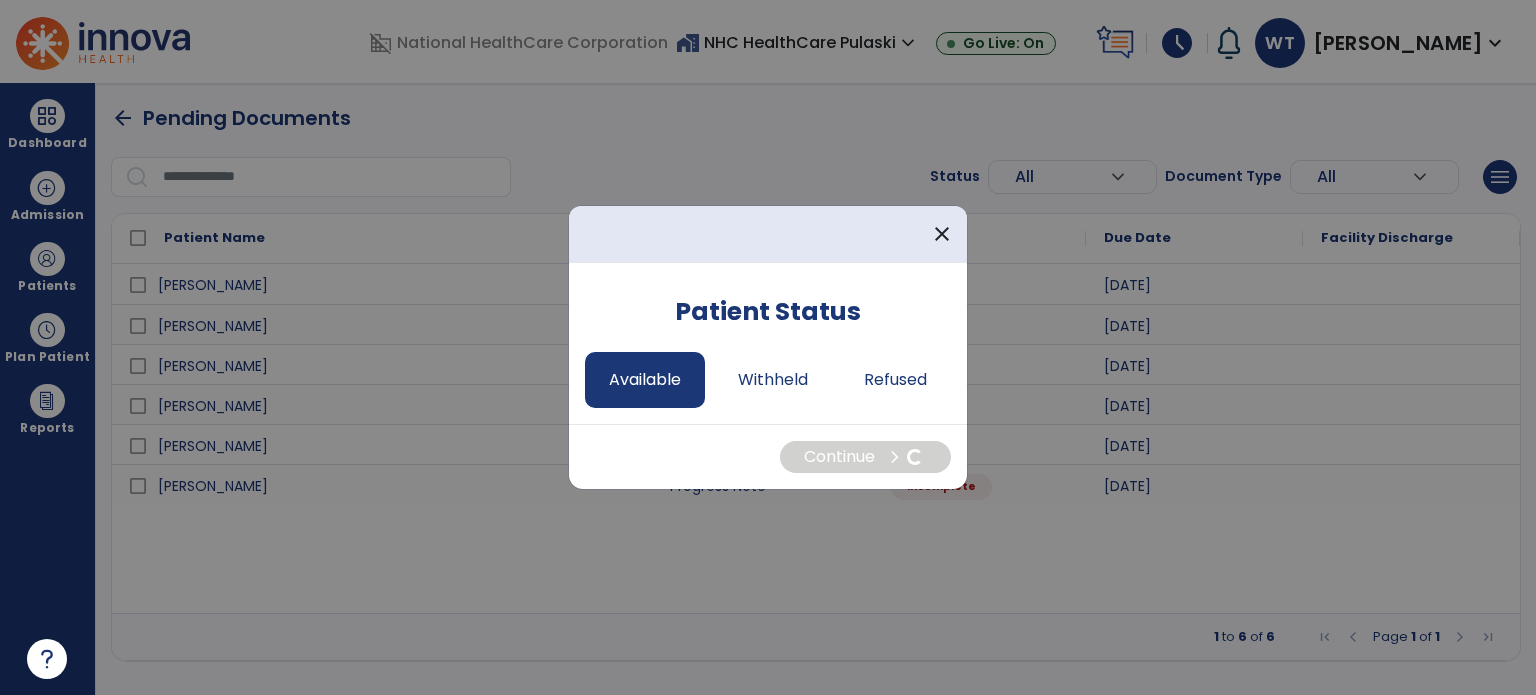 select on "*" 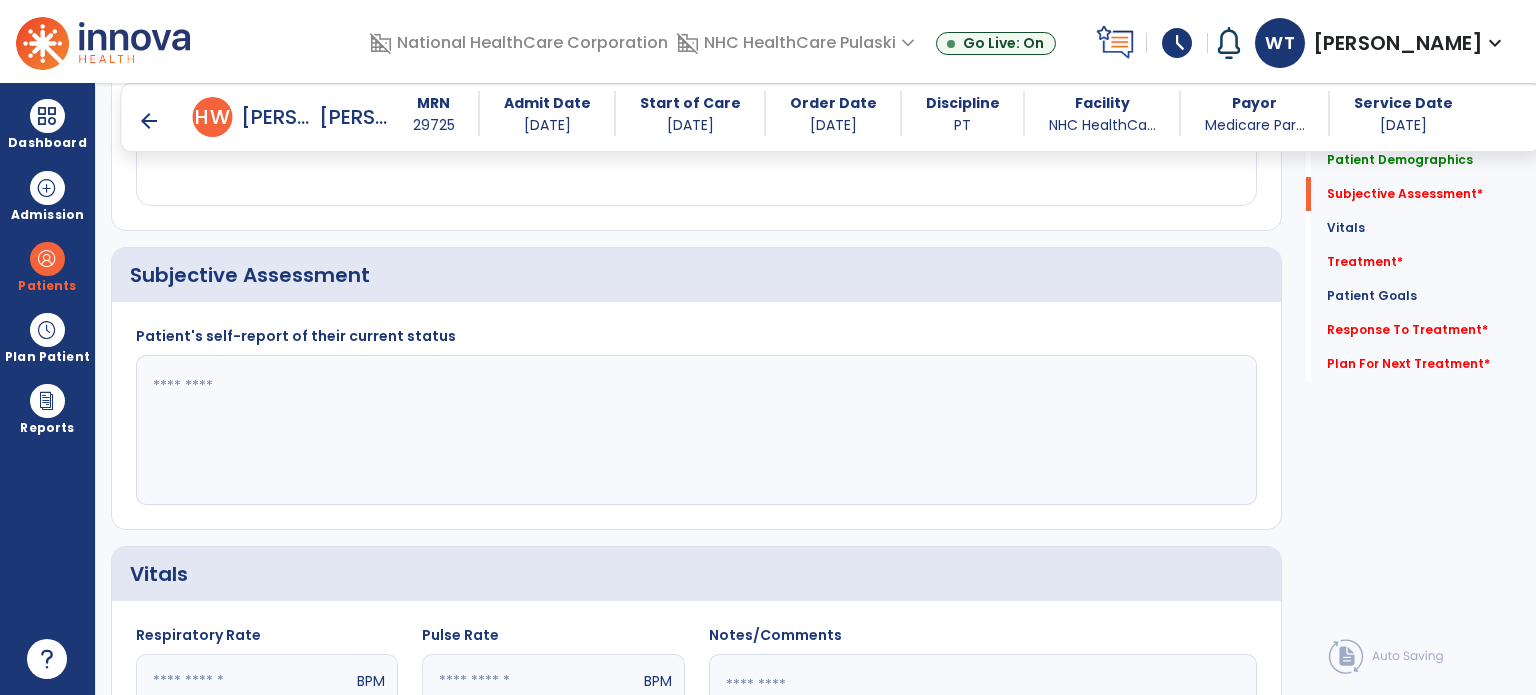 scroll, scrollTop: 398, scrollLeft: 0, axis: vertical 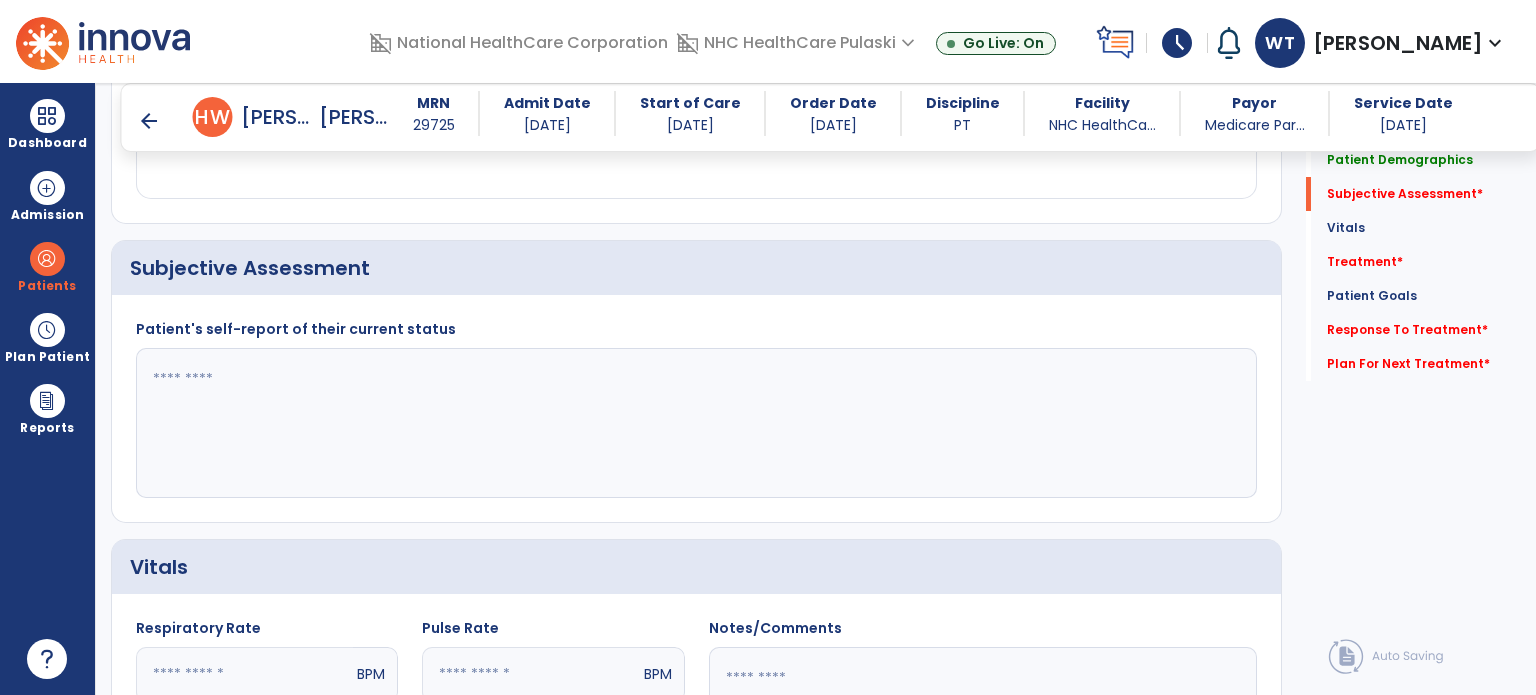 click 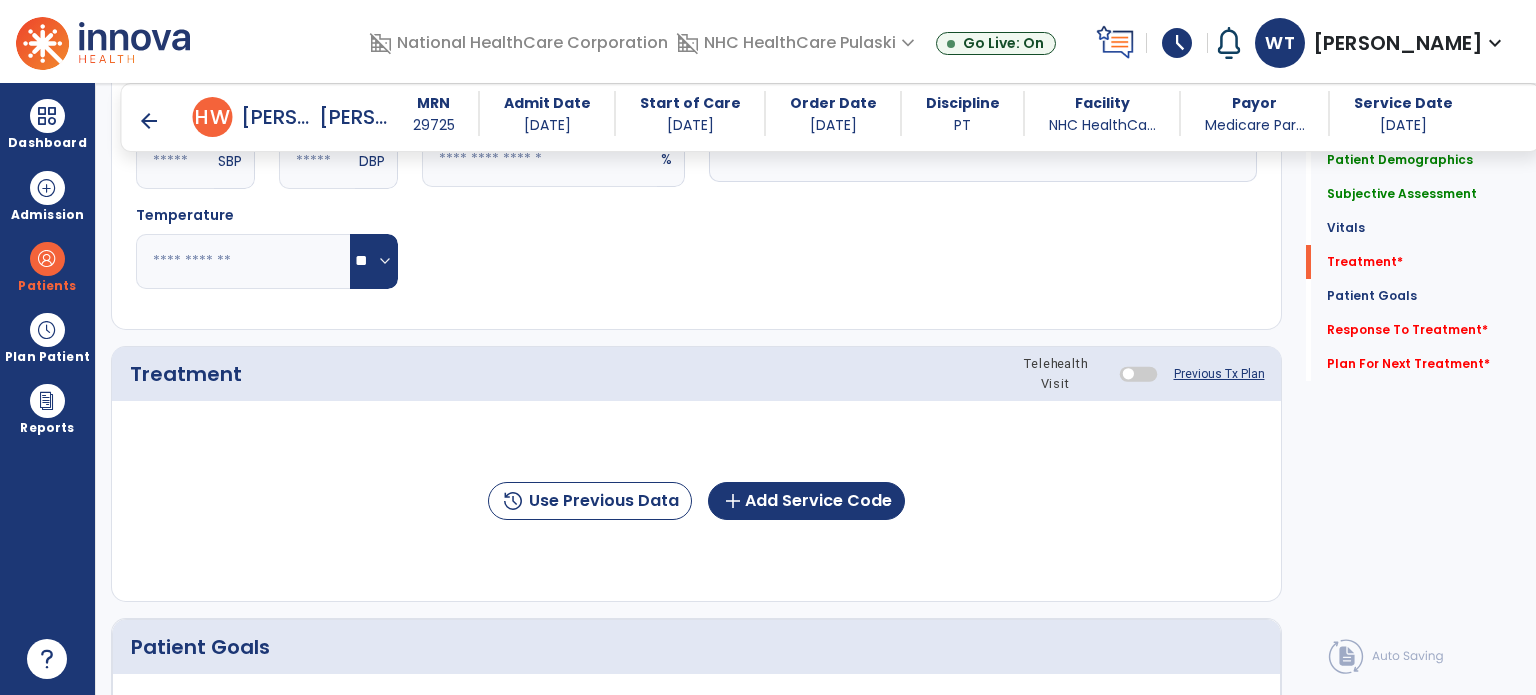 scroll, scrollTop: 1016, scrollLeft: 0, axis: vertical 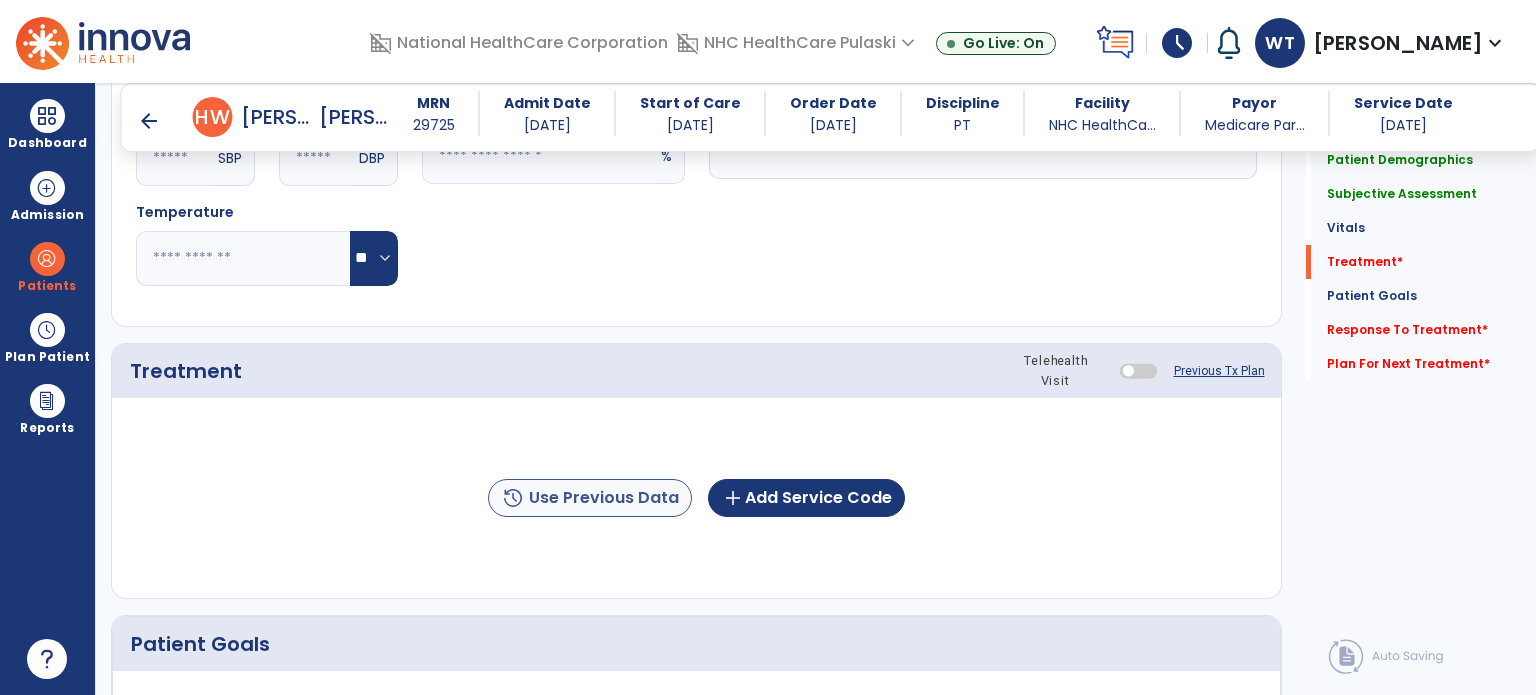 type on "**********" 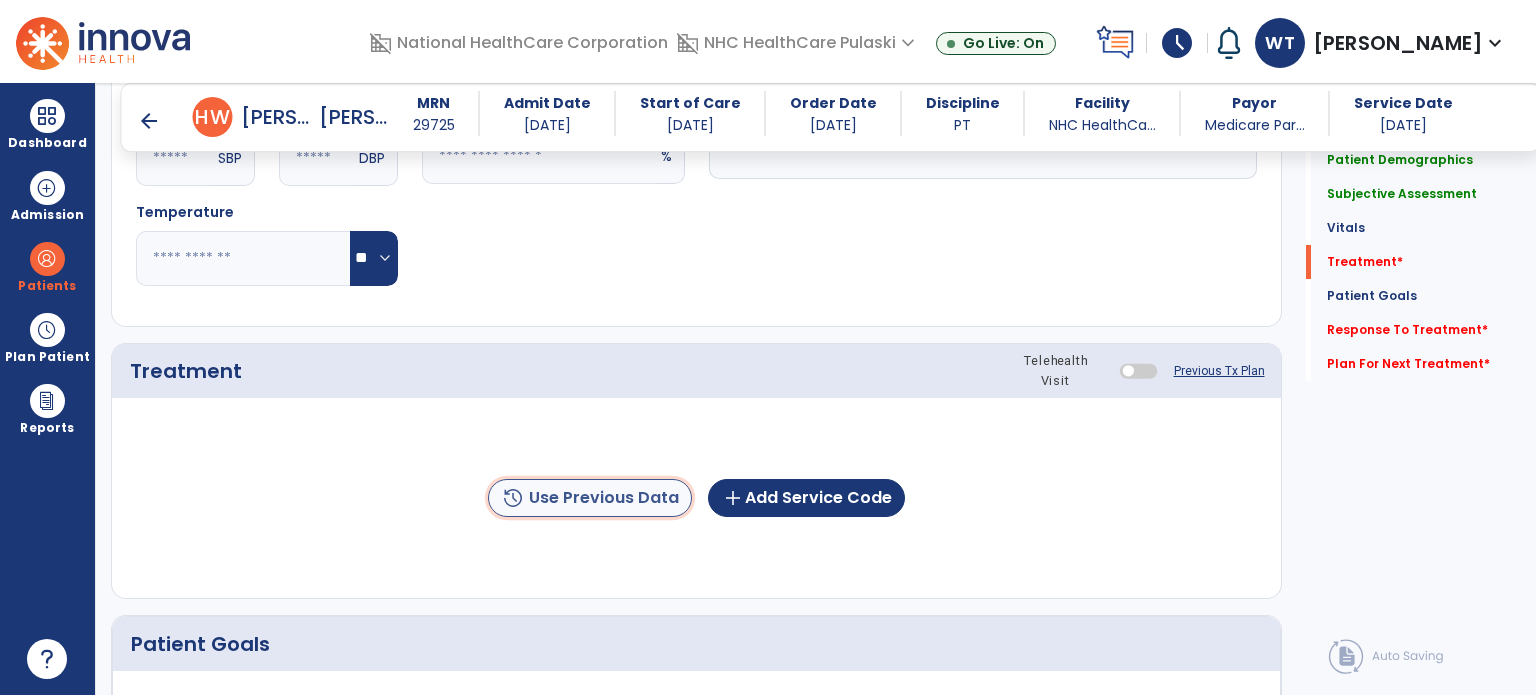 click on "history  Use Previous Data" 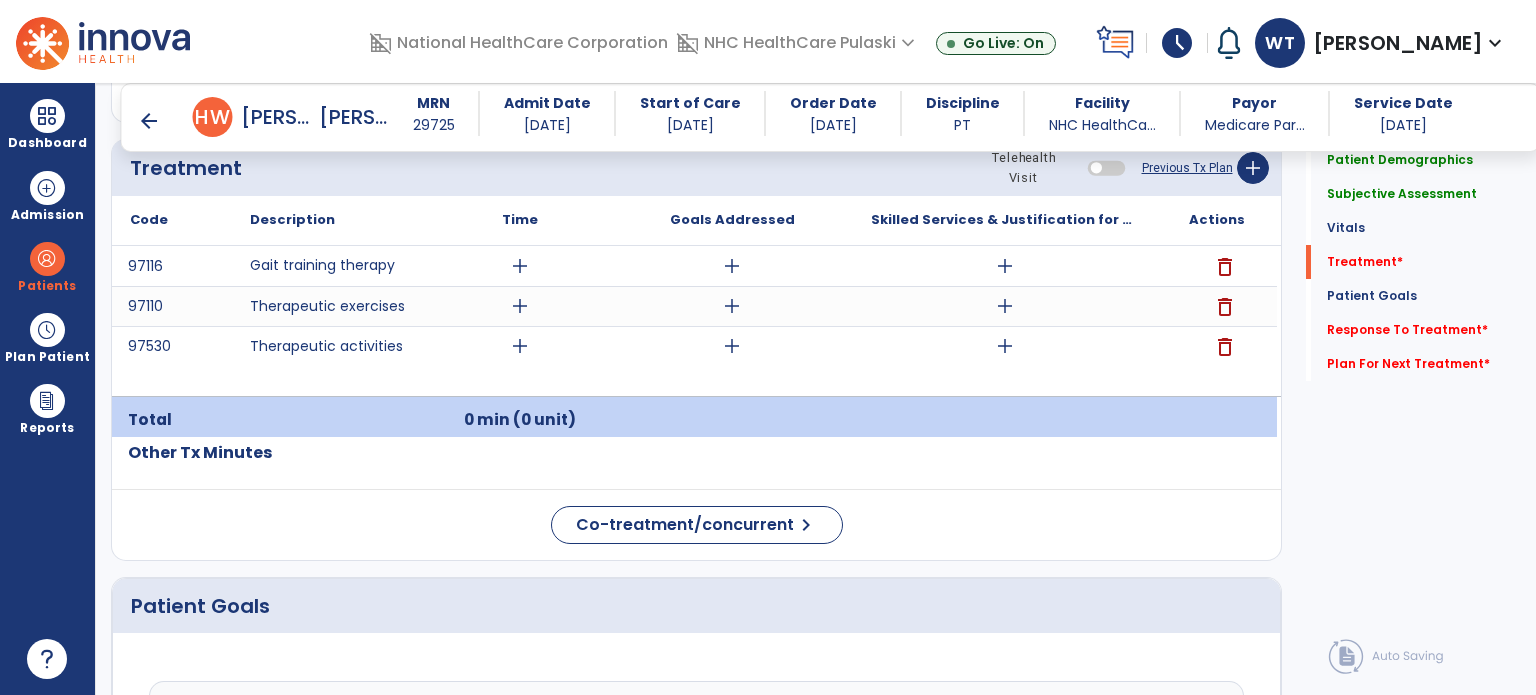 scroll, scrollTop: 1240, scrollLeft: 0, axis: vertical 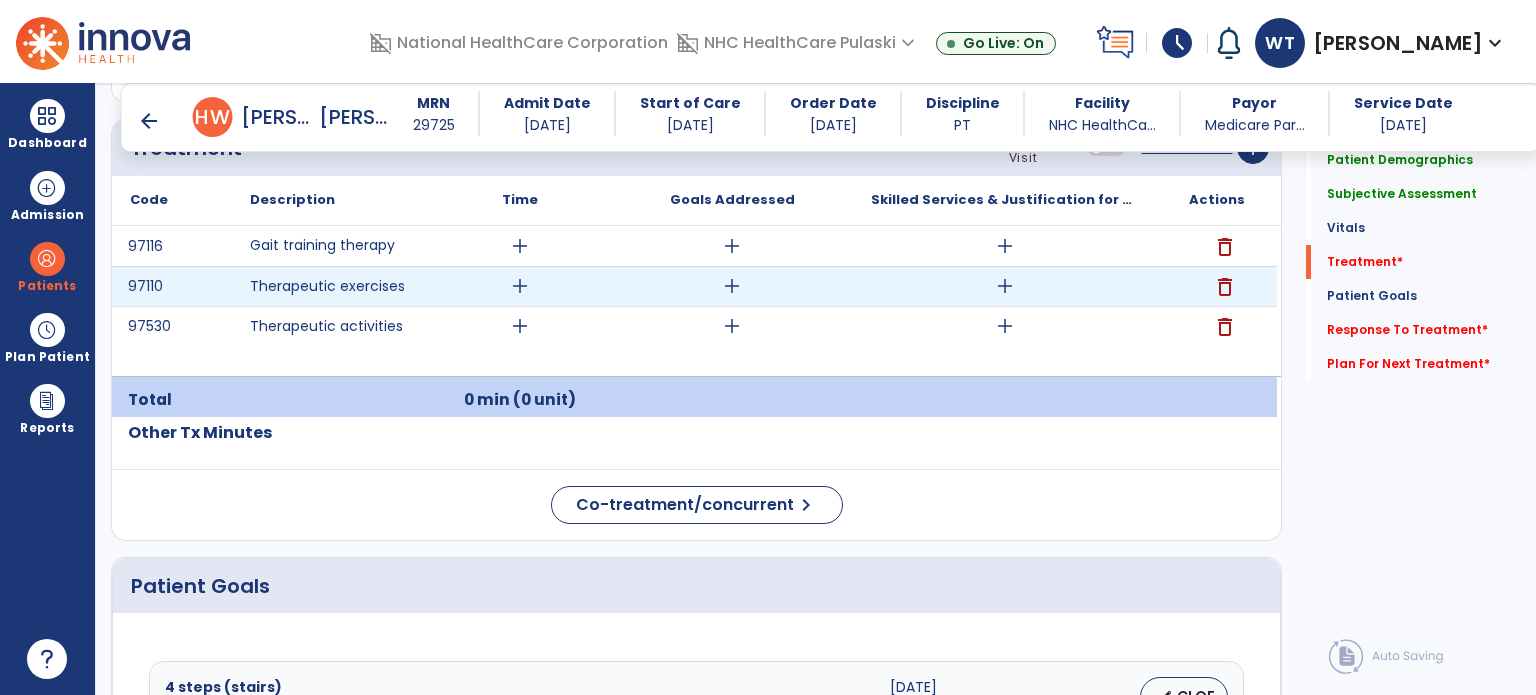 click on "add" at bounding box center [1005, 286] 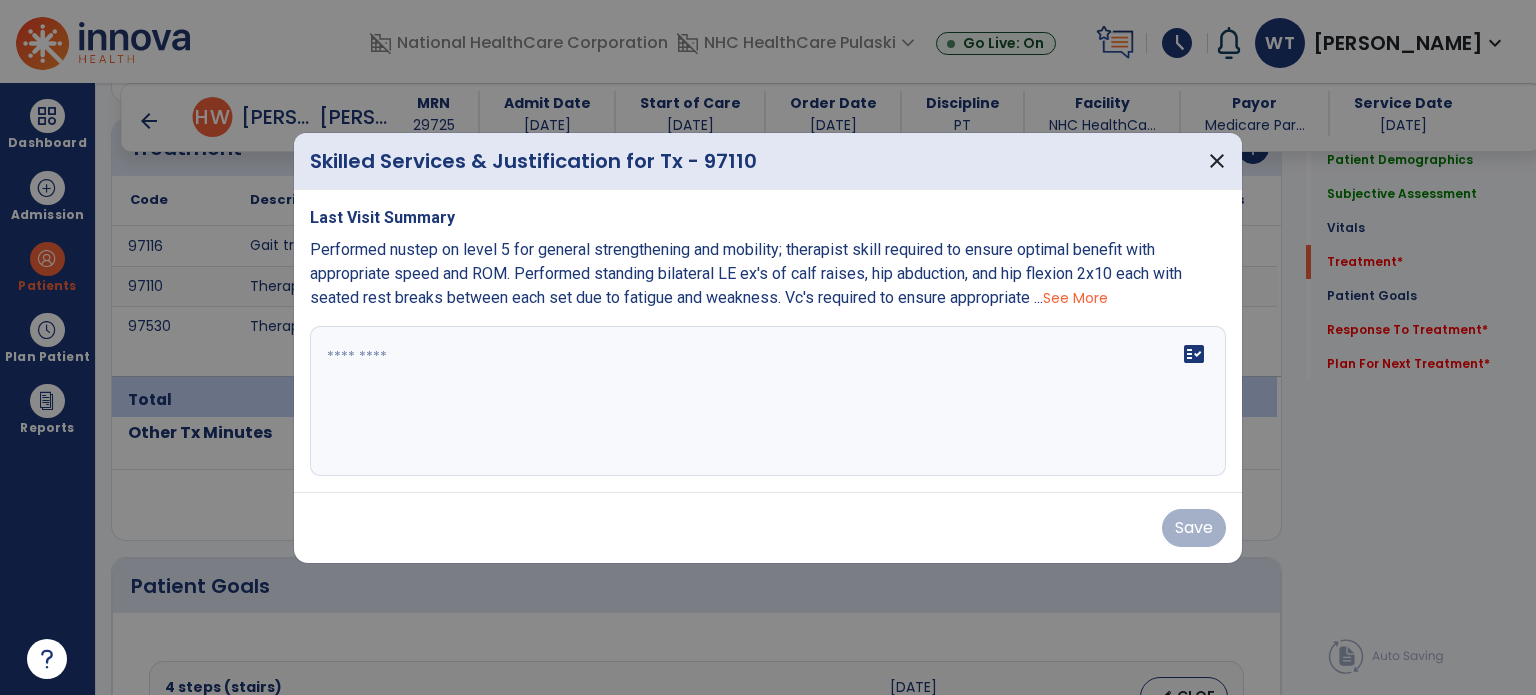 click at bounding box center [768, 401] 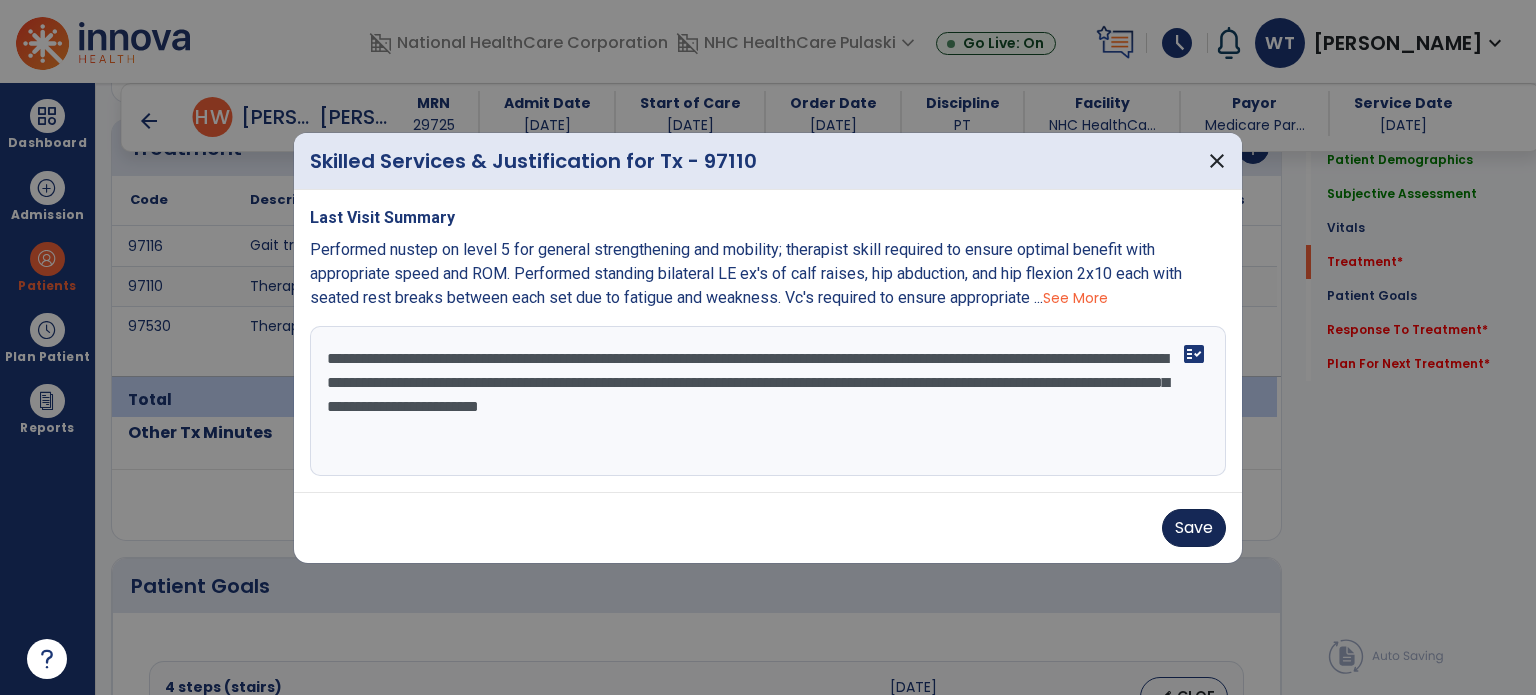 type on "**********" 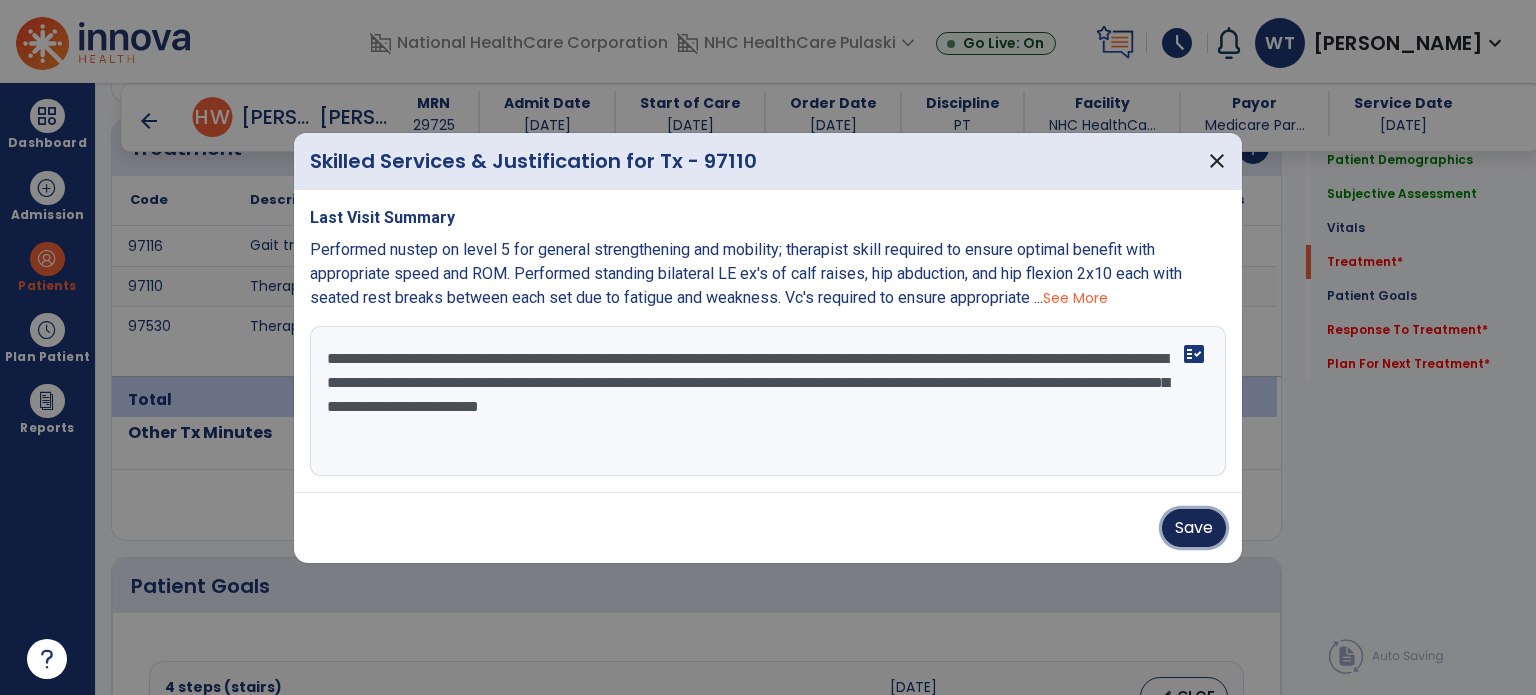 click on "Save" at bounding box center [1194, 528] 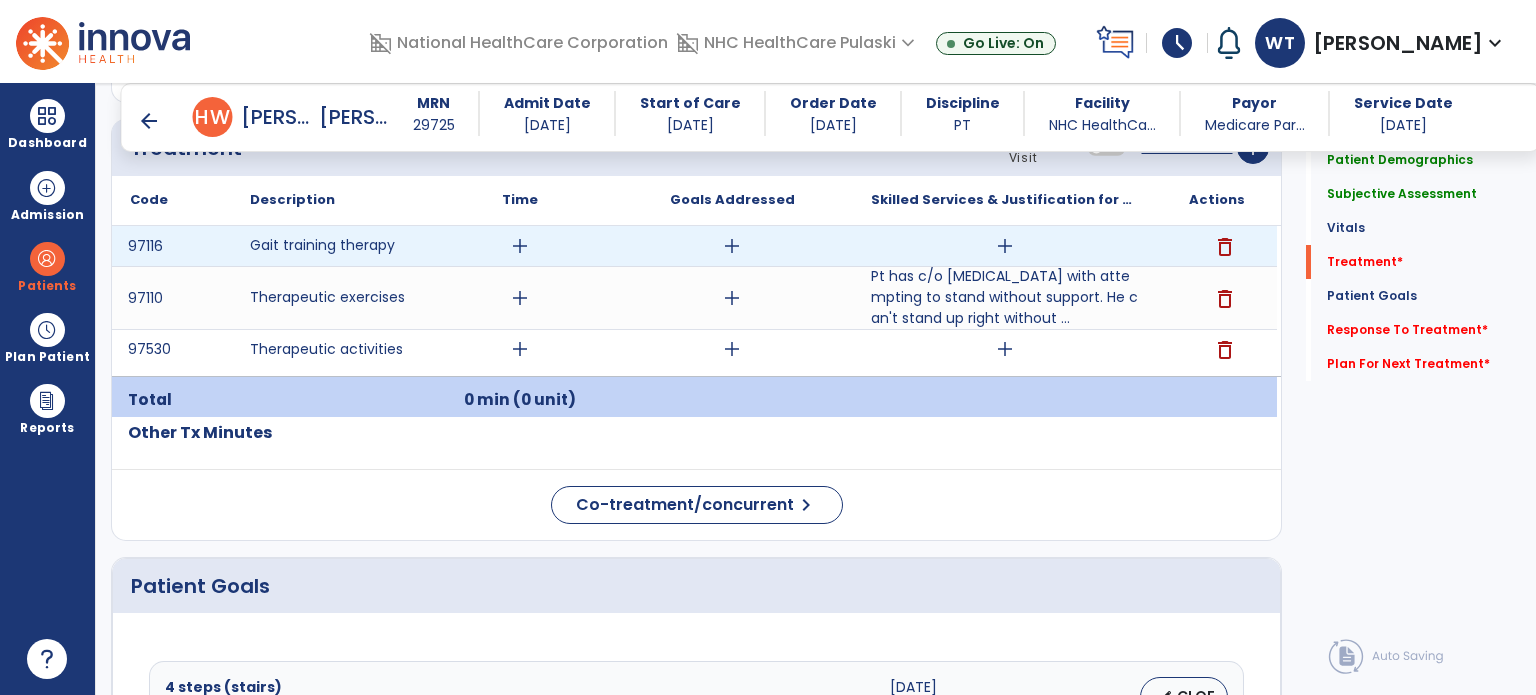 click on "add" at bounding box center [1005, 246] 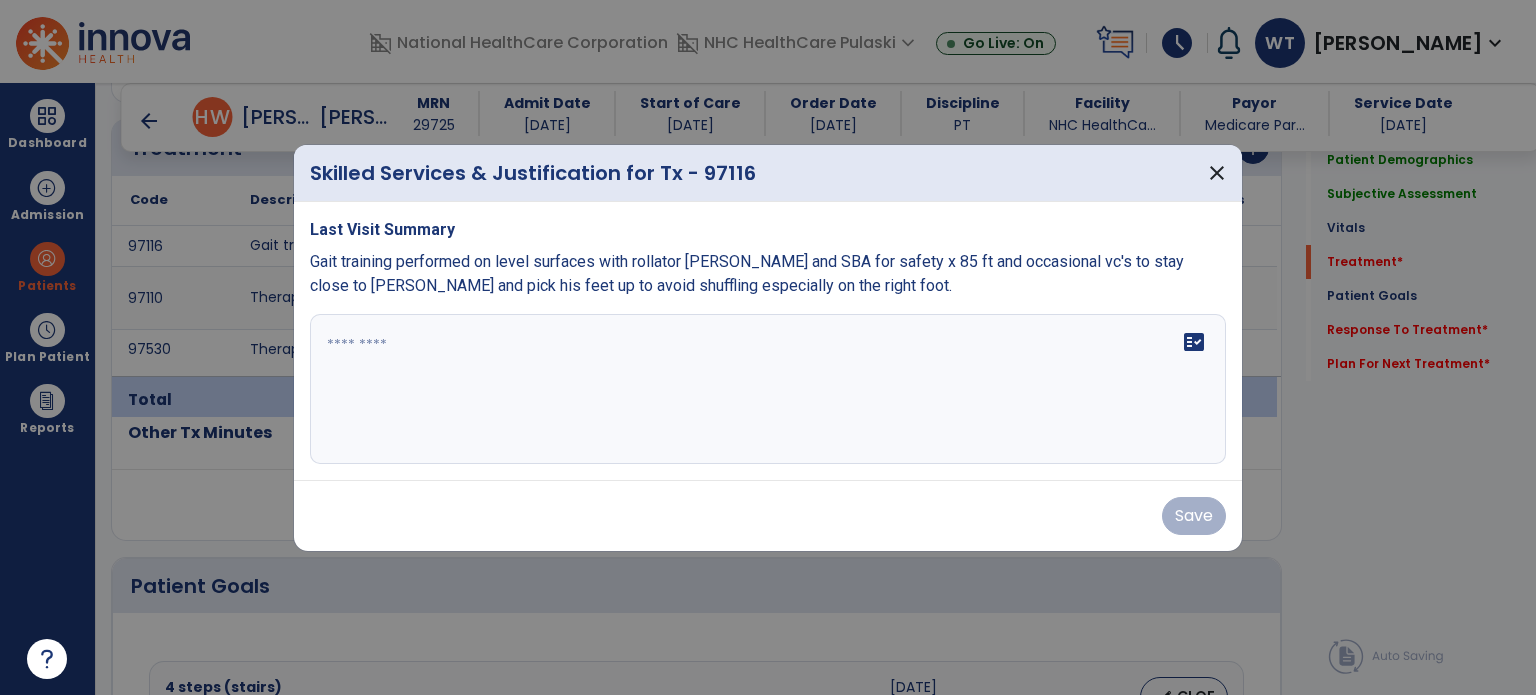 click at bounding box center [768, 389] 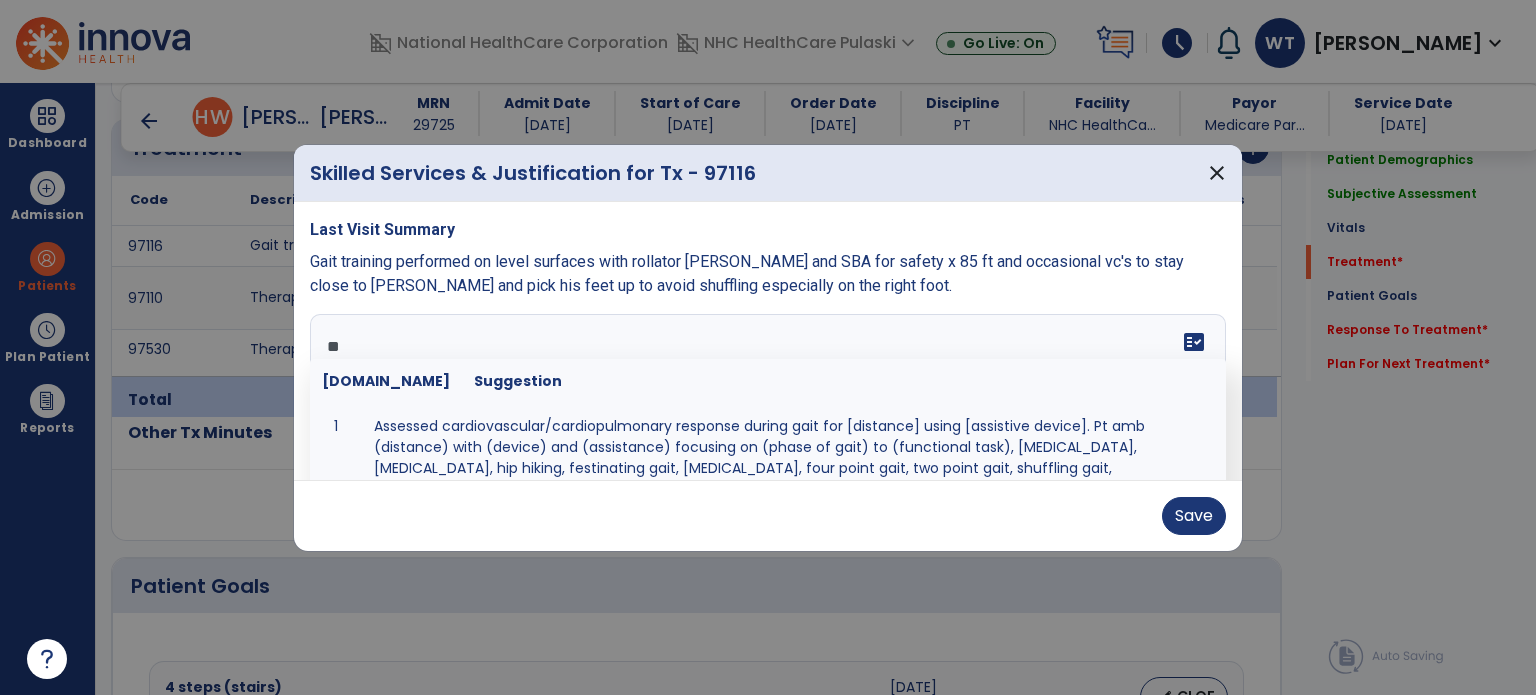 type on "*" 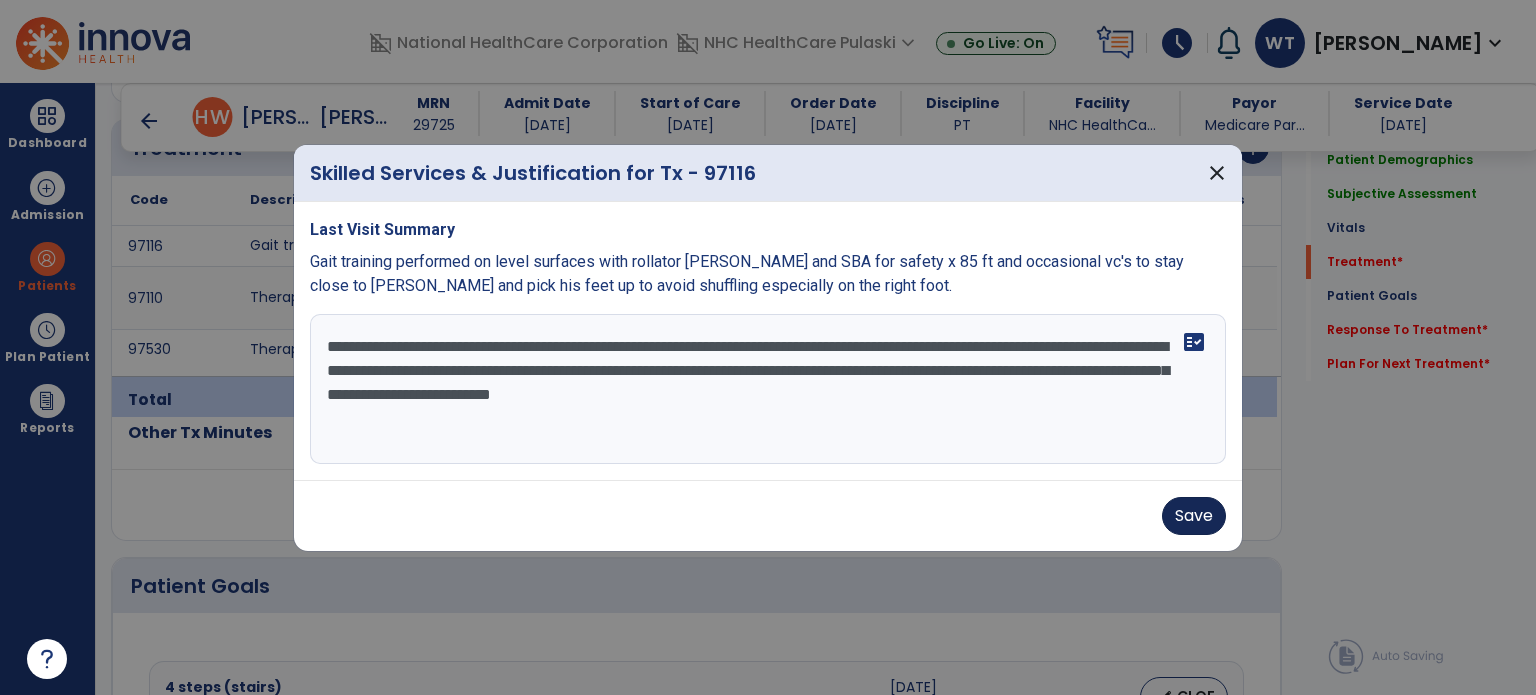 type on "**********" 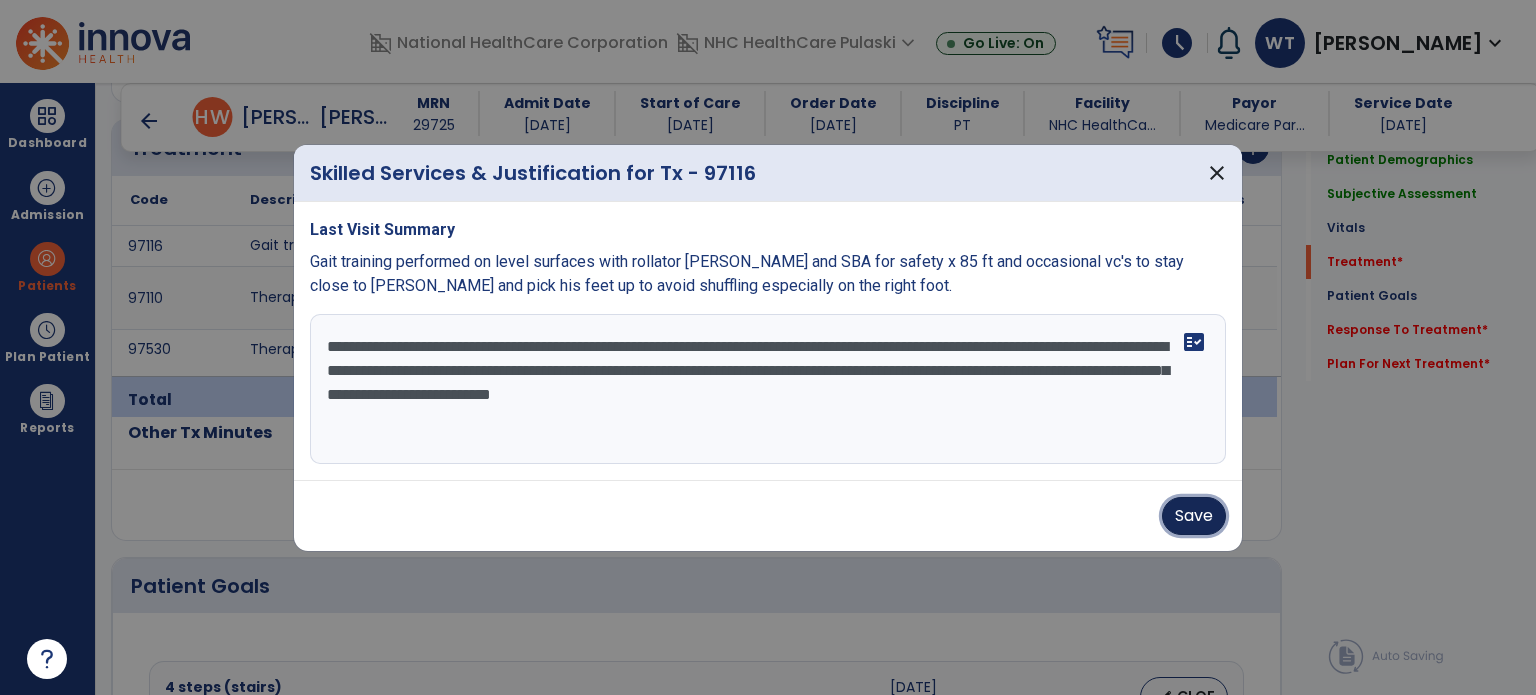 click on "Save" at bounding box center [1194, 516] 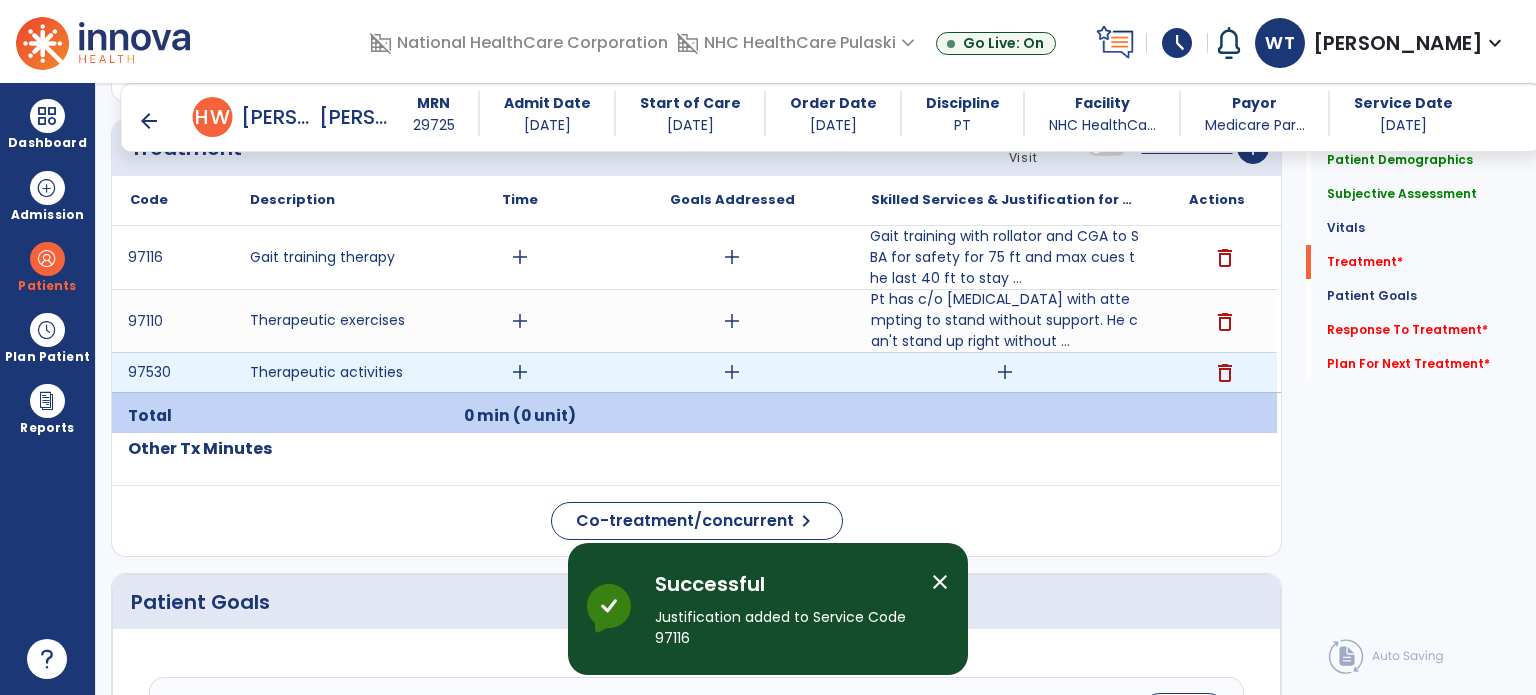 click on "add" at bounding box center (1005, 372) 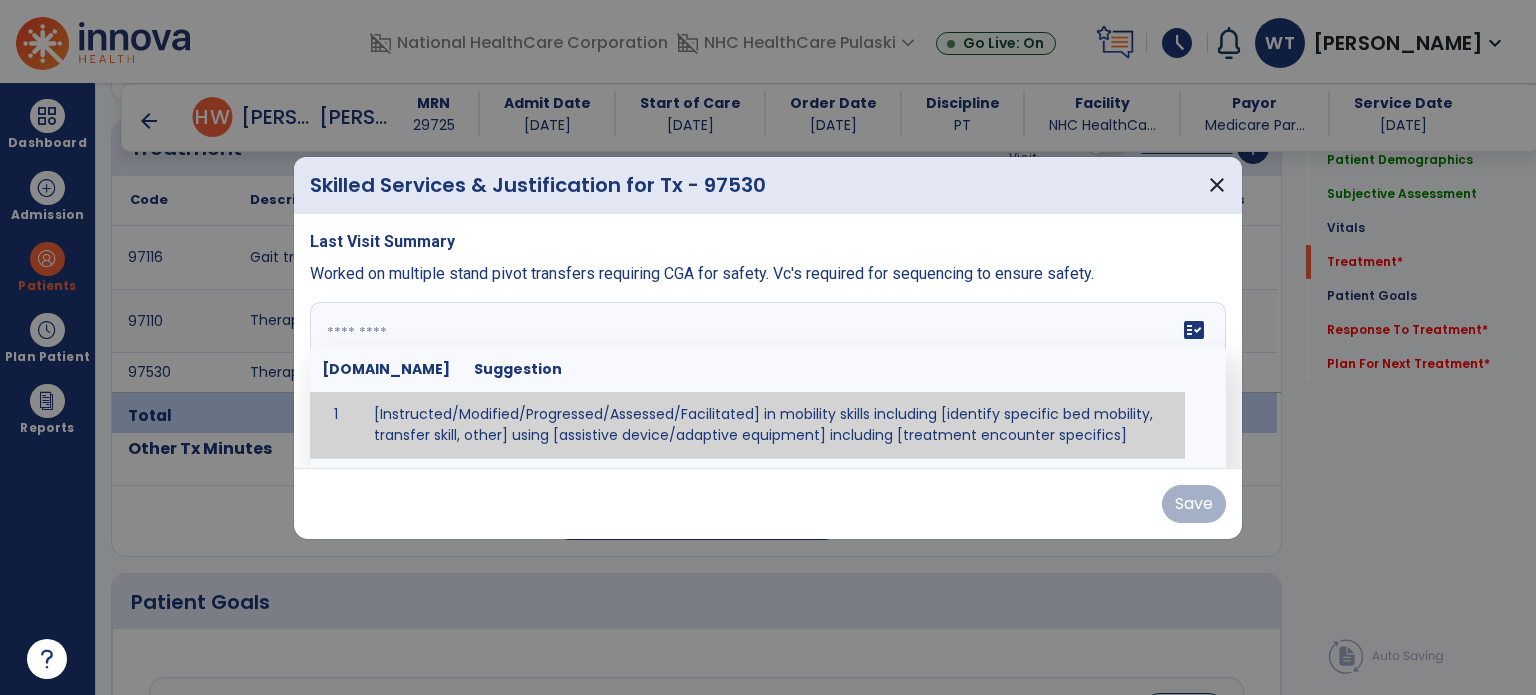 click at bounding box center [768, 377] 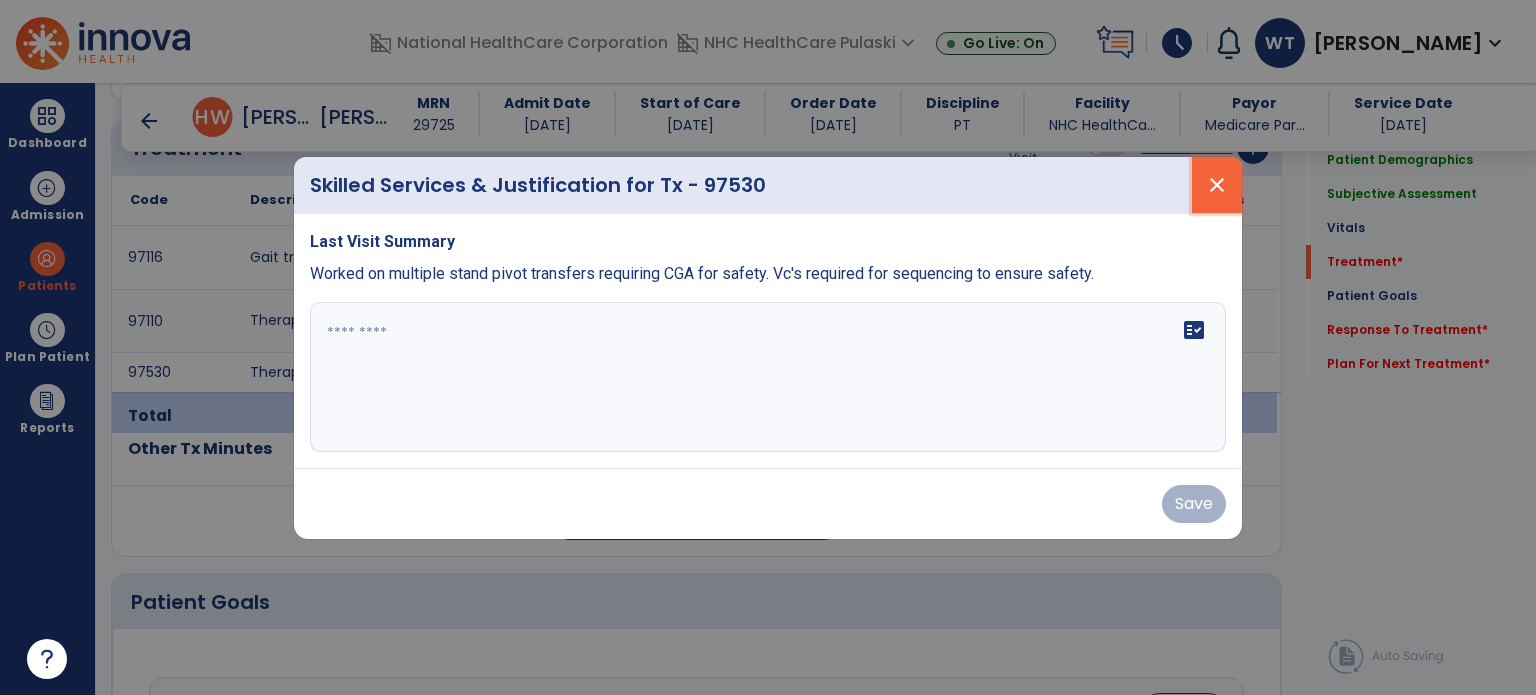click on "close" at bounding box center [1217, 185] 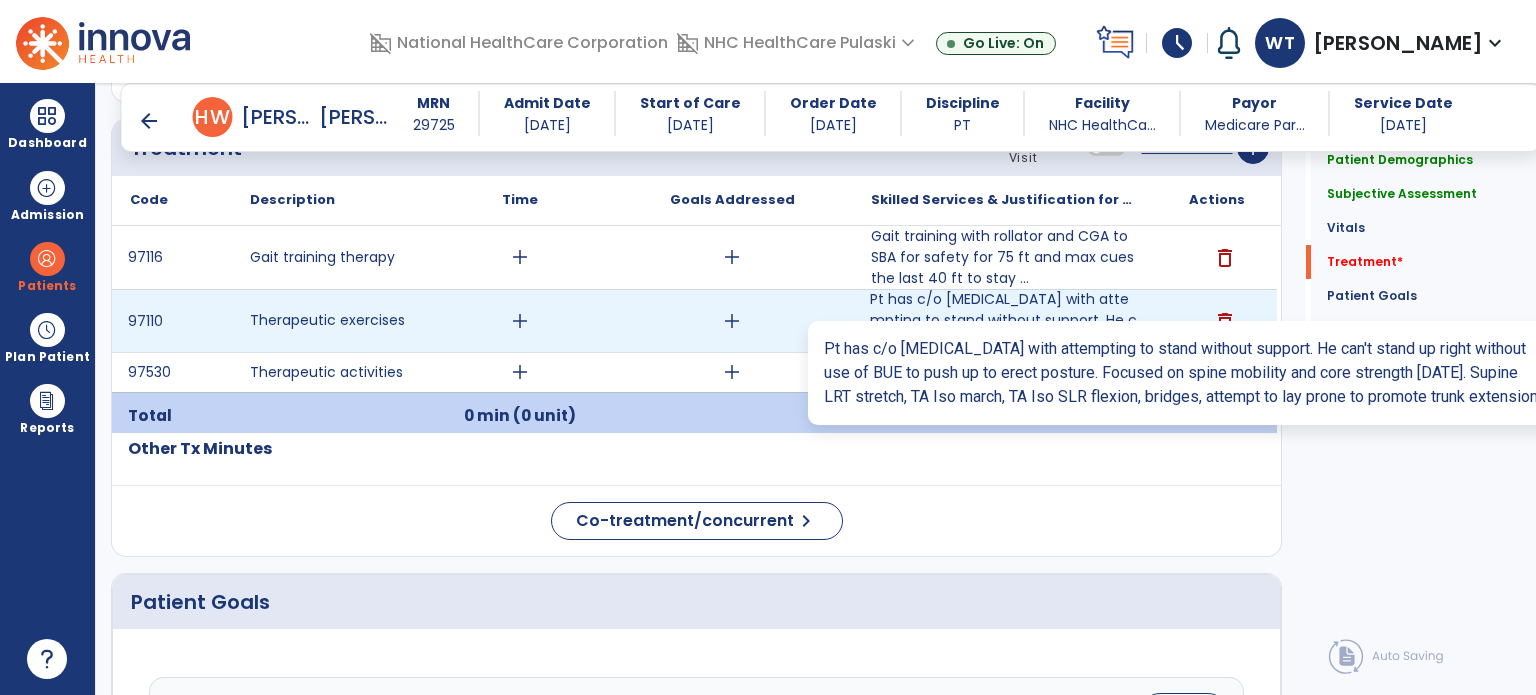 click on "Pt has c/o [MEDICAL_DATA] with attempting to stand without support.  He can't stand up right without ..." at bounding box center (1004, 320) 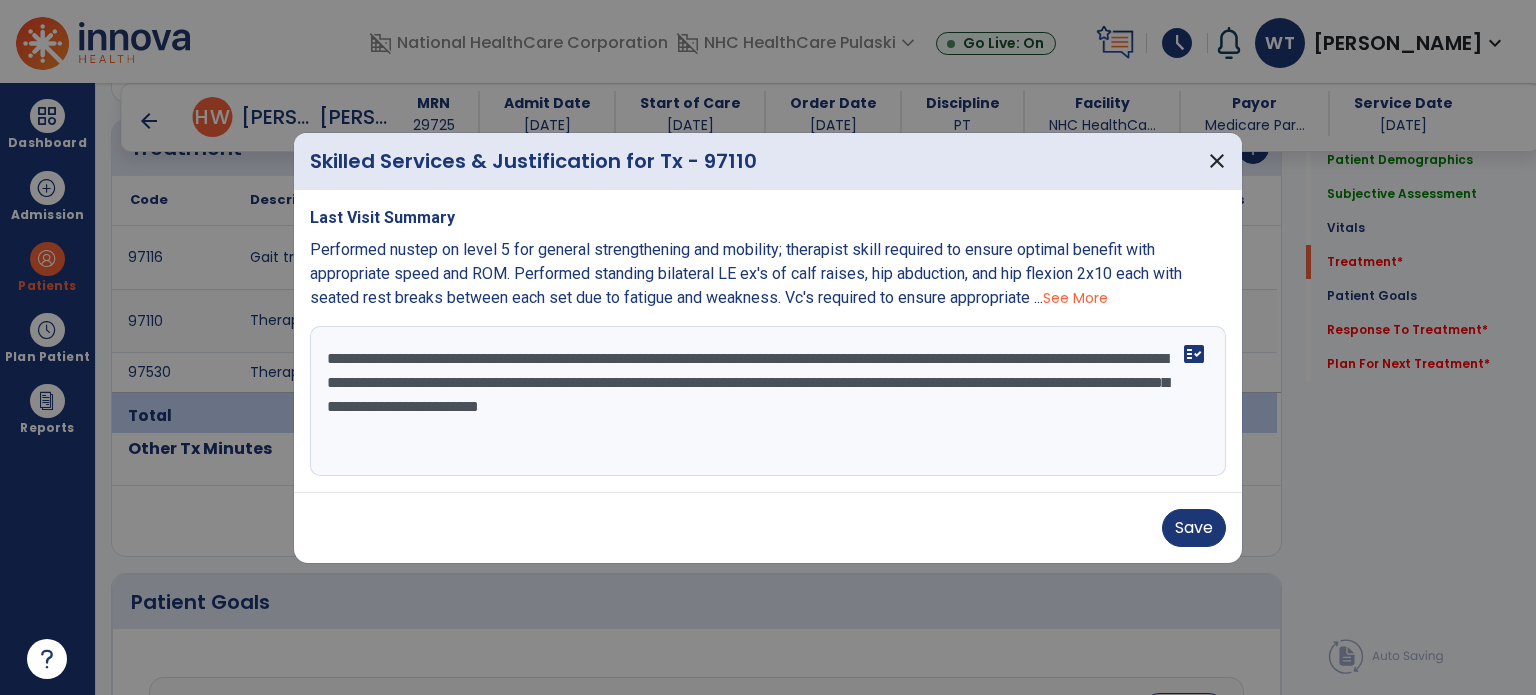 click on "**********" at bounding box center [768, 401] 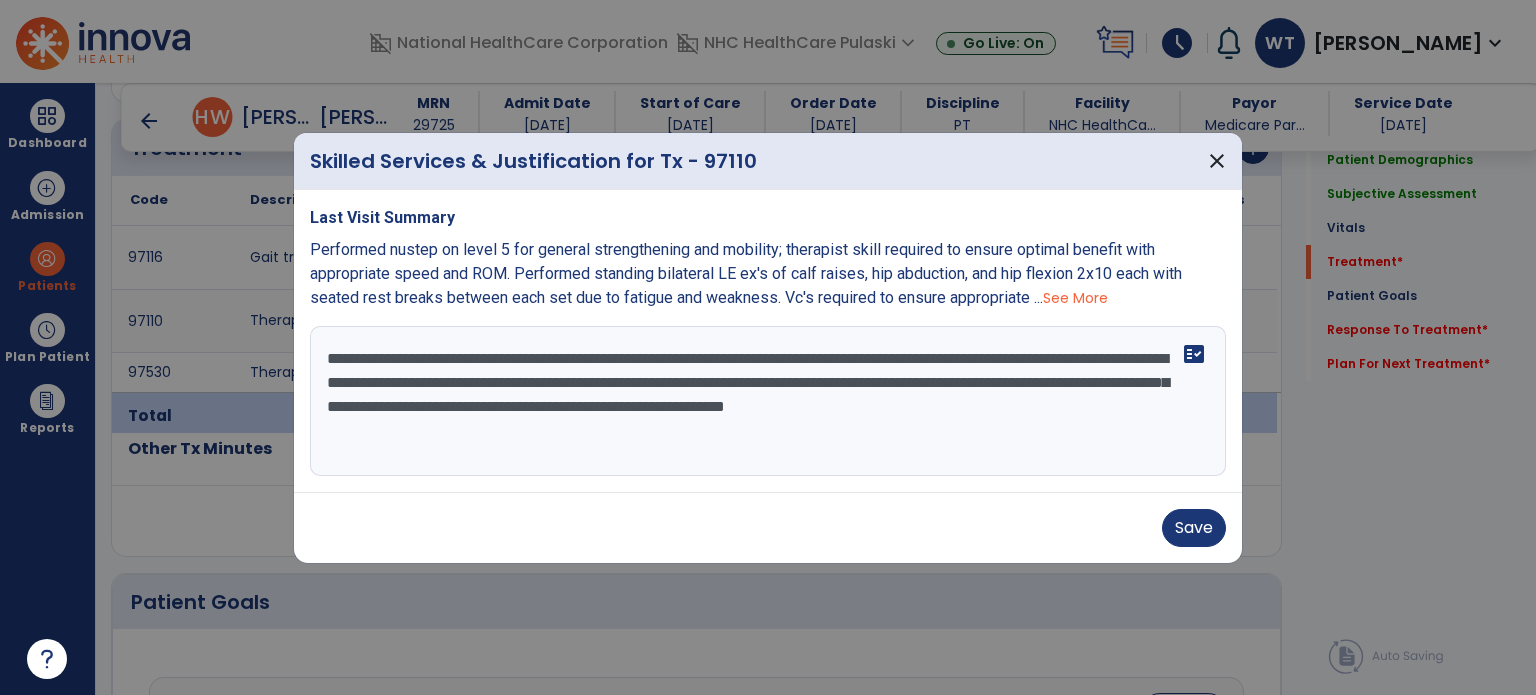 click on "**********" at bounding box center [768, 401] 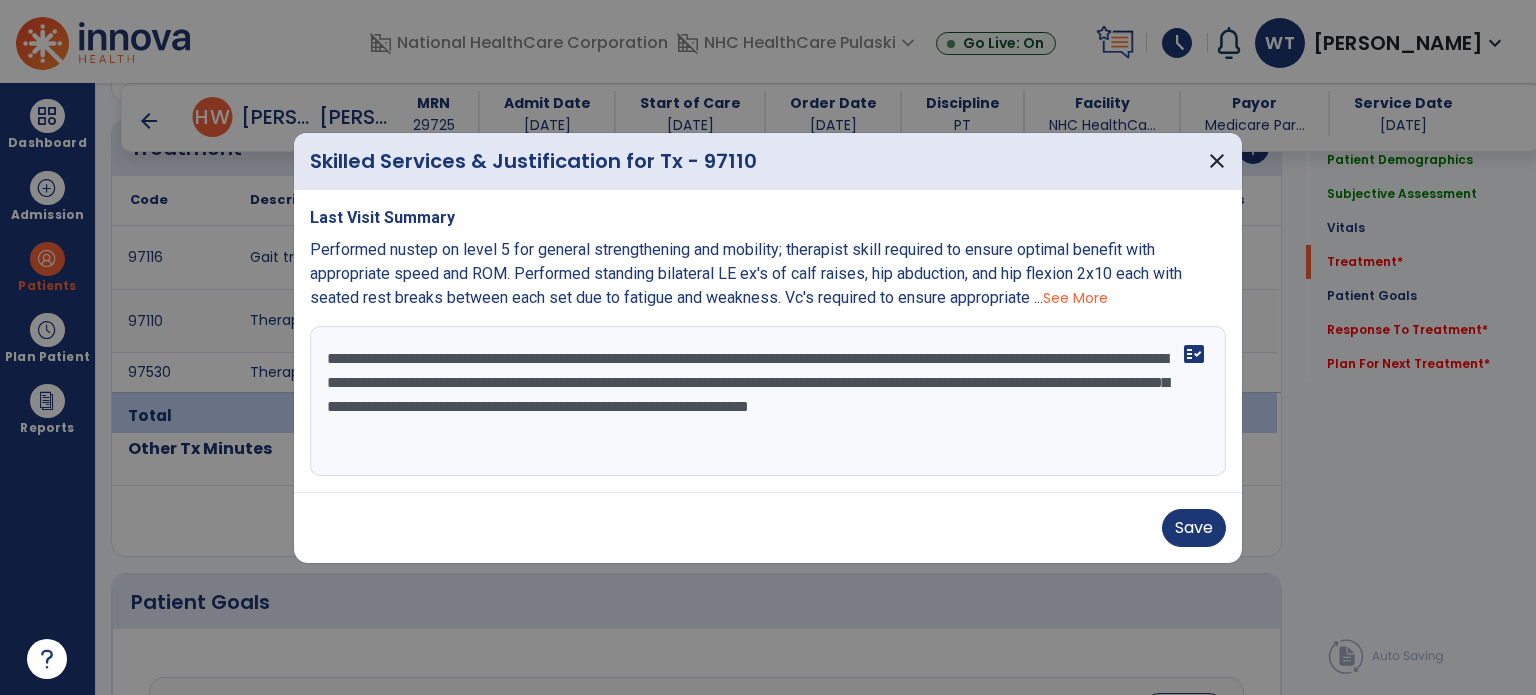 click on "**********" at bounding box center (768, 401) 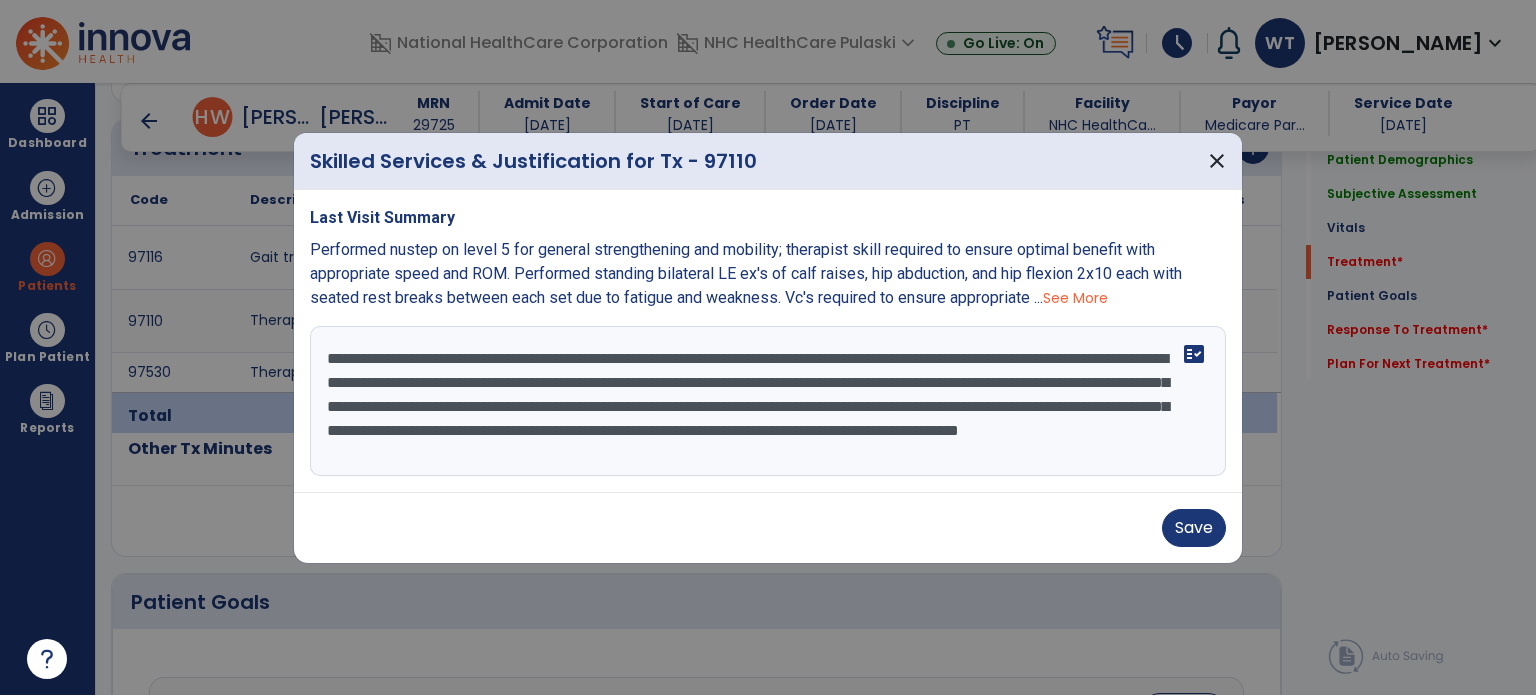 scroll, scrollTop: 15, scrollLeft: 0, axis: vertical 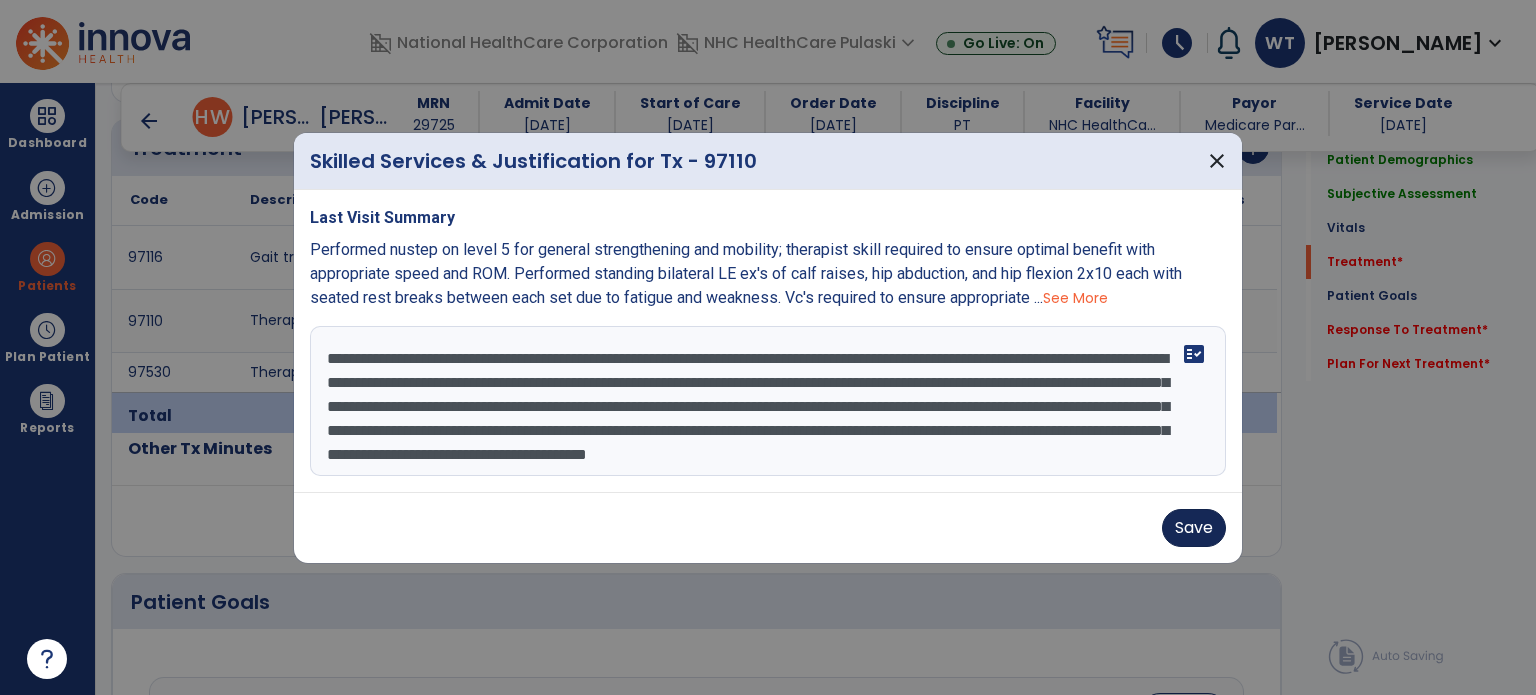 type on "**********" 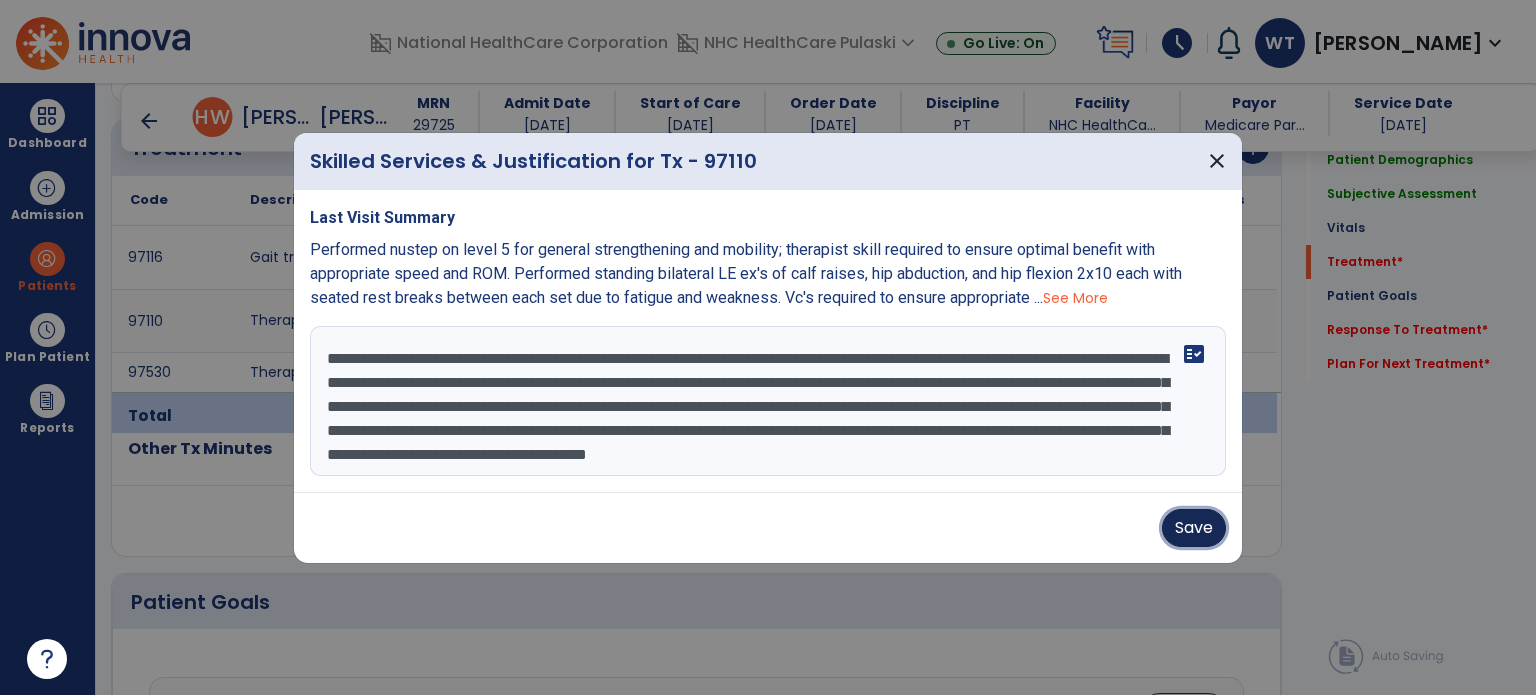 click on "Save" at bounding box center (1194, 528) 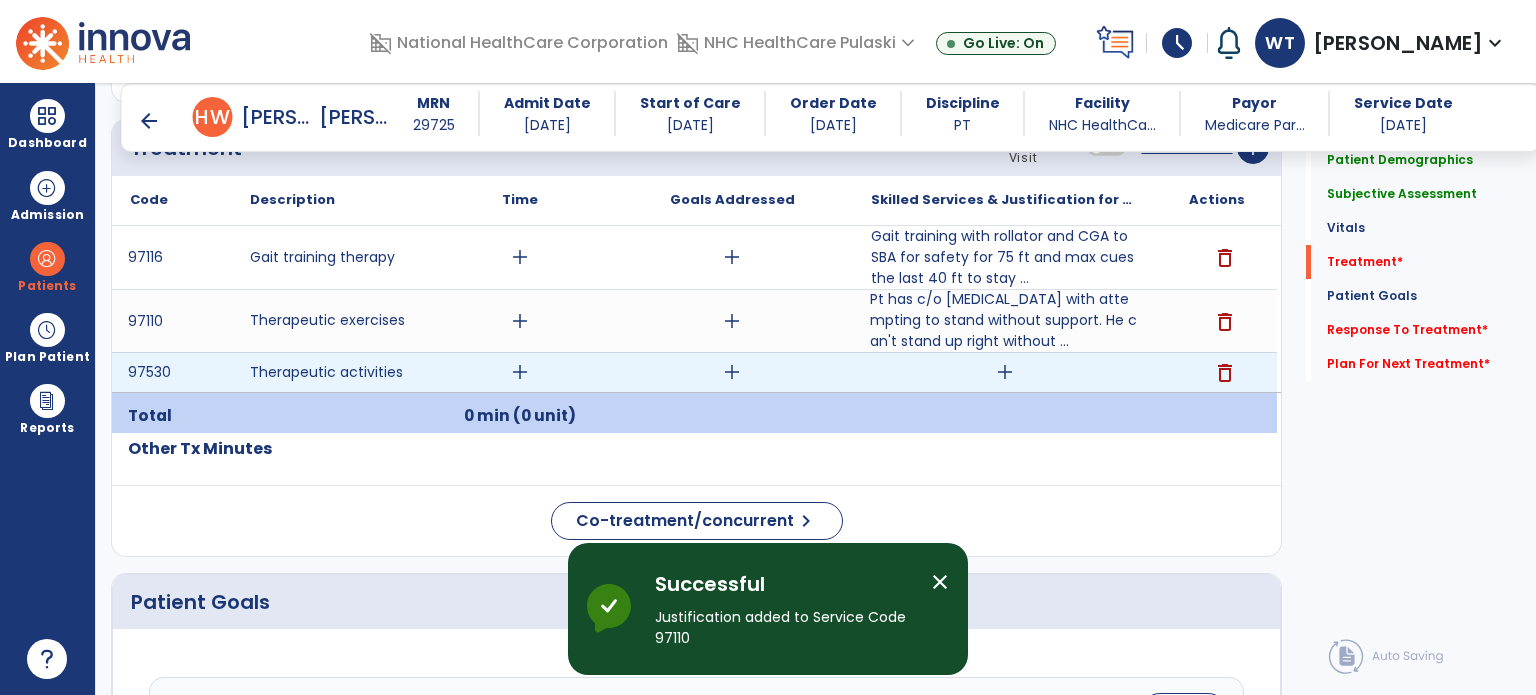 click on "delete" at bounding box center [1225, 373] 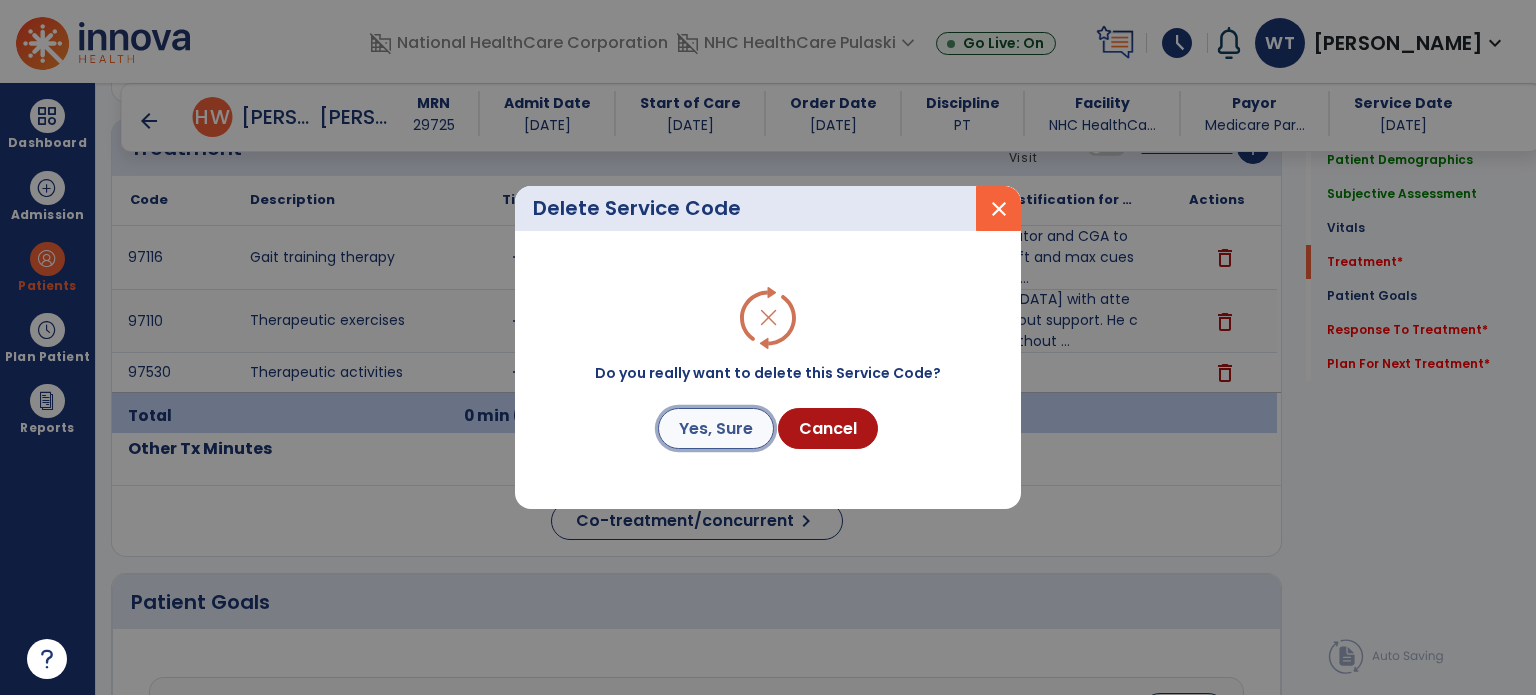 click on "Yes, Sure" at bounding box center [716, 428] 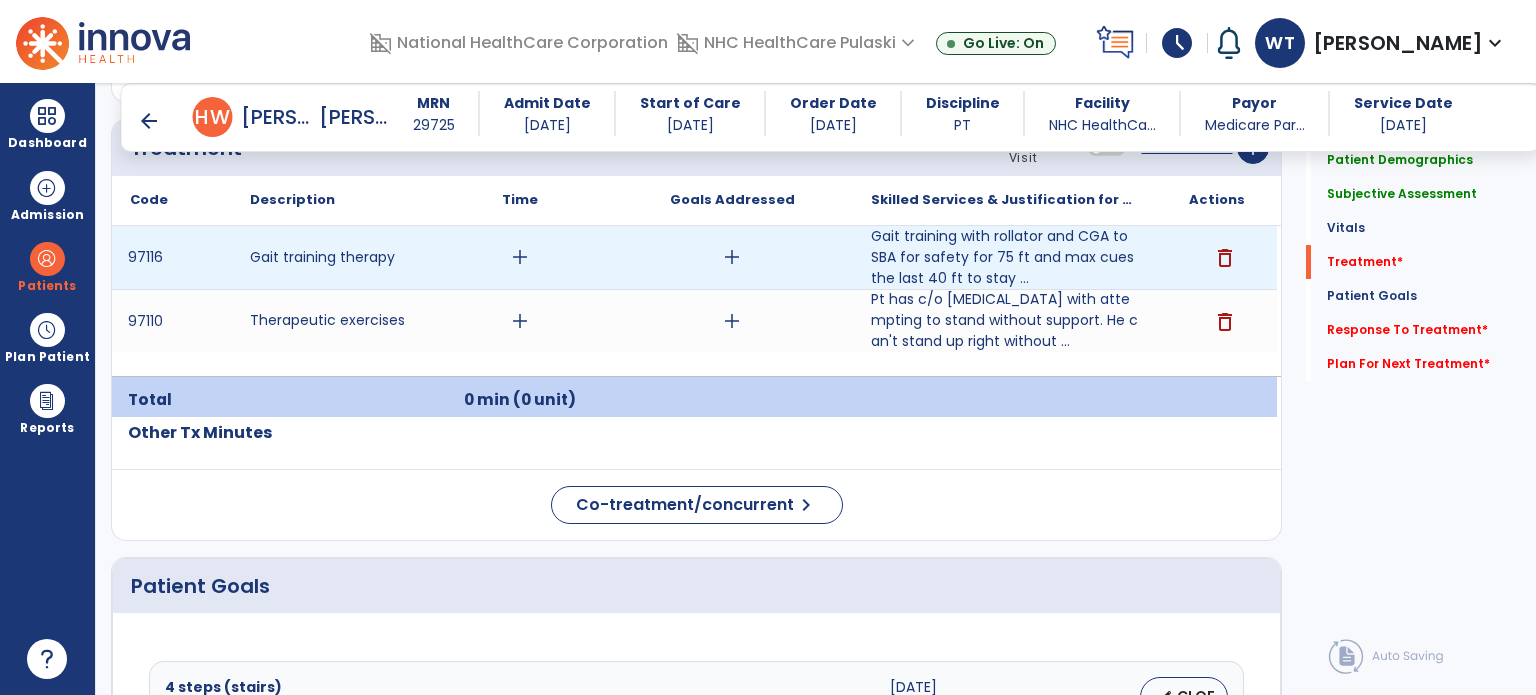 click on "add" at bounding box center (520, 257) 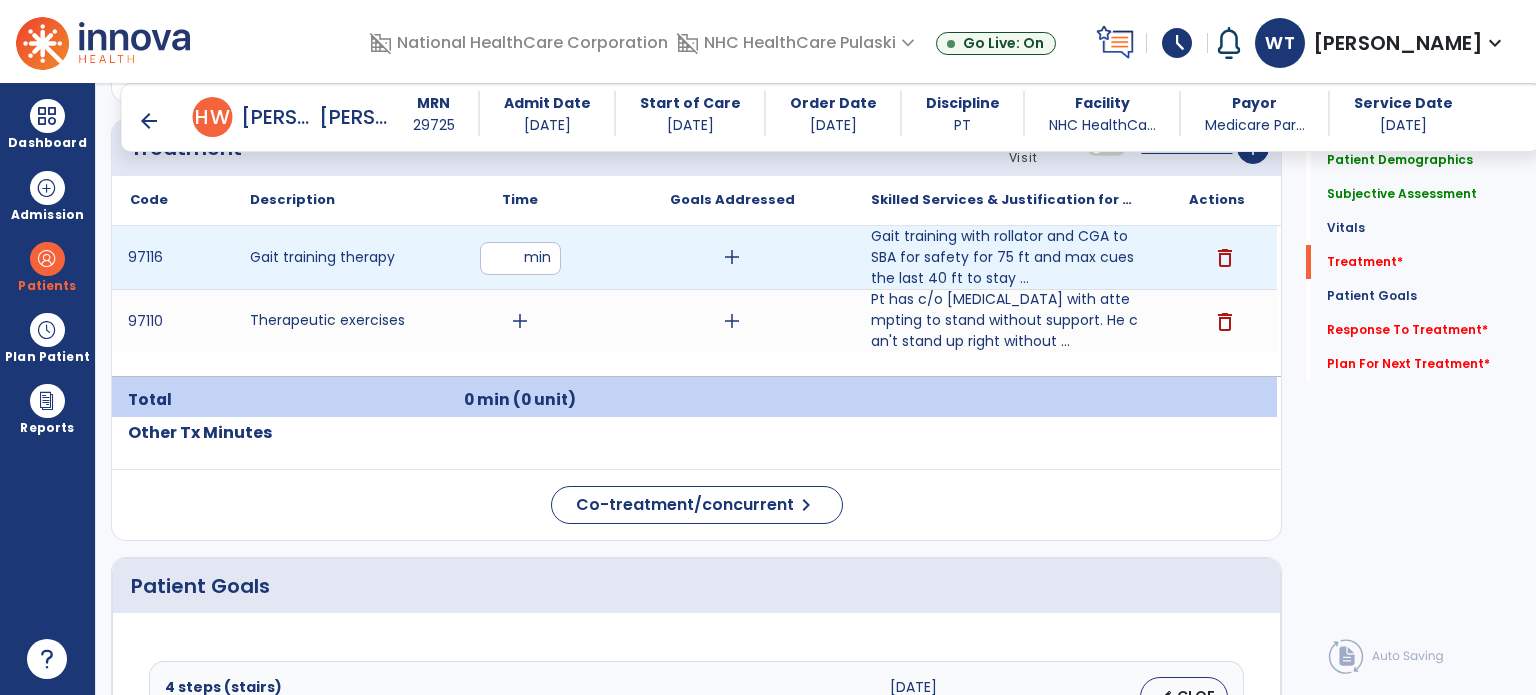 type on "**" 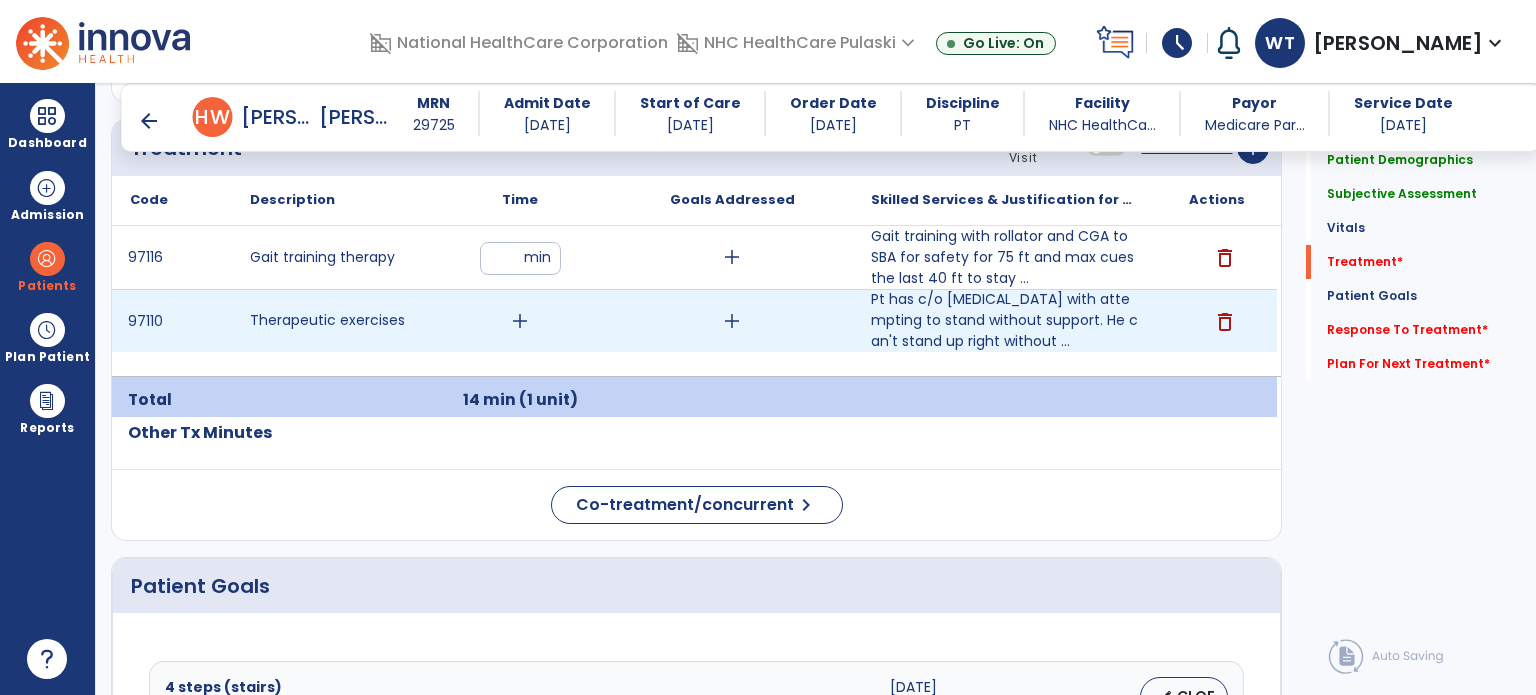 click on "add" at bounding box center (520, 321) 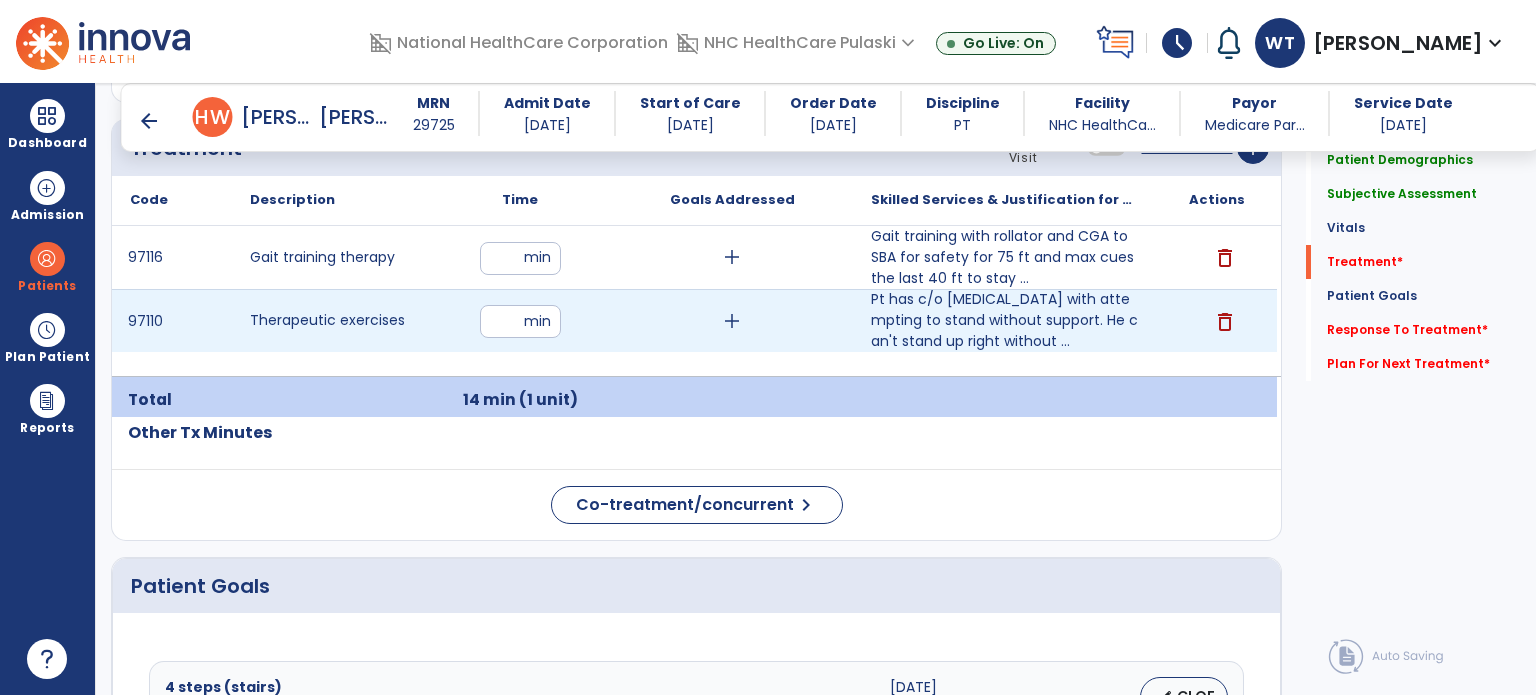type on "*" 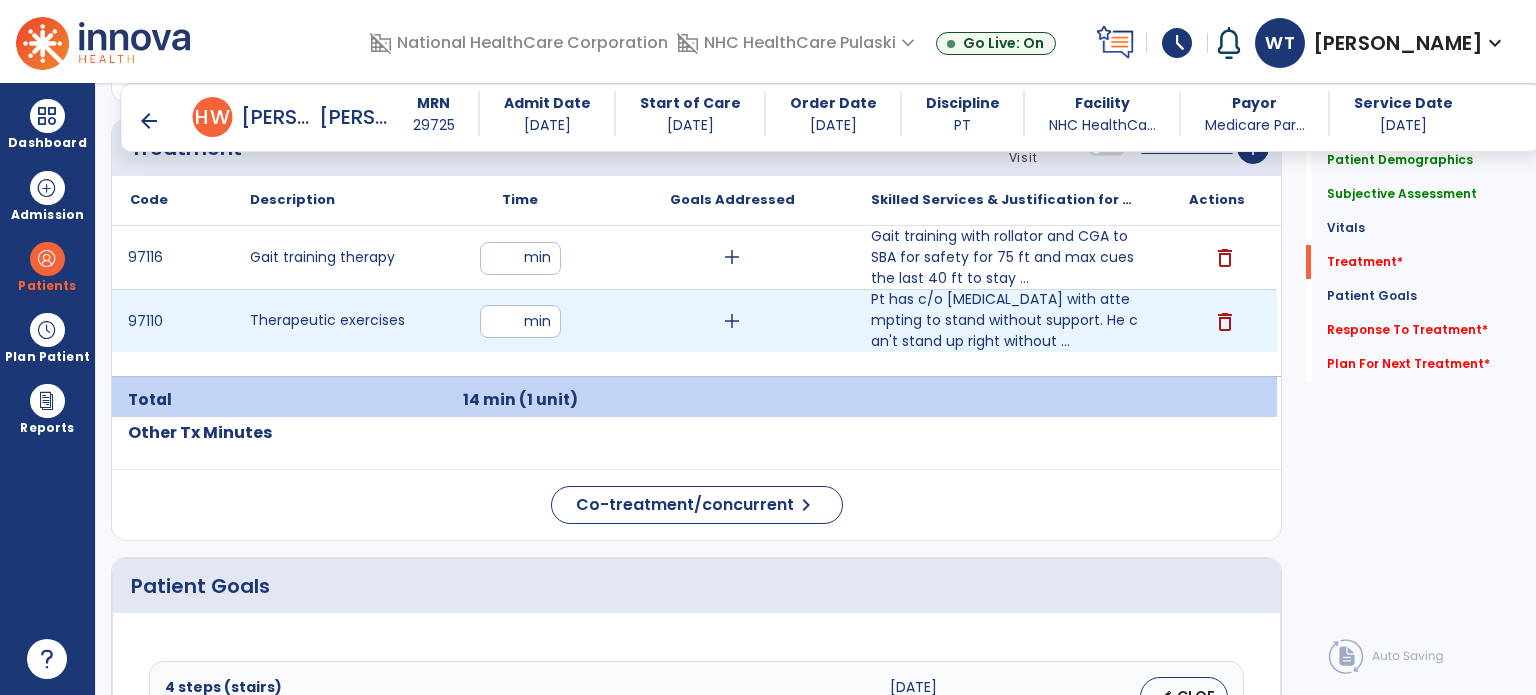 type on "*" 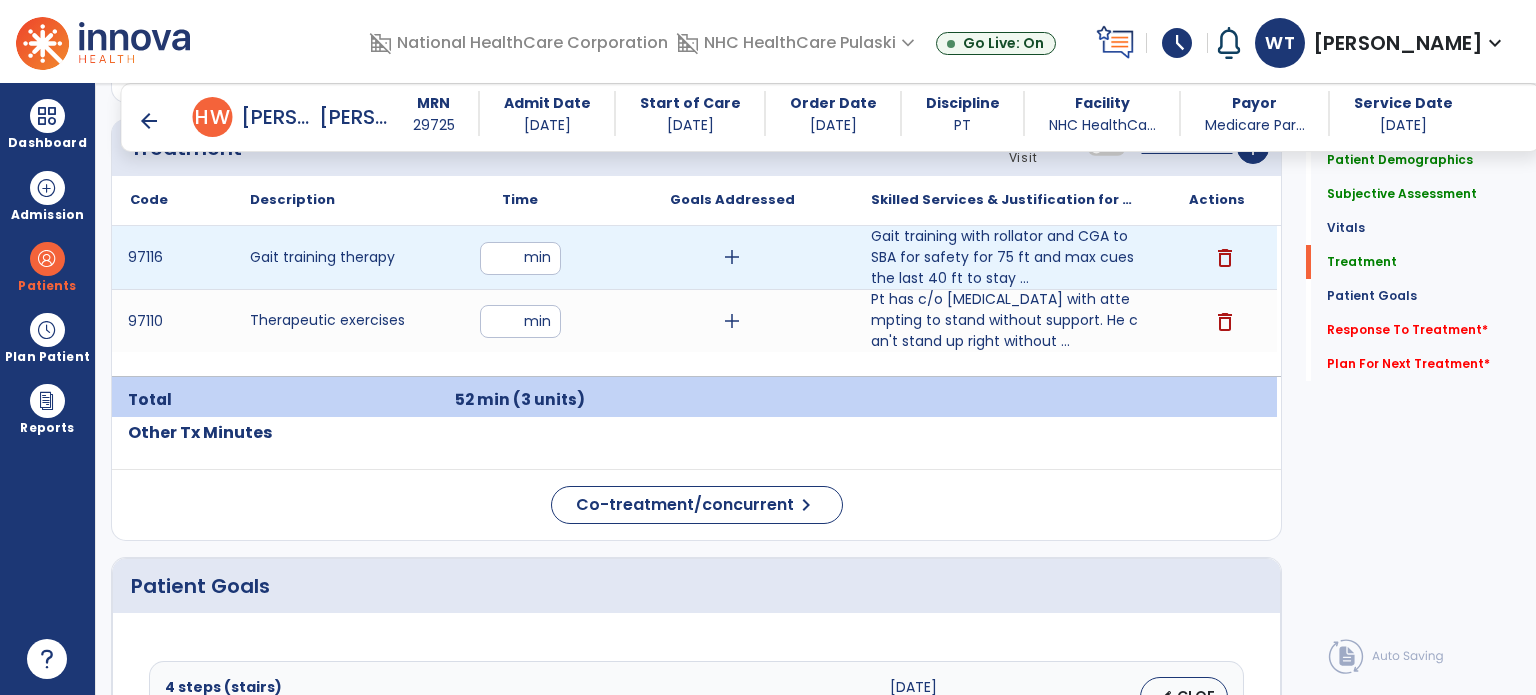 click on "**" at bounding box center (520, 258) 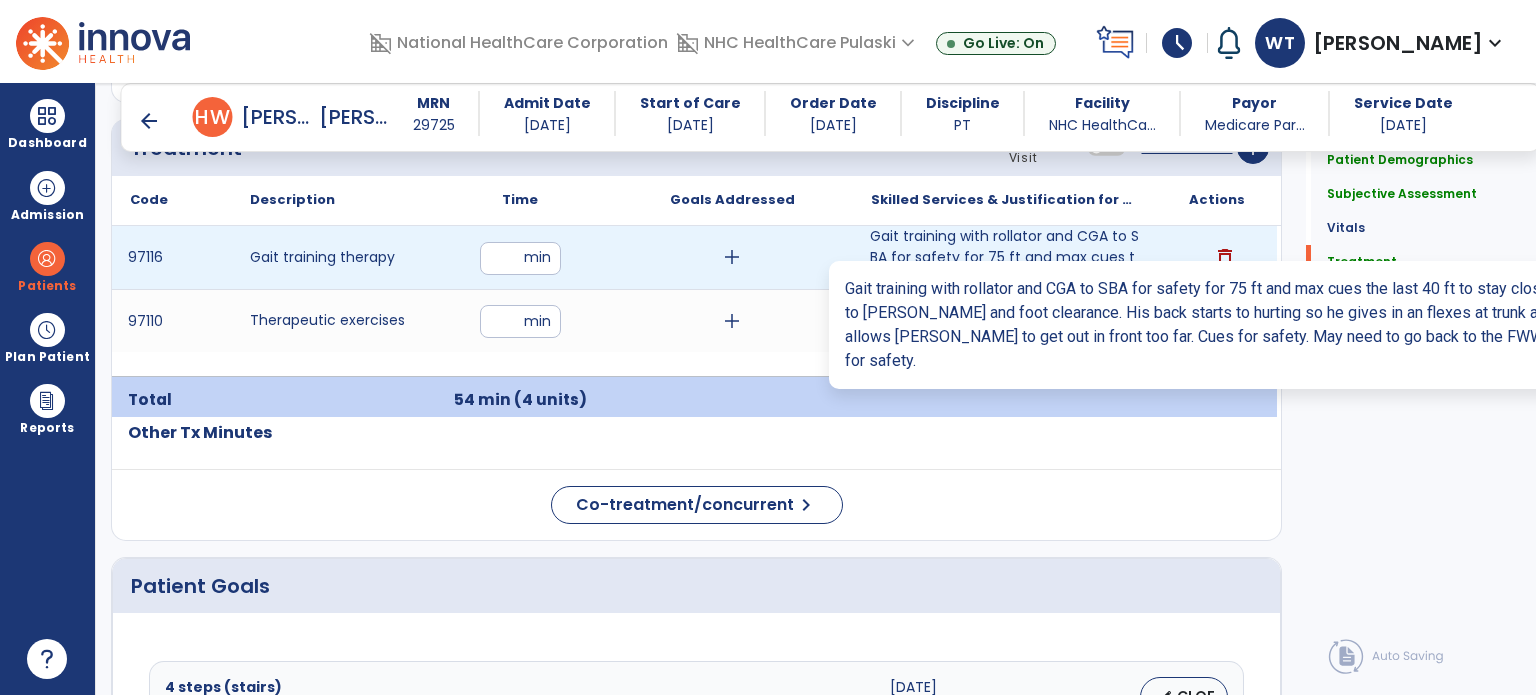 click on "Gait training with rollator and CGA to SBA for safety for 75 ft and max cues the last 40 ft to stay ..." at bounding box center [1004, 257] 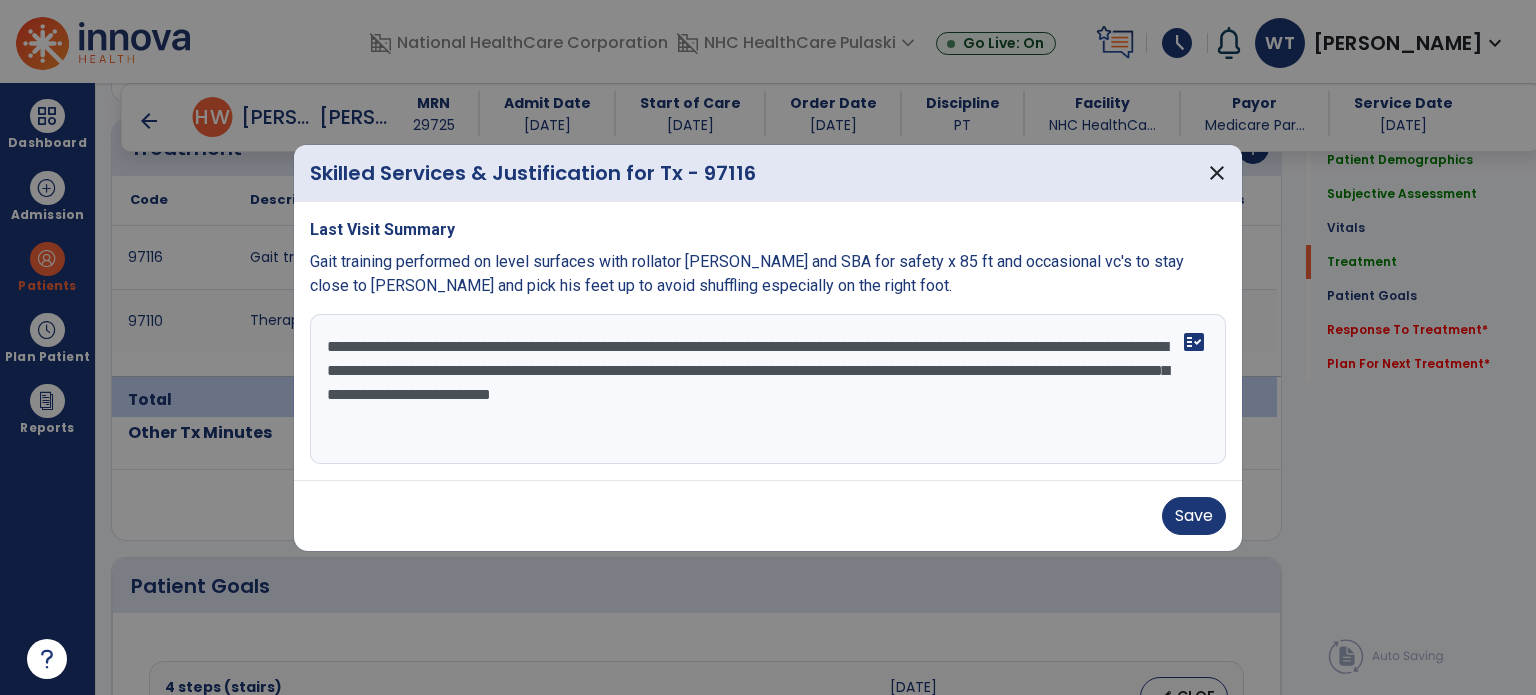 click on "**********" at bounding box center (768, 389) 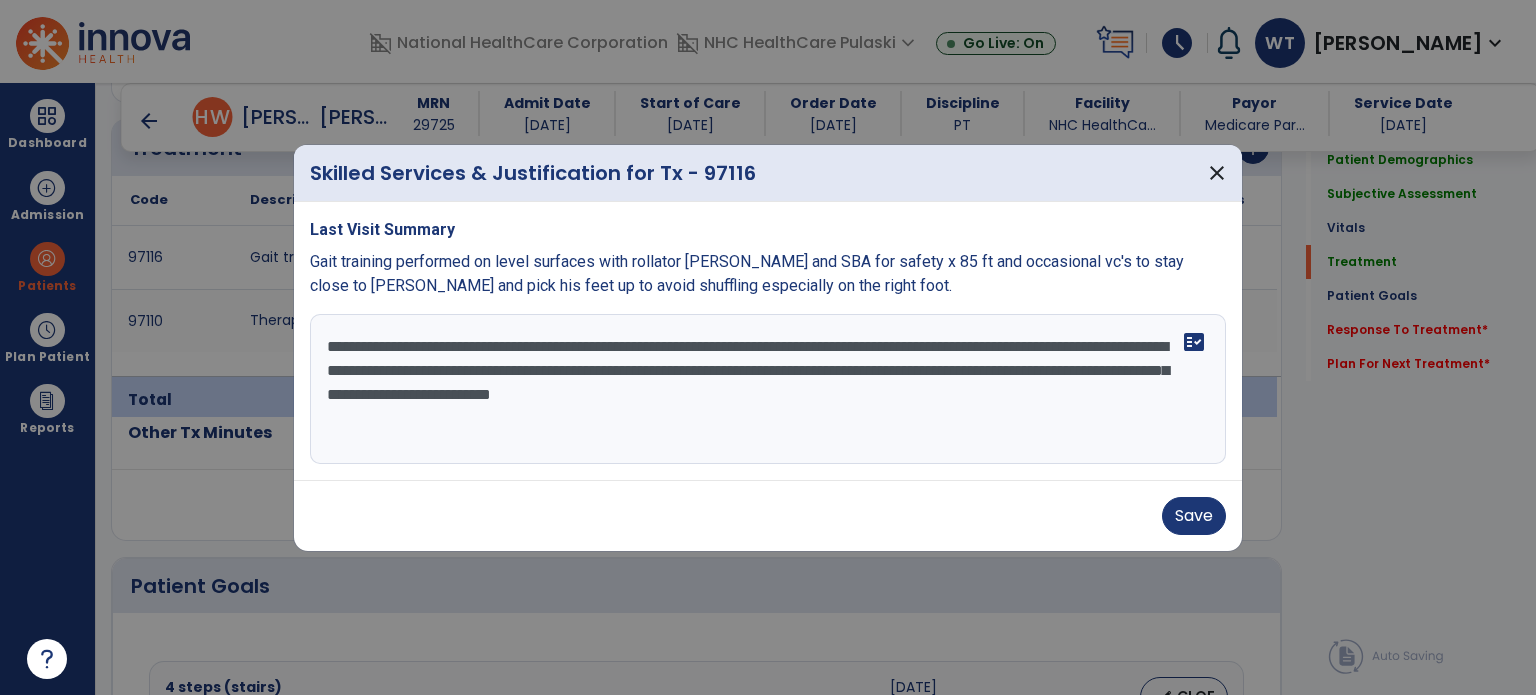 click on "**********" at bounding box center (768, 389) 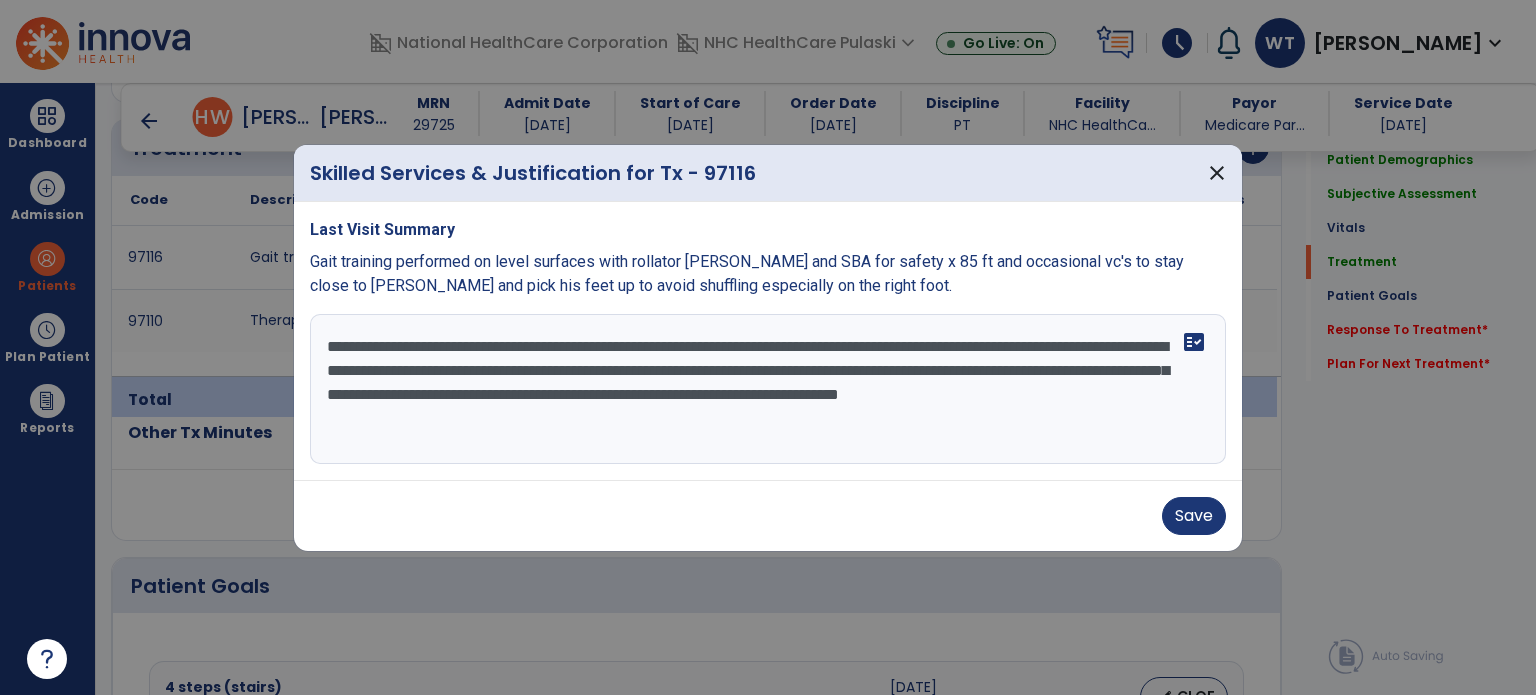 click on "**********" at bounding box center (768, 389) 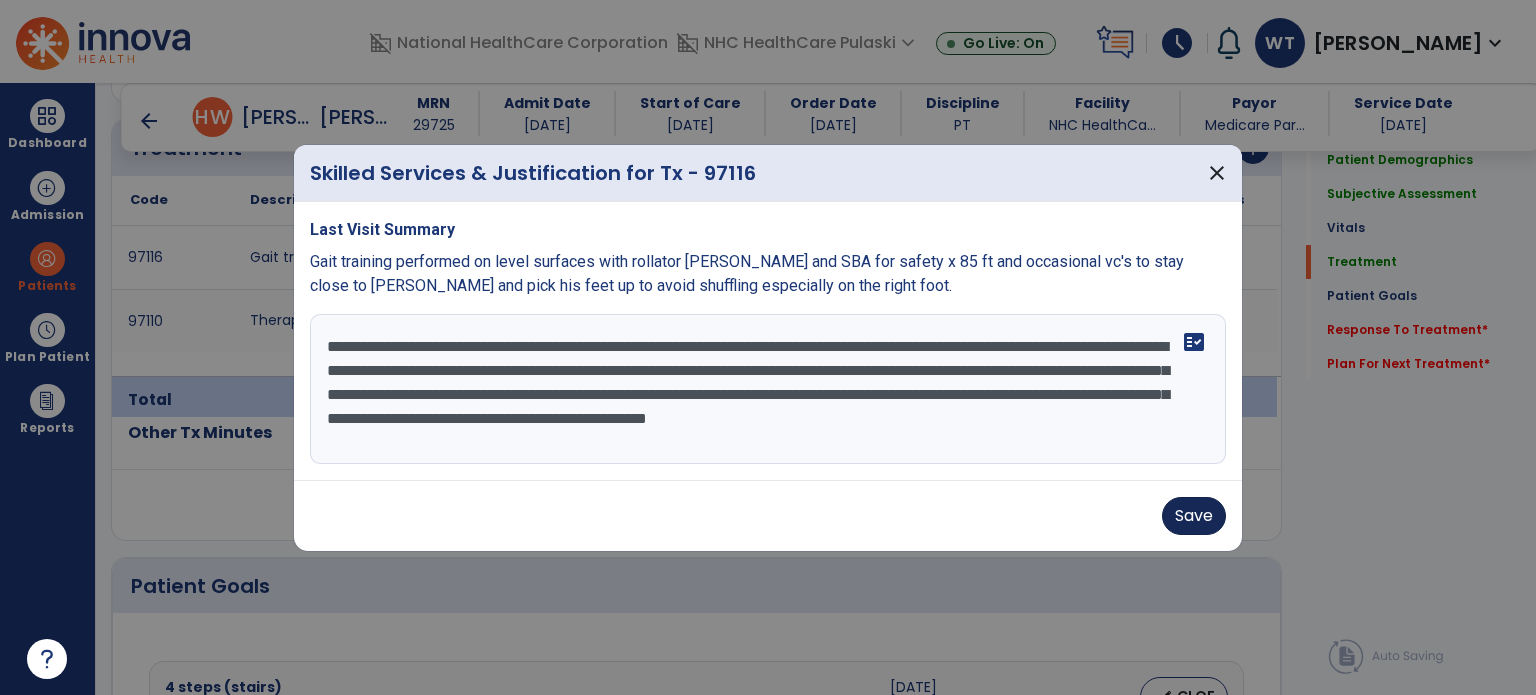 type on "**********" 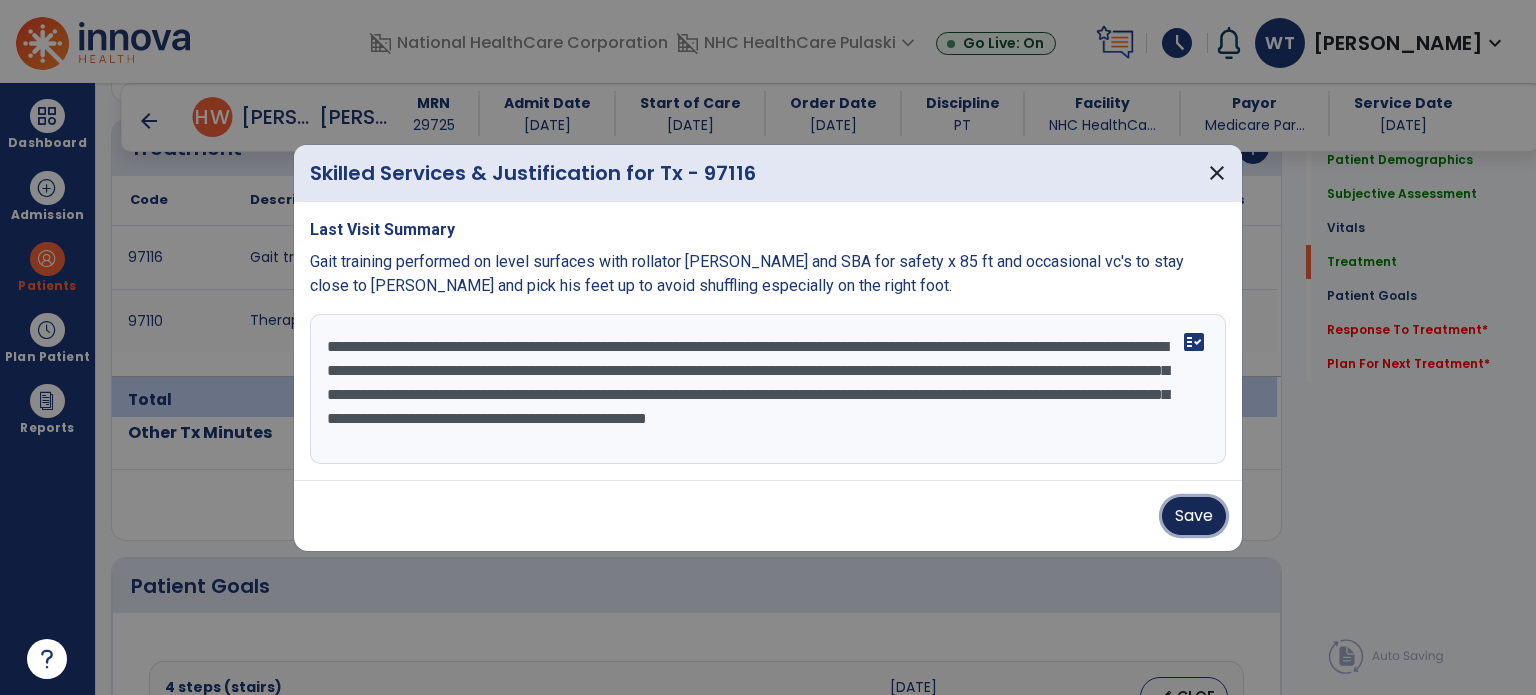 click on "Save" at bounding box center (1194, 516) 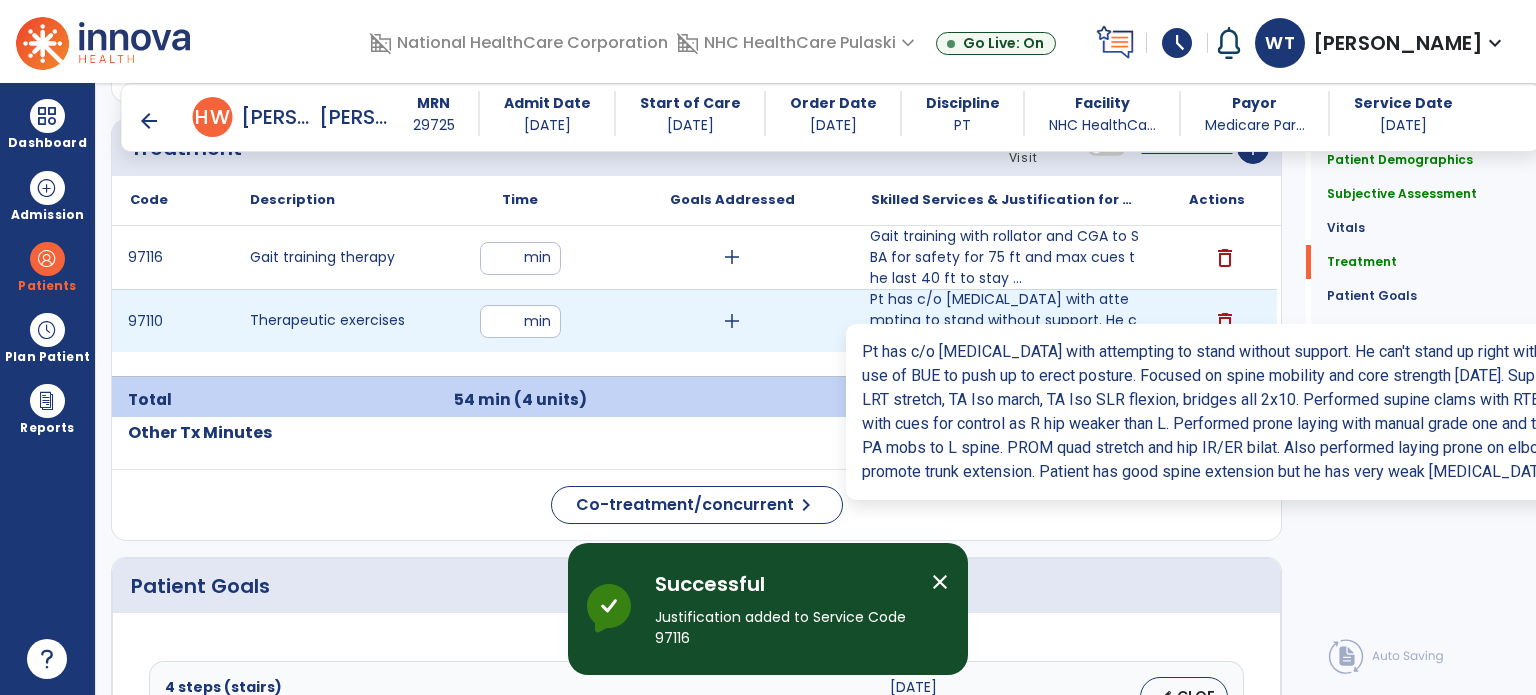 click on "Pt has c/o [MEDICAL_DATA] with attempting to stand without support.  He can't stand up right without ..." at bounding box center [1004, 320] 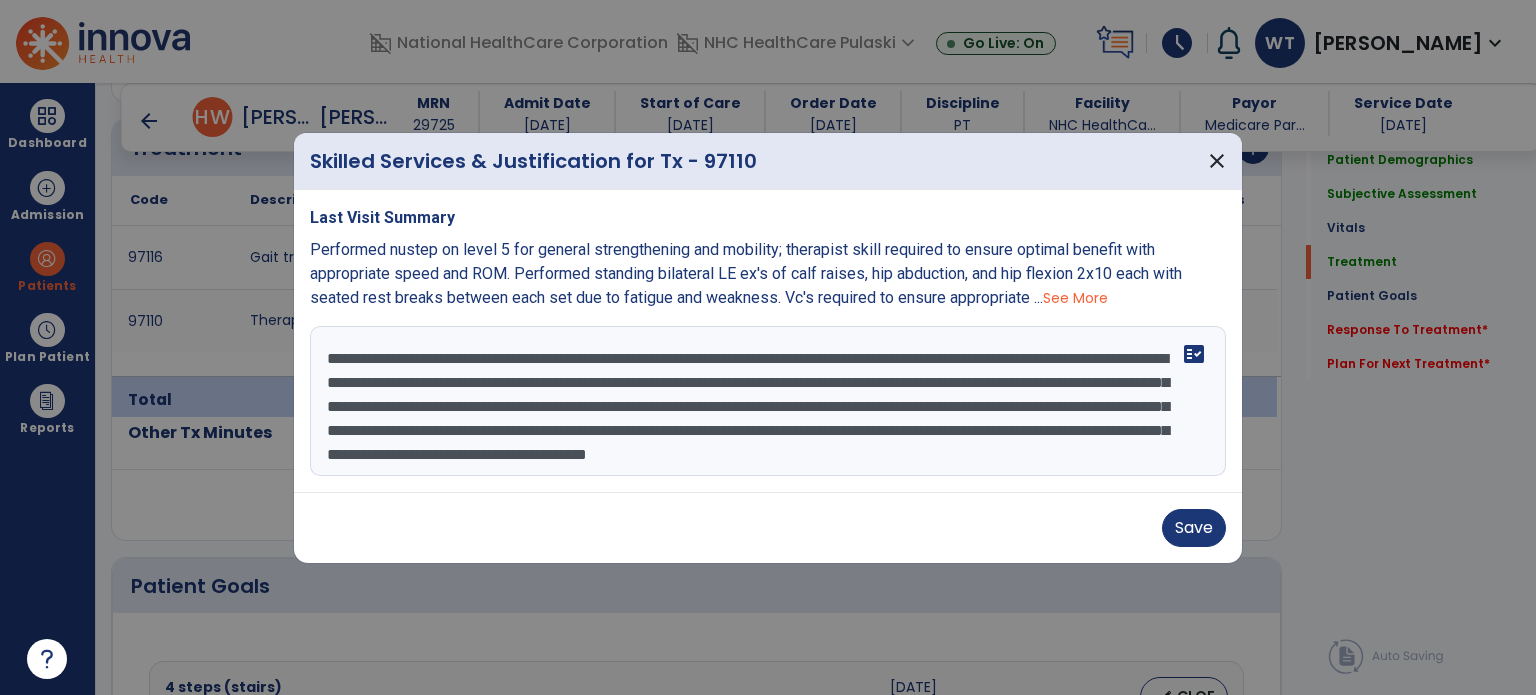 scroll, scrollTop: 24, scrollLeft: 0, axis: vertical 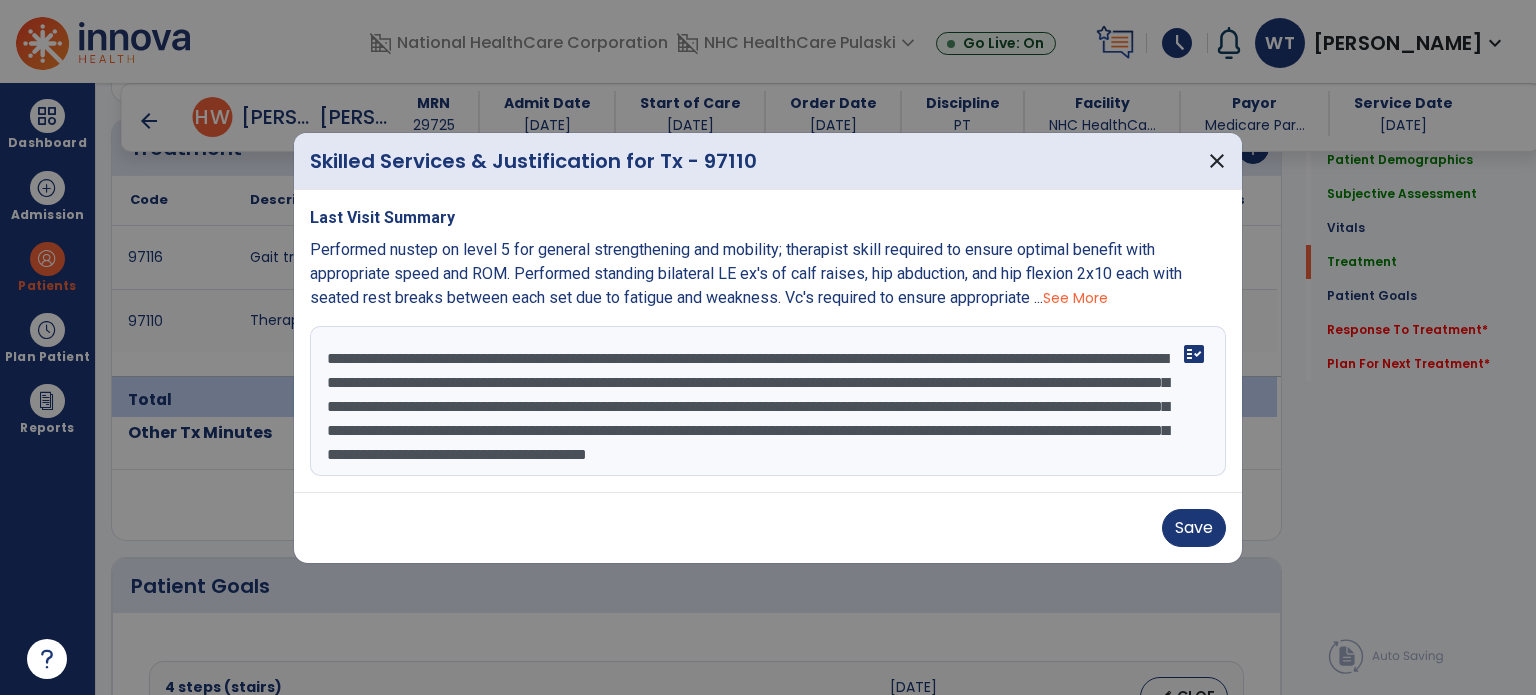 click on "**********" at bounding box center (768, 401) 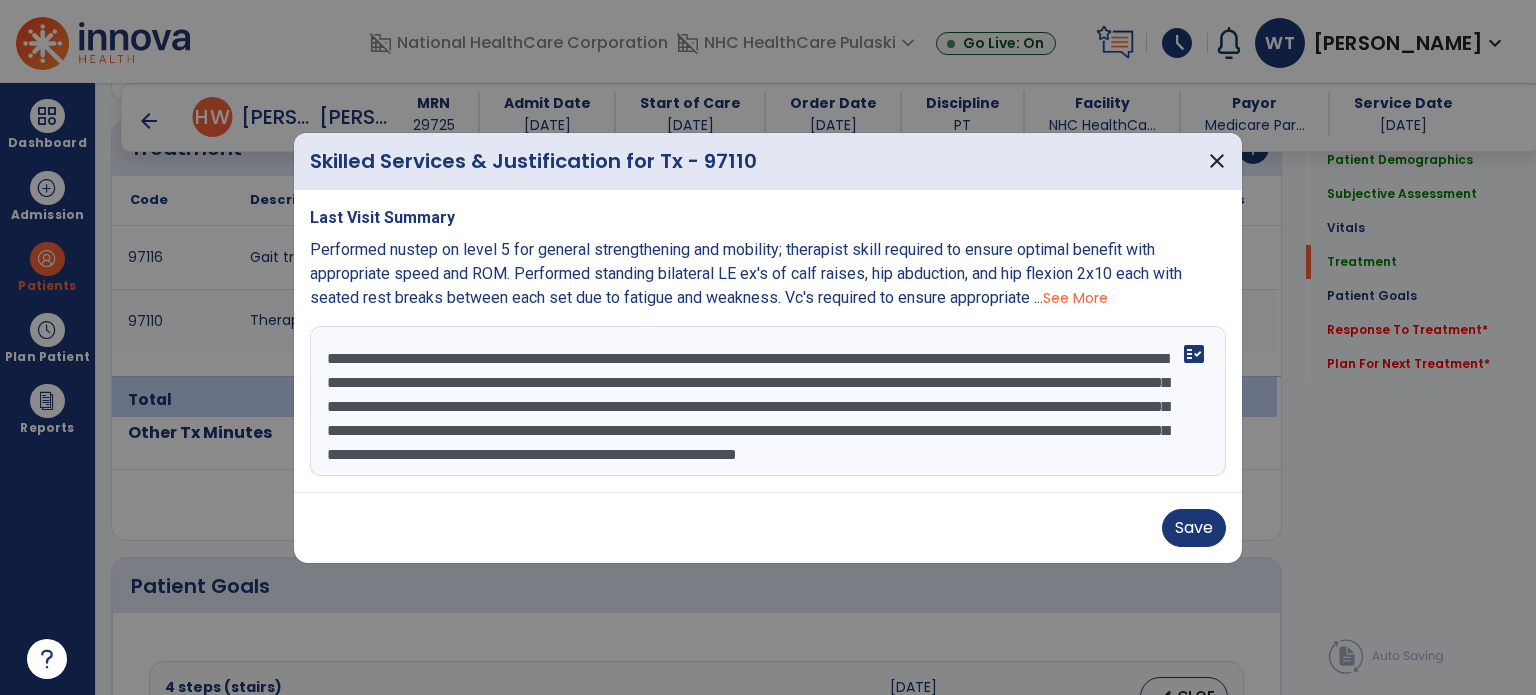 scroll, scrollTop: 39, scrollLeft: 0, axis: vertical 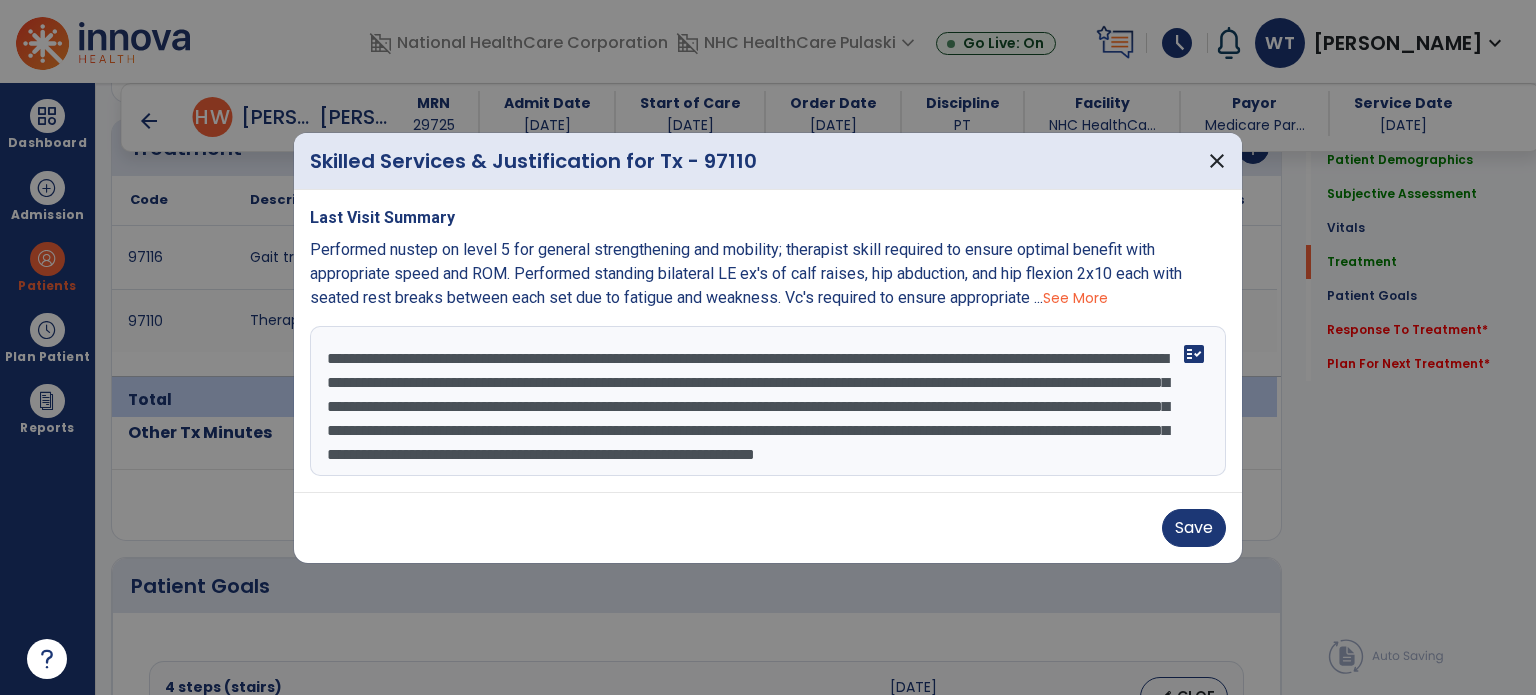click on "**********" at bounding box center (768, 401) 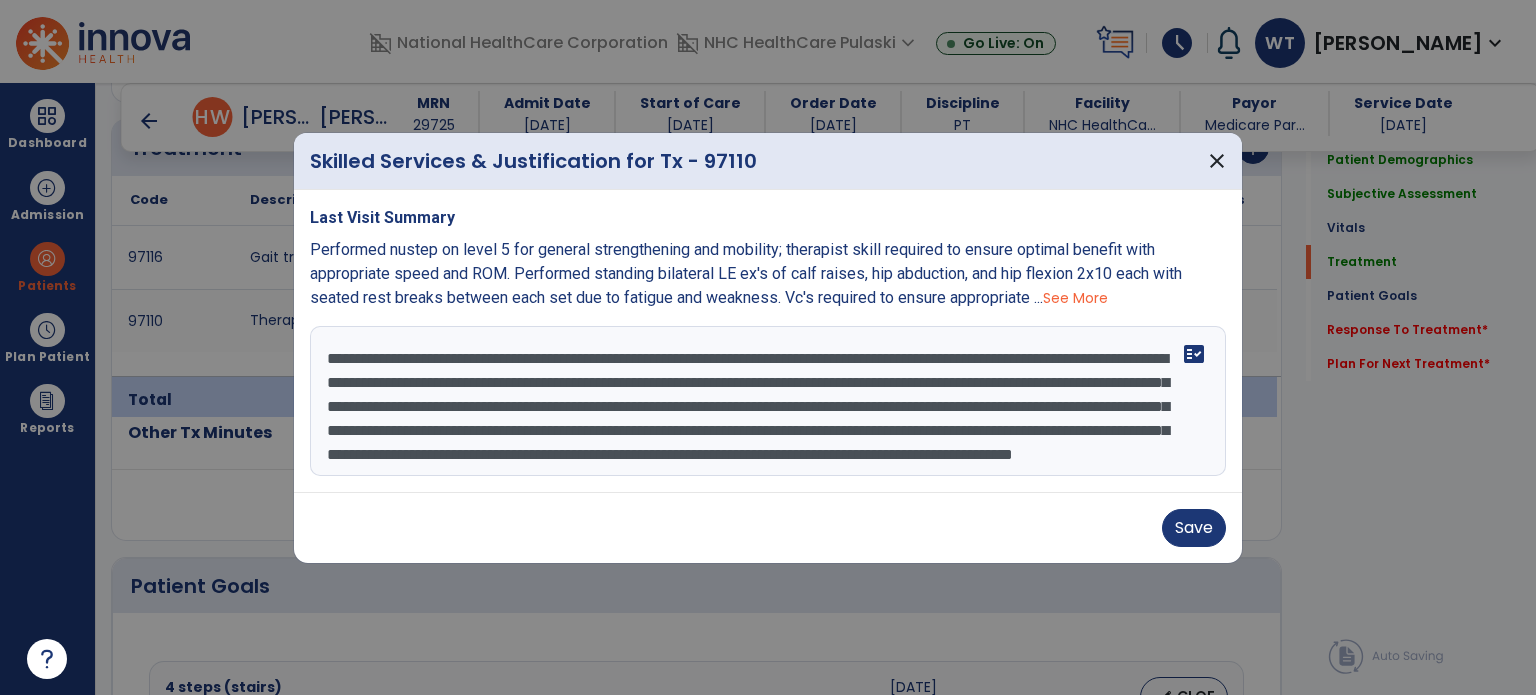 click on "**********" at bounding box center [768, 401] 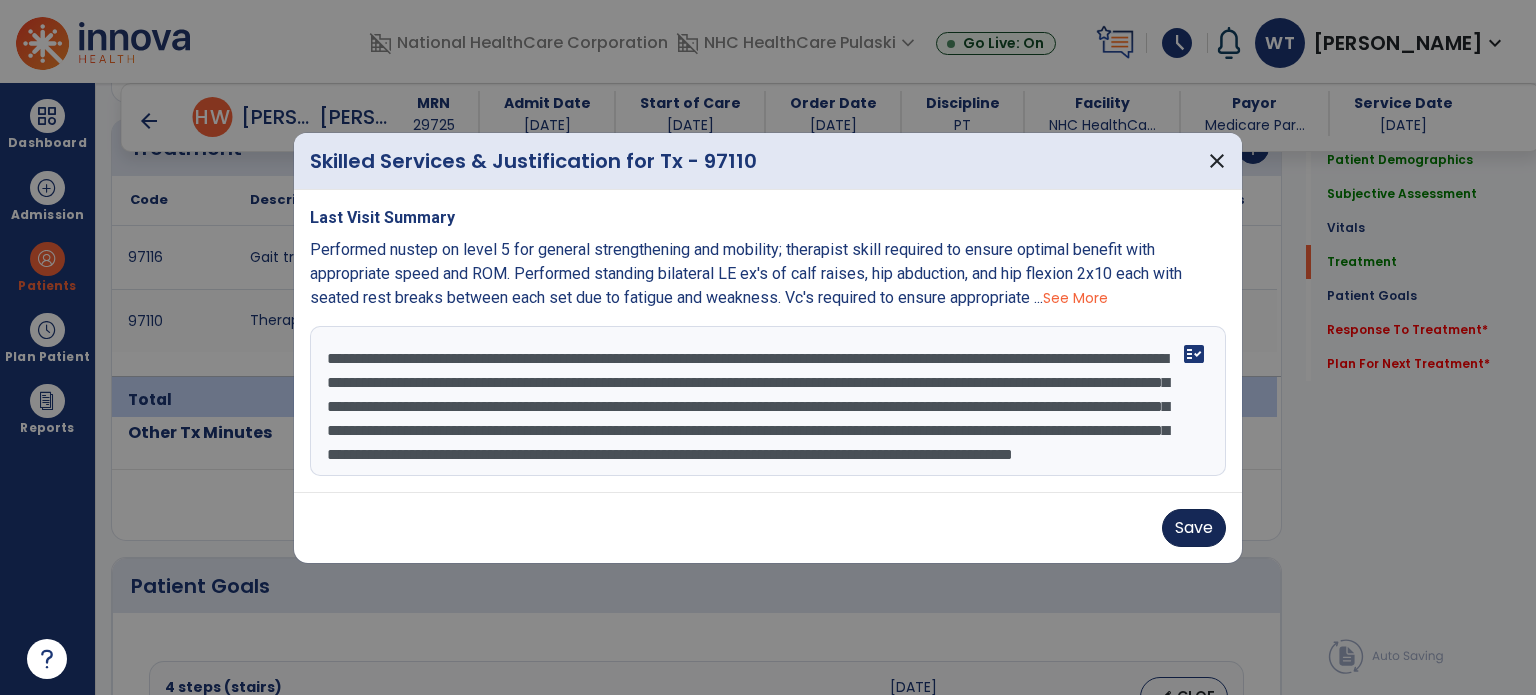 type on "**********" 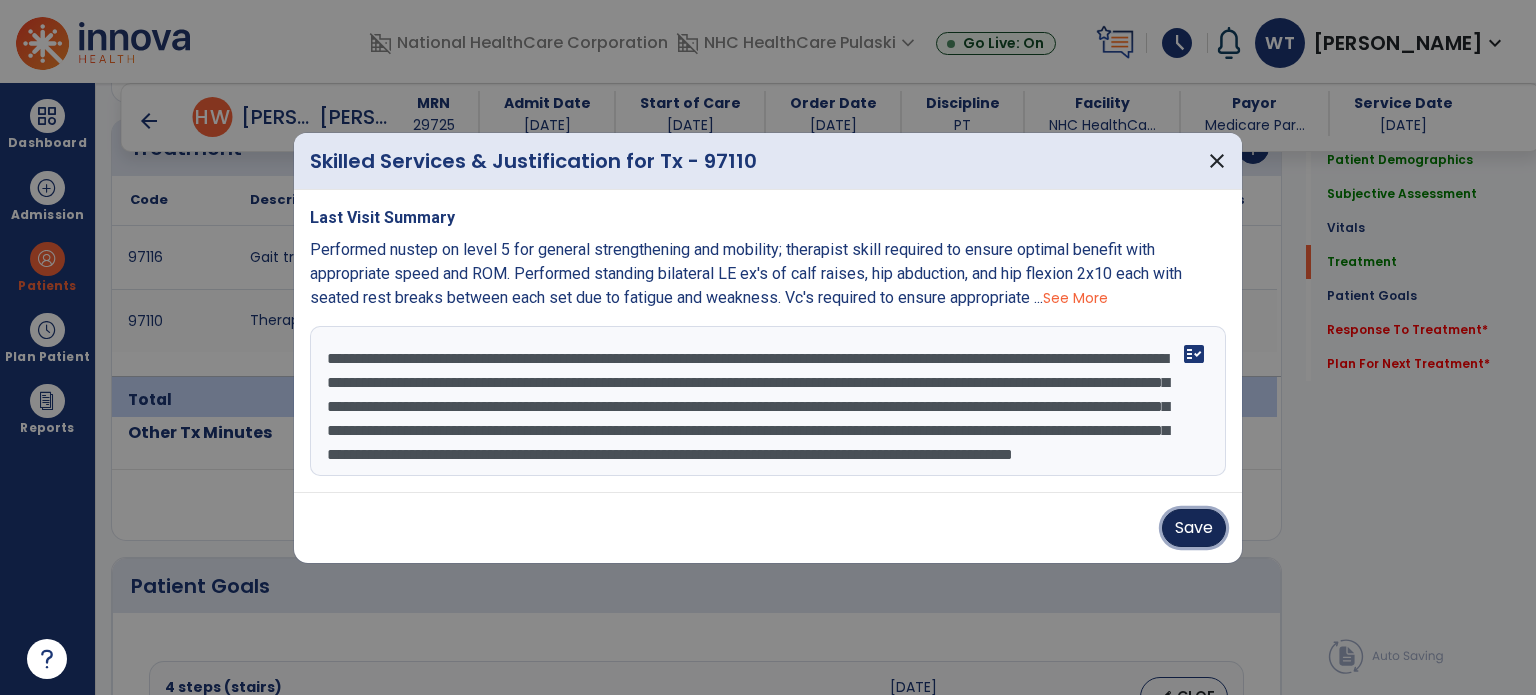 click on "Save" at bounding box center [1194, 528] 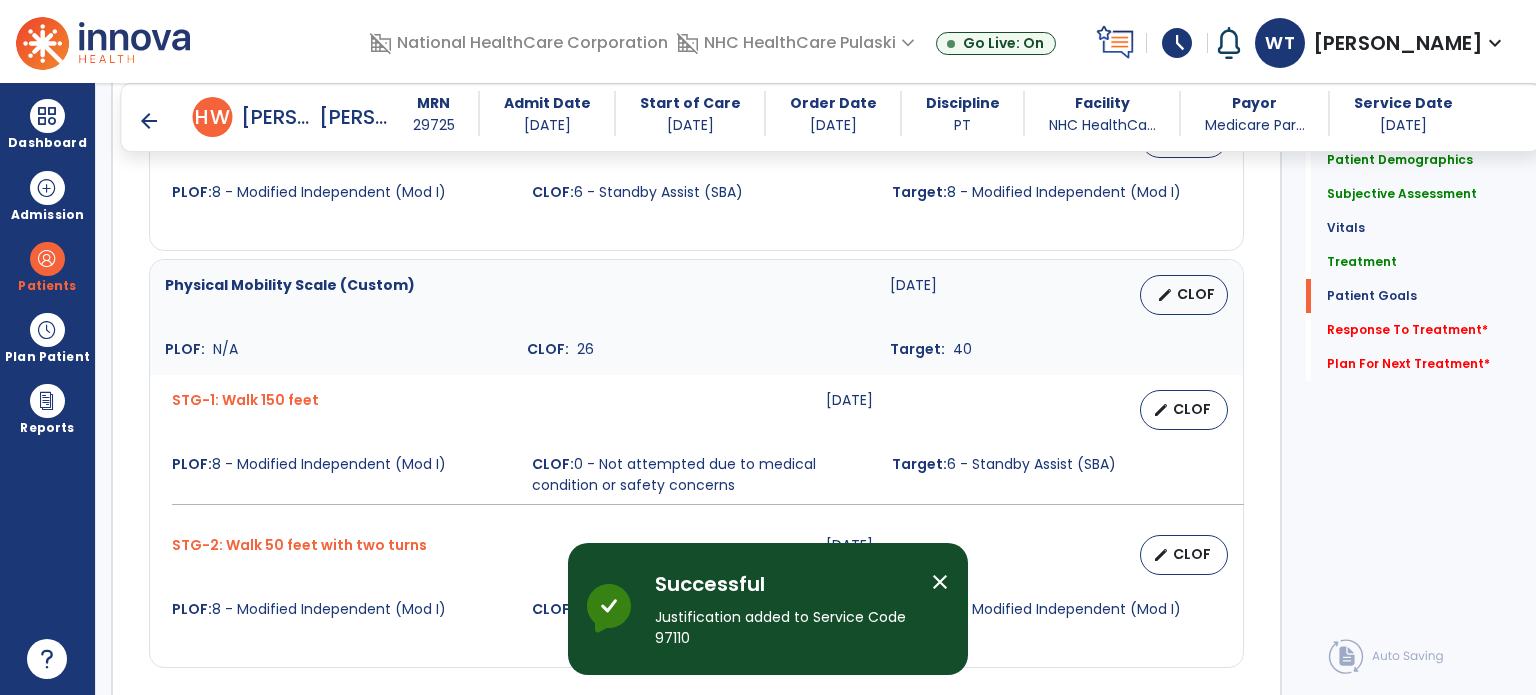 scroll, scrollTop: 2726, scrollLeft: 0, axis: vertical 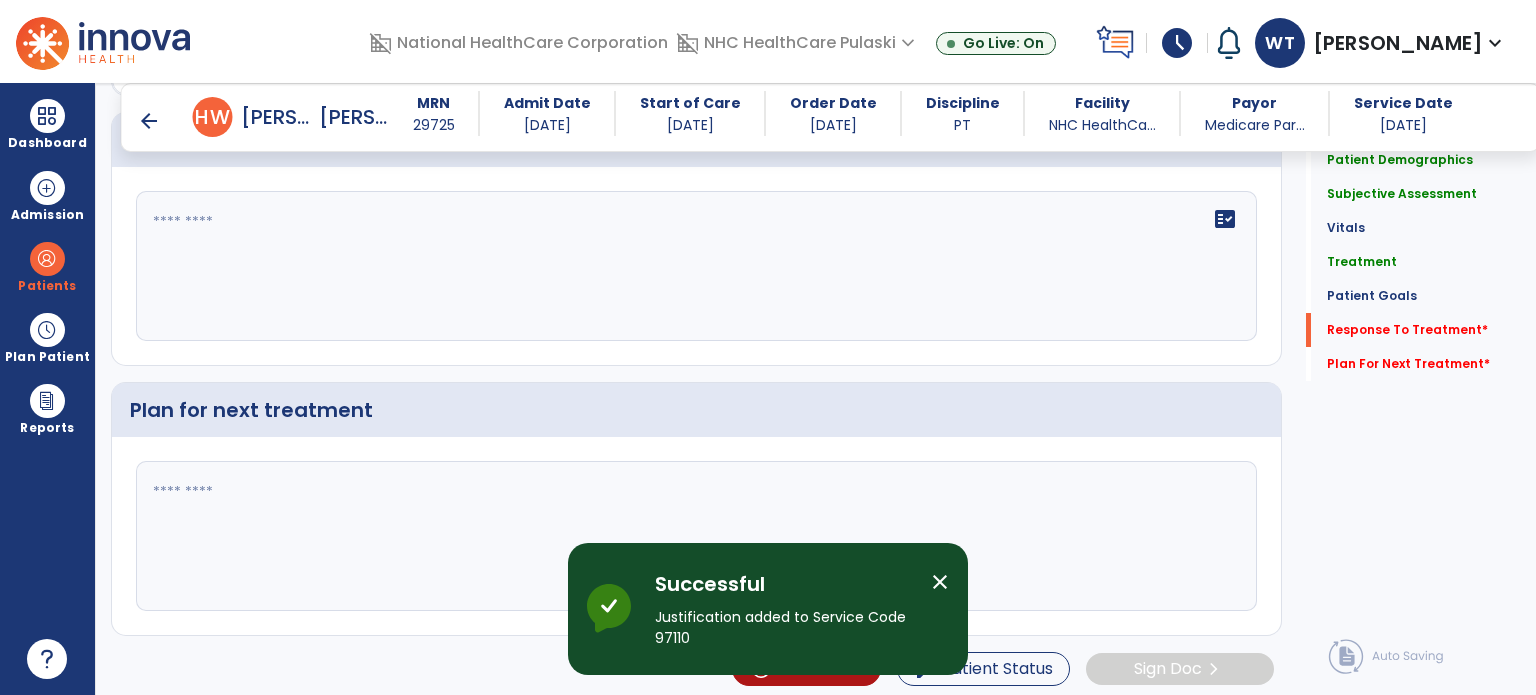 click 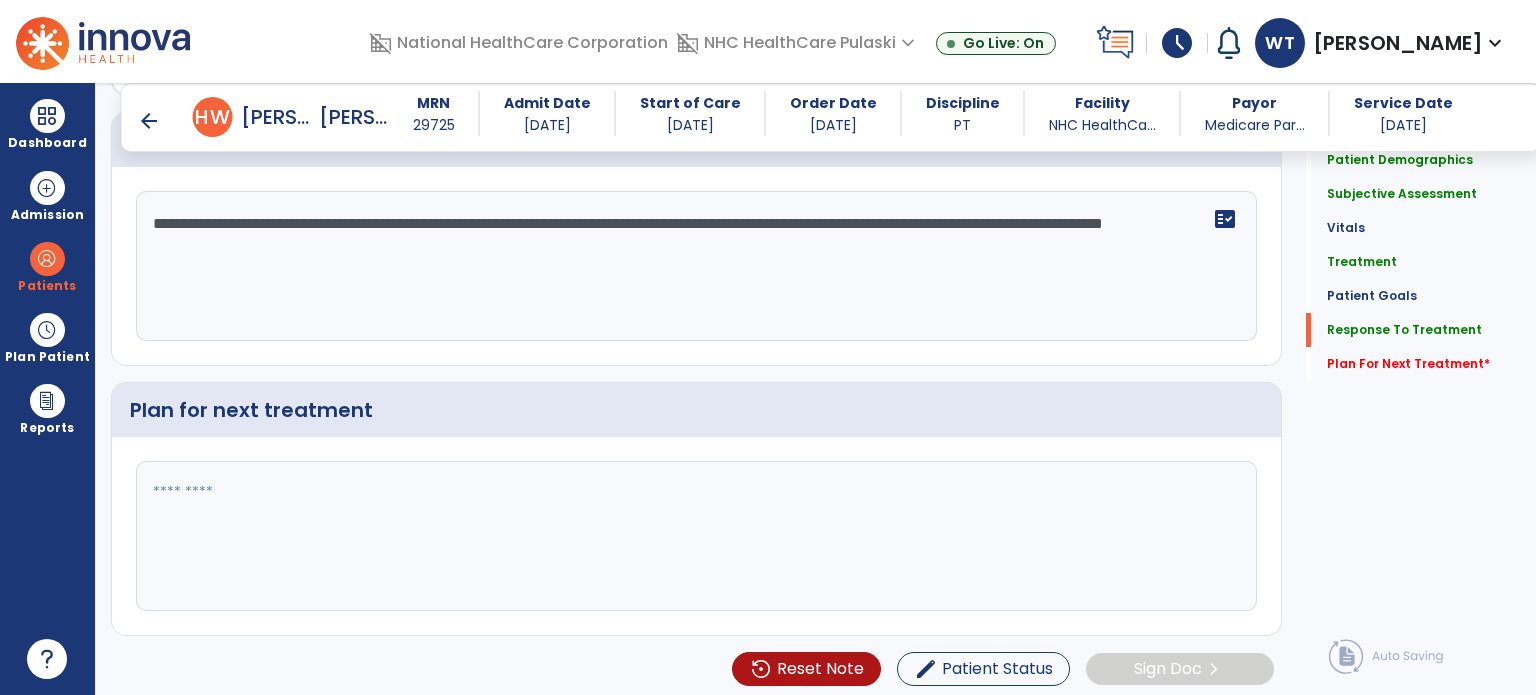 type on "**********" 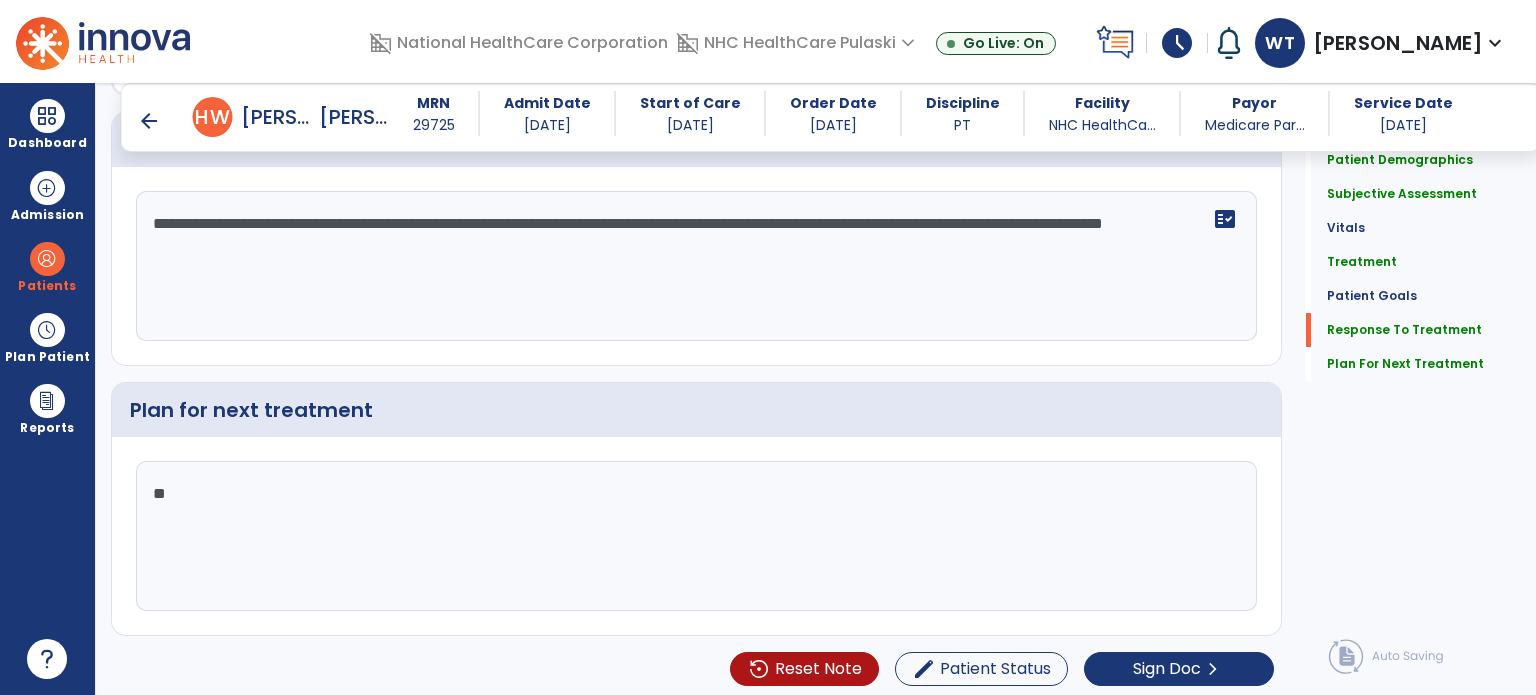 type on "*" 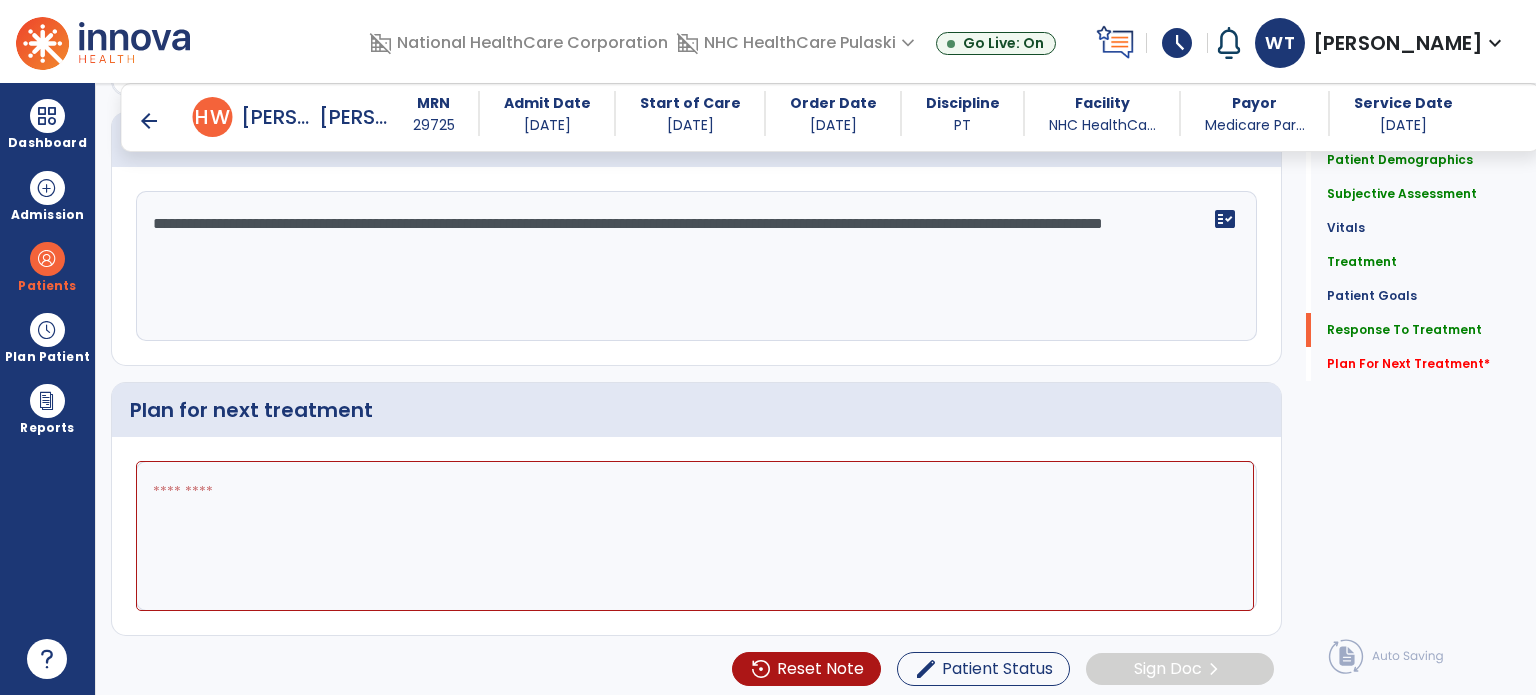 type on "*" 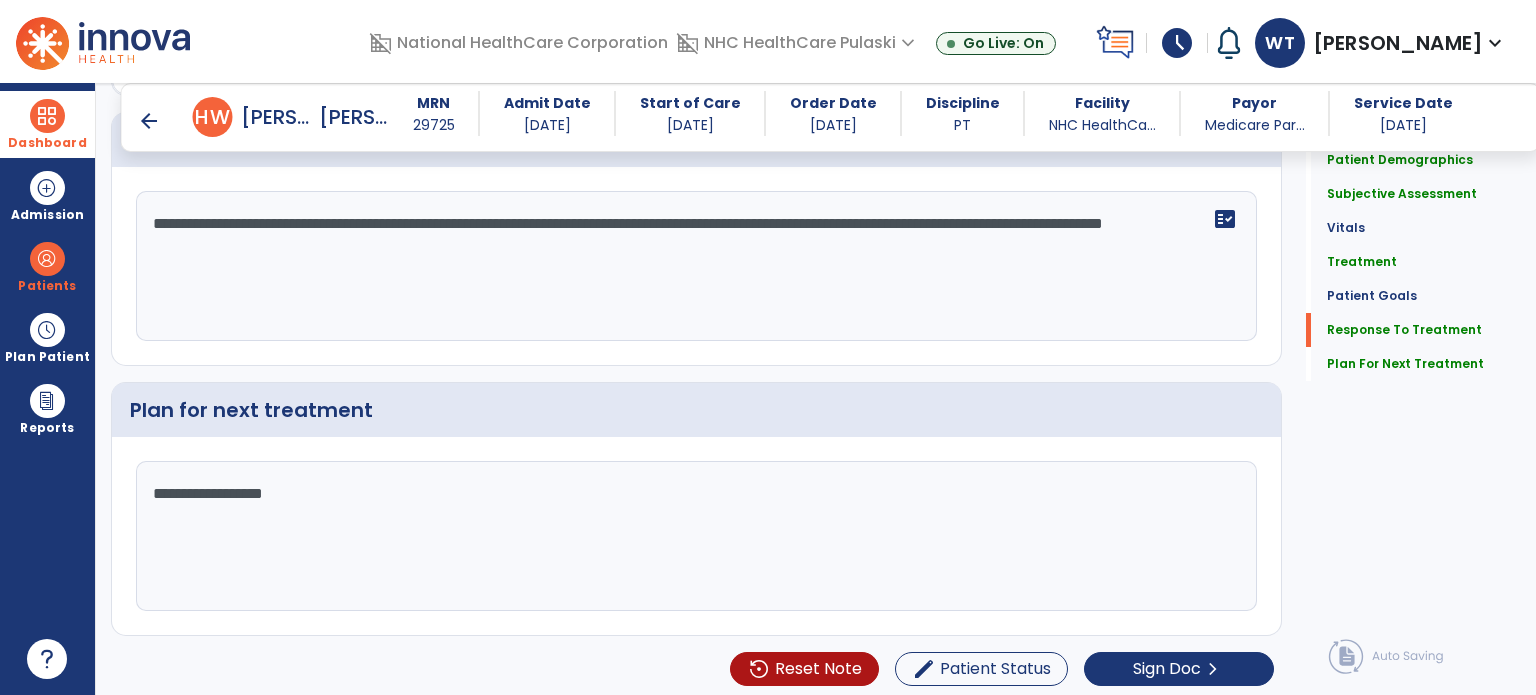 type on "**********" 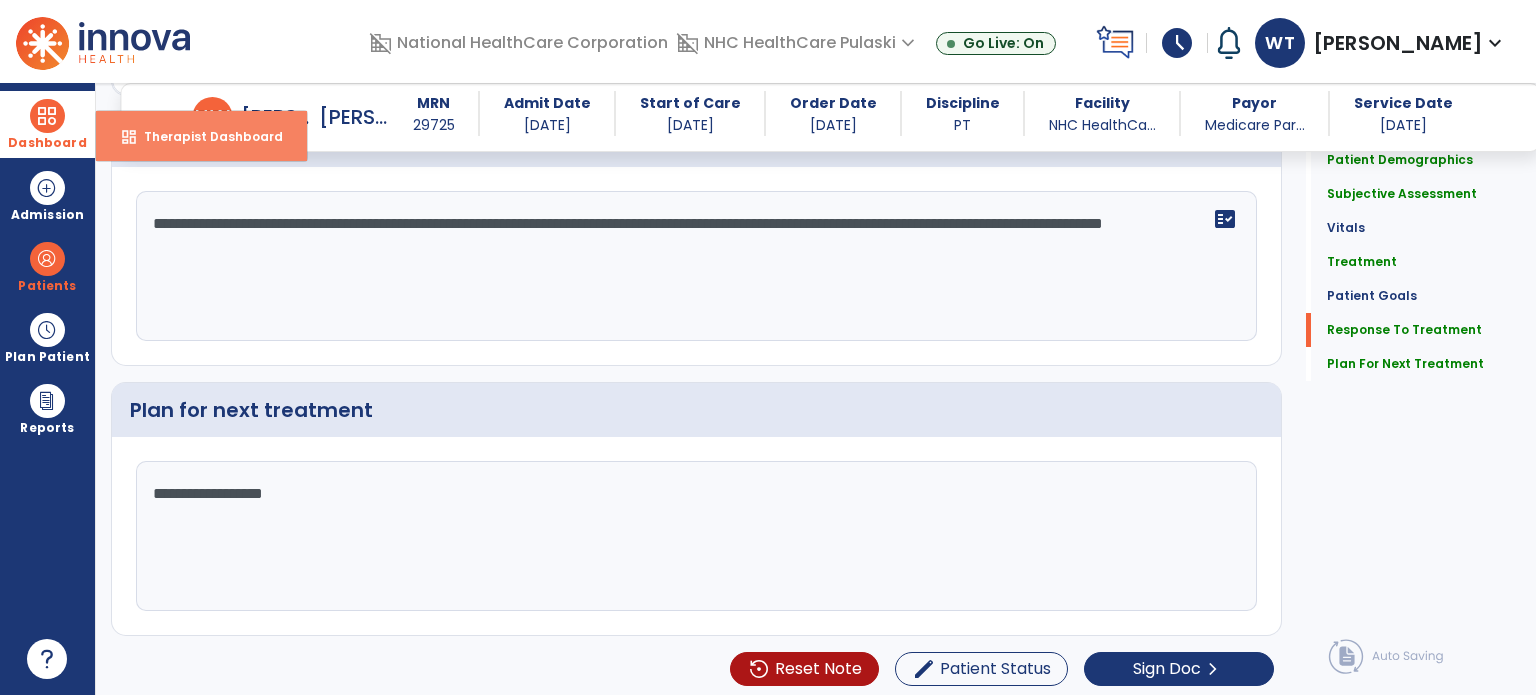 click on "dashboard  Therapist Dashboard" at bounding box center [201, 136] 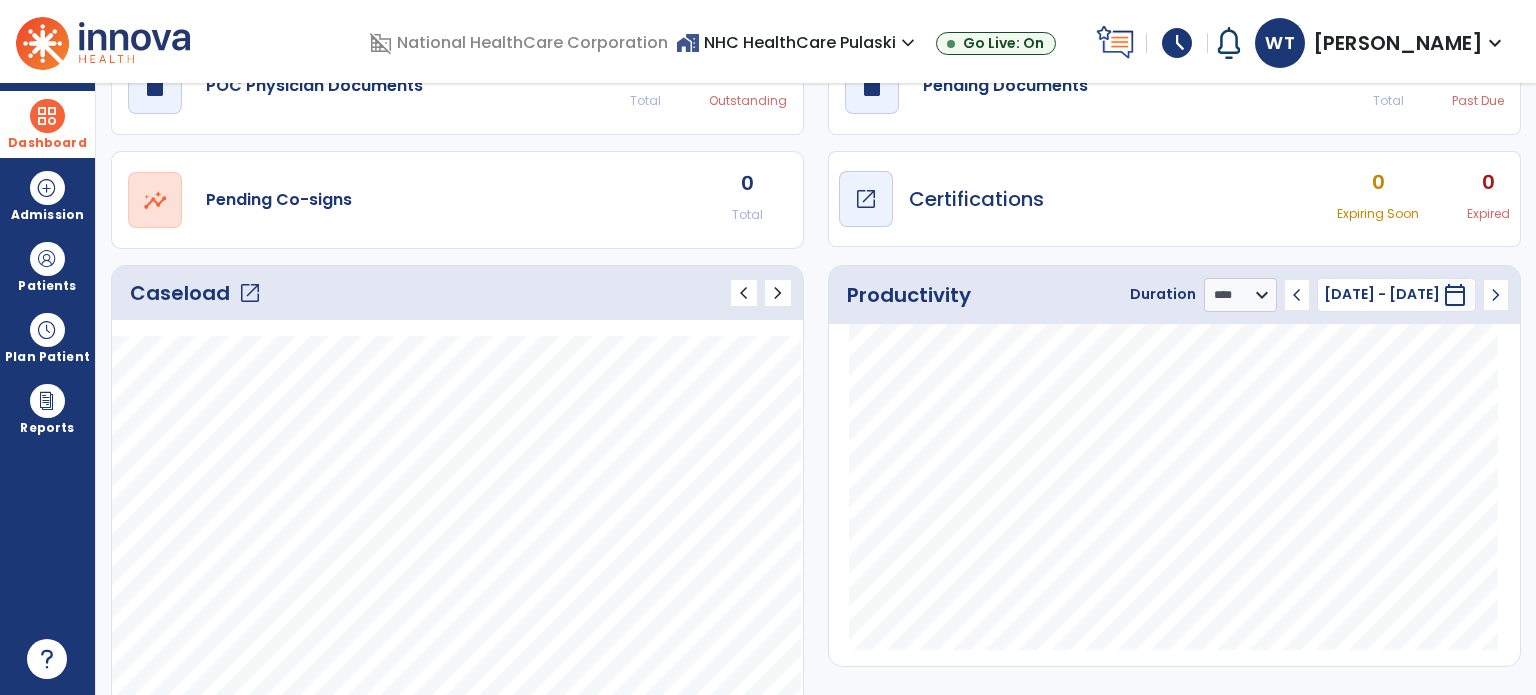 scroll, scrollTop: 0, scrollLeft: 0, axis: both 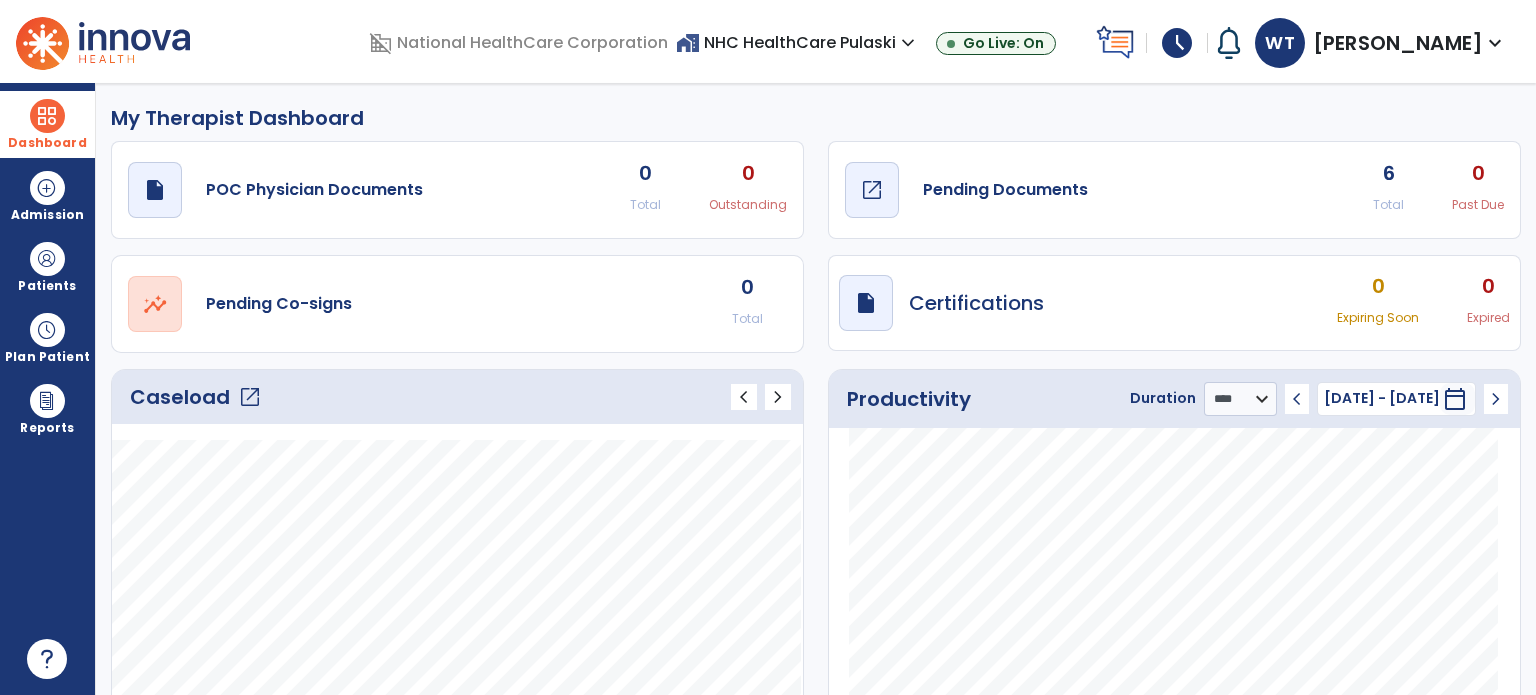 click on "draft   open_in_new" 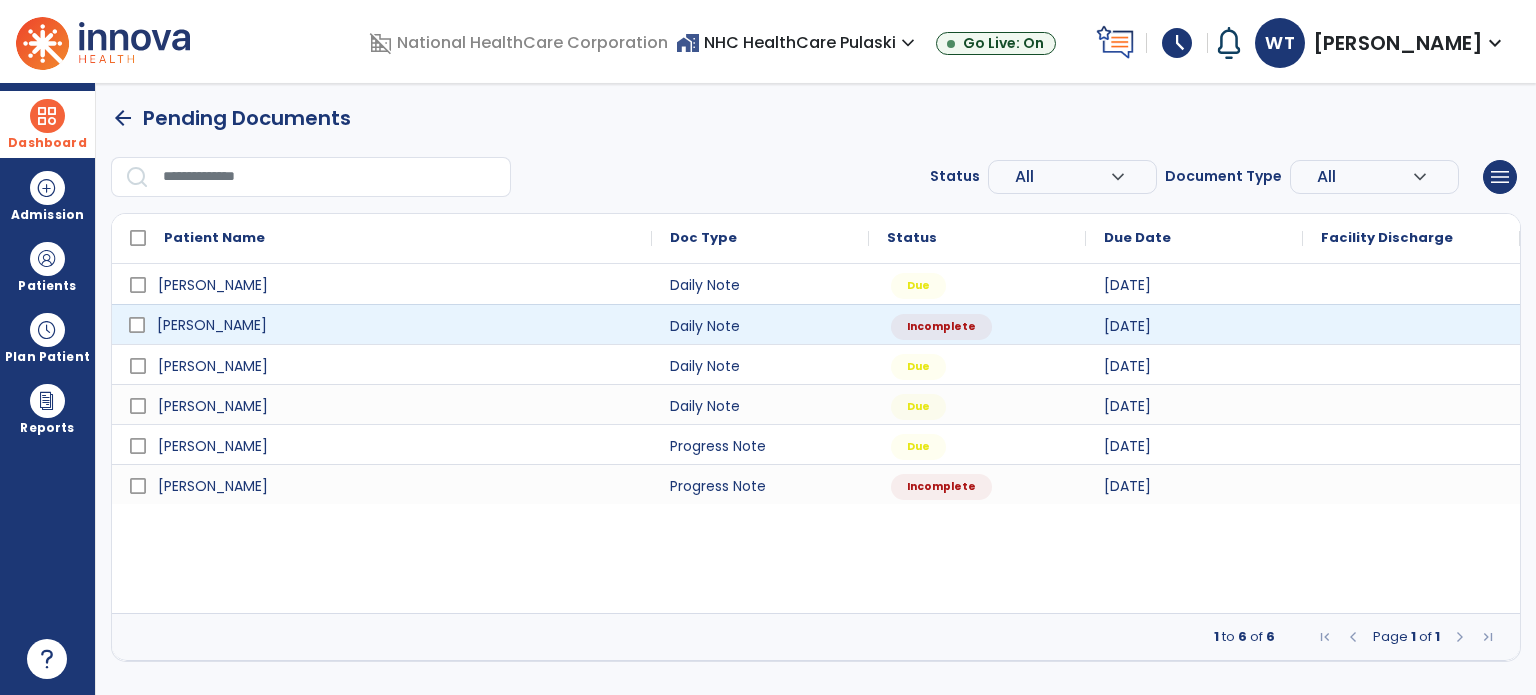 click on "[PERSON_NAME]" at bounding box center [396, 325] 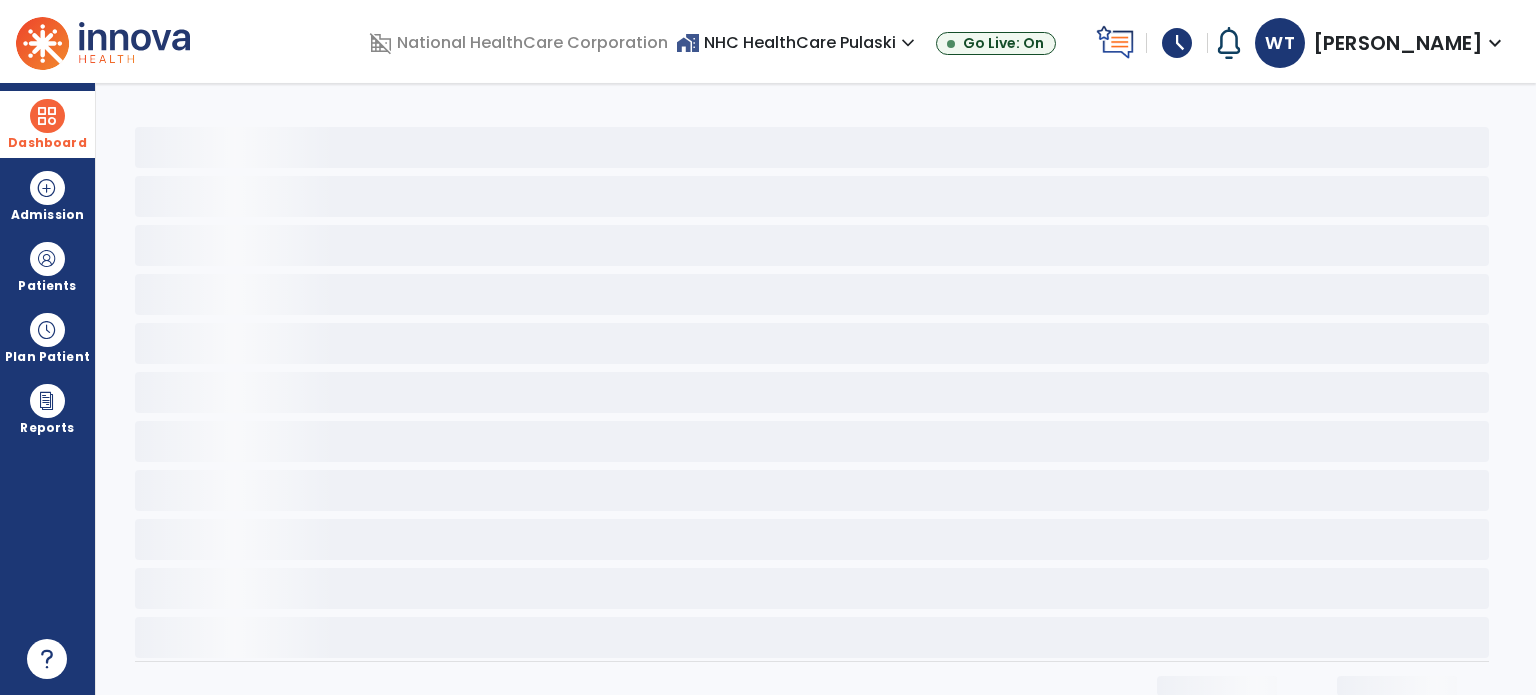 select on "*" 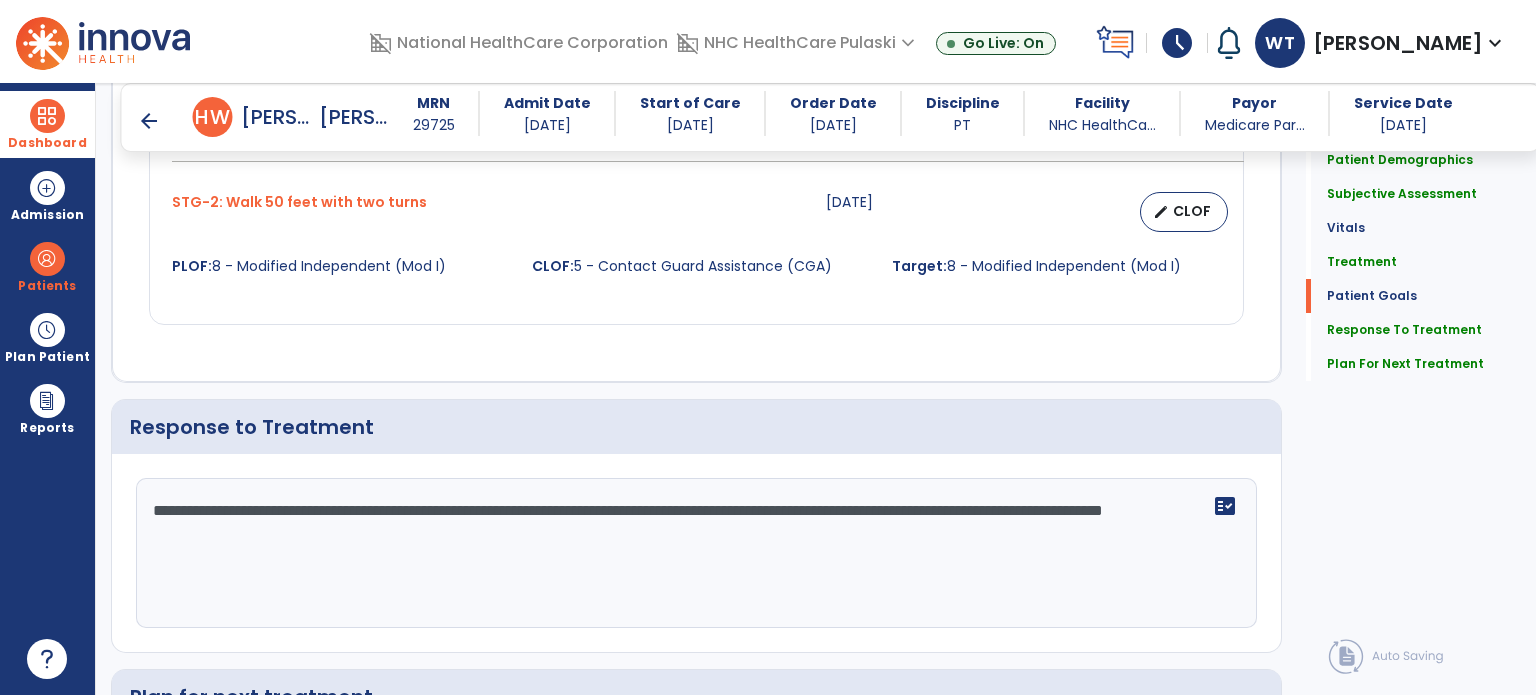 scroll, scrollTop: 2726, scrollLeft: 0, axis: vertical 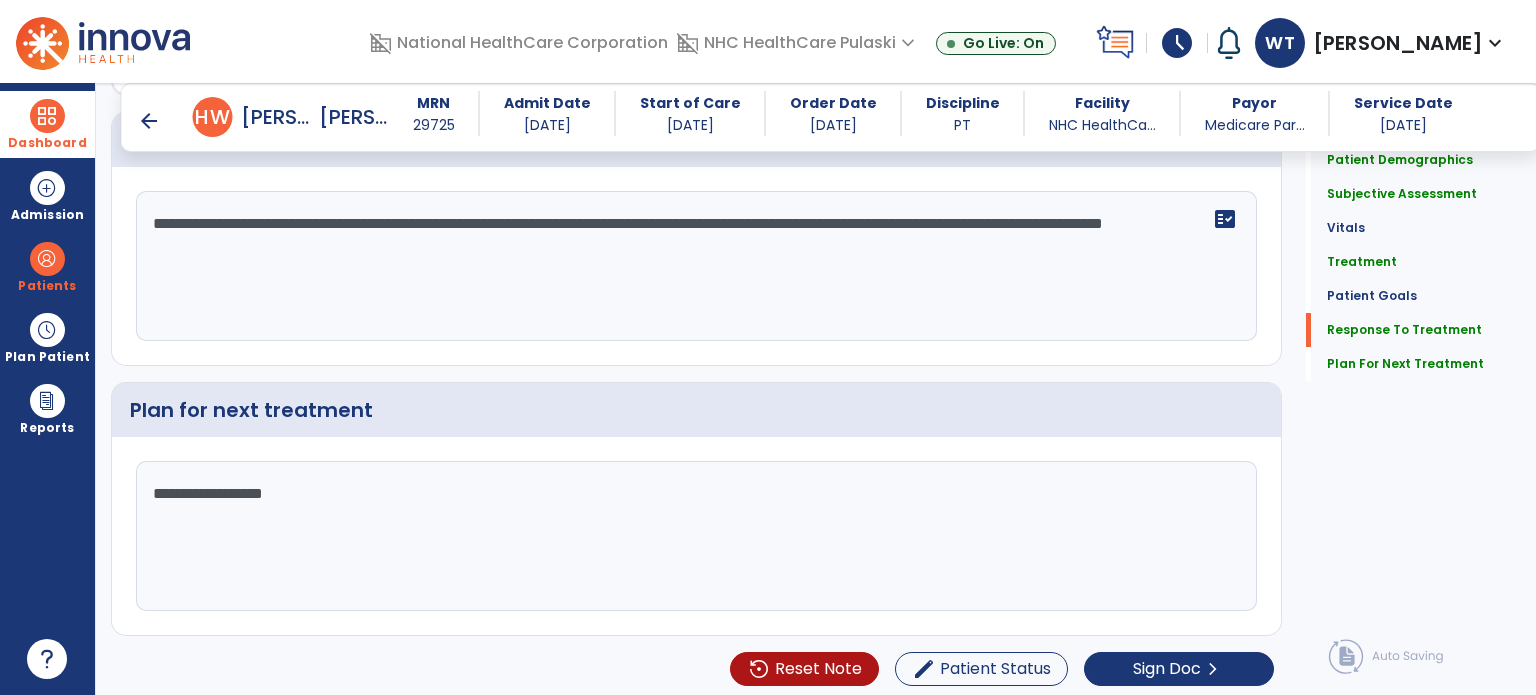 click on "**********" 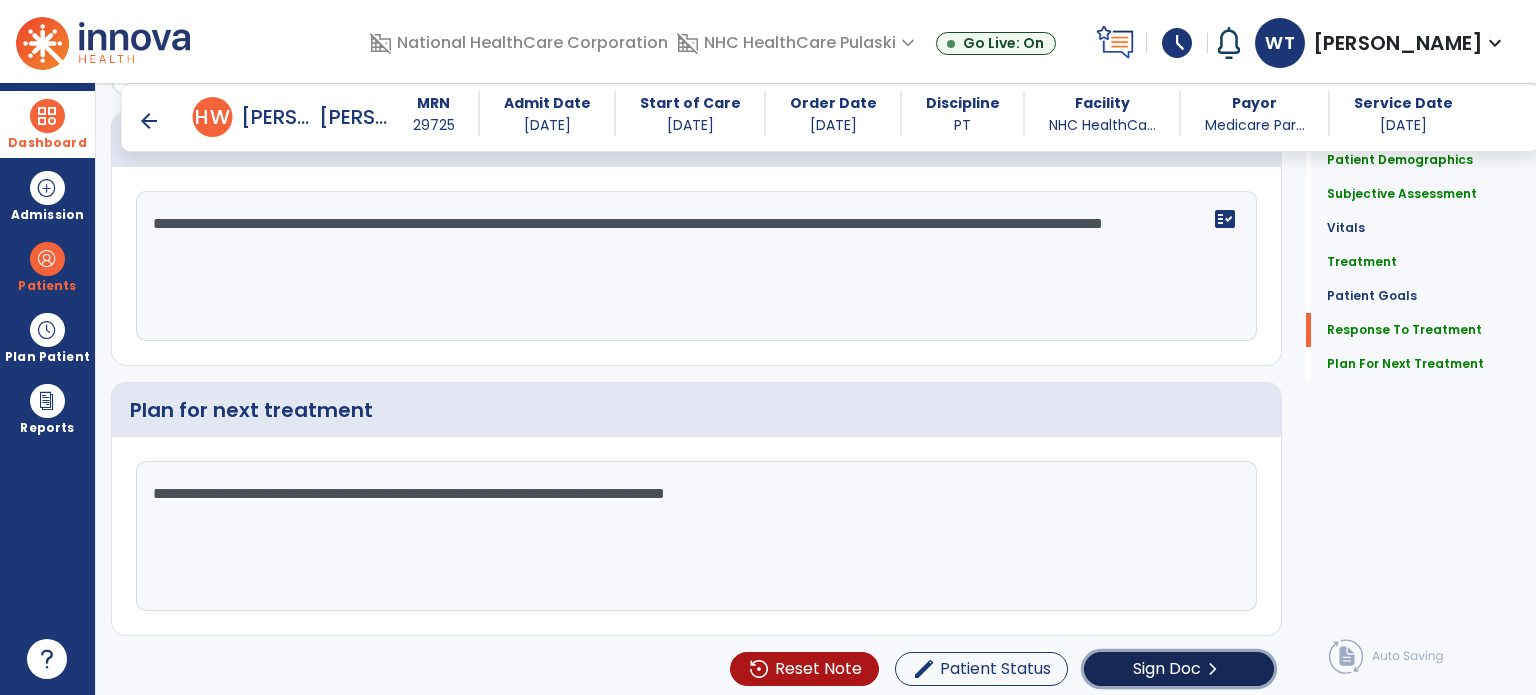 click on "Sign Doc" 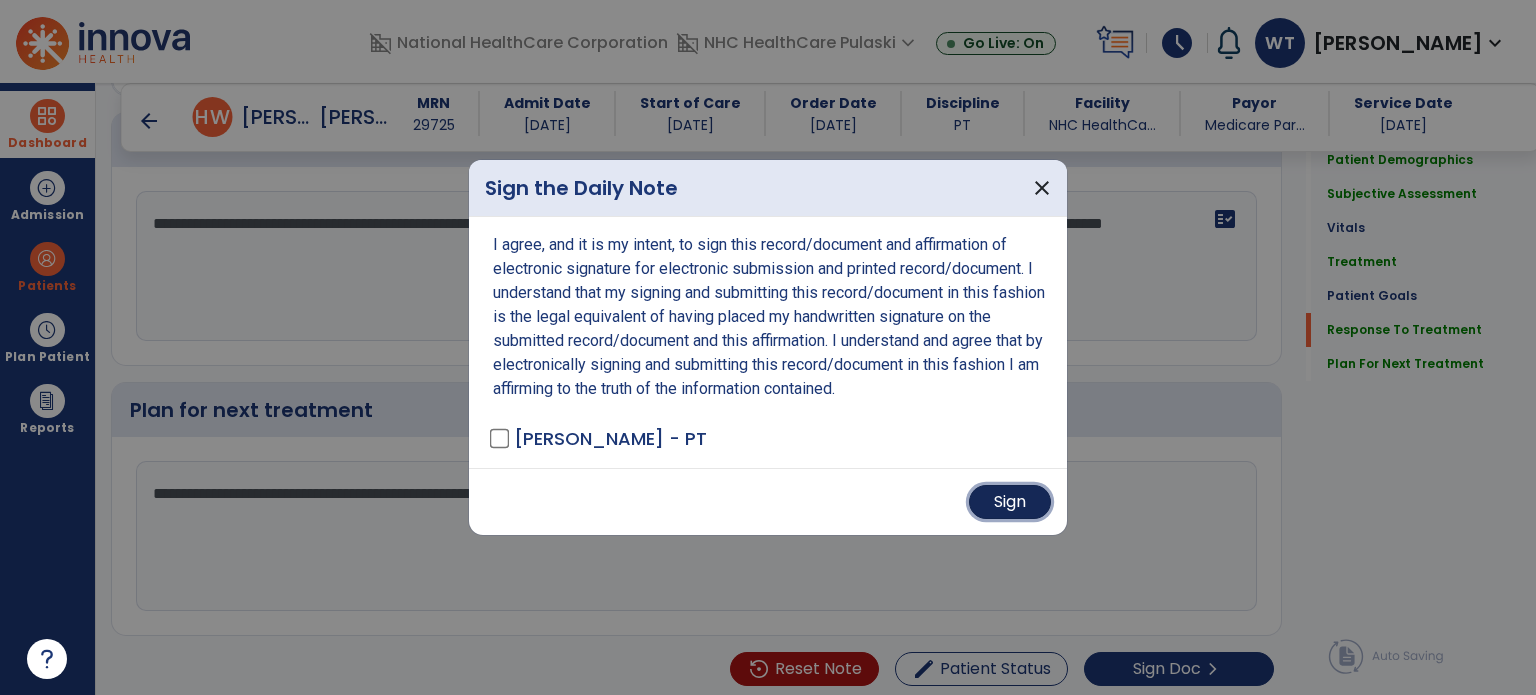 click on "Sign" at bounding box center [1010, 502] 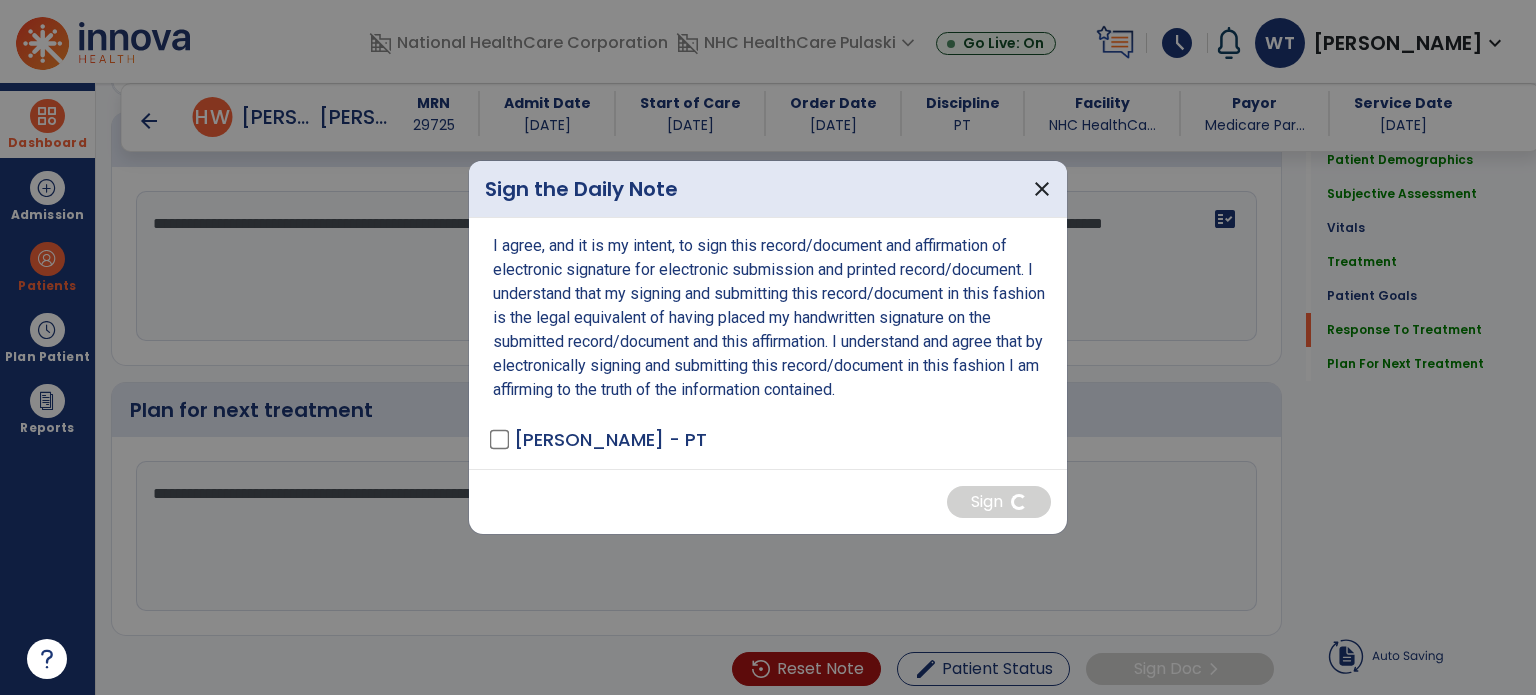 type on "**********" 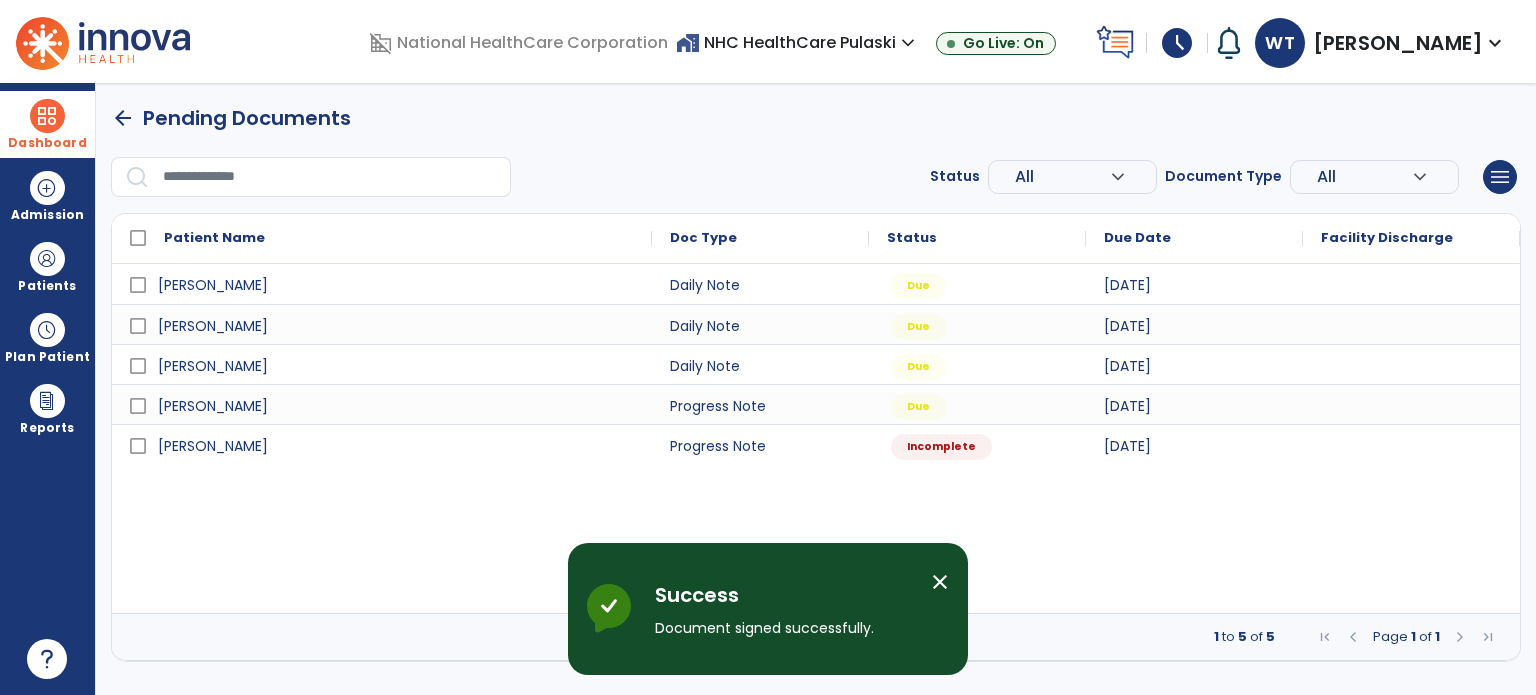 scroll, scrollTop: 0, scrollLeft: 0, axis: both 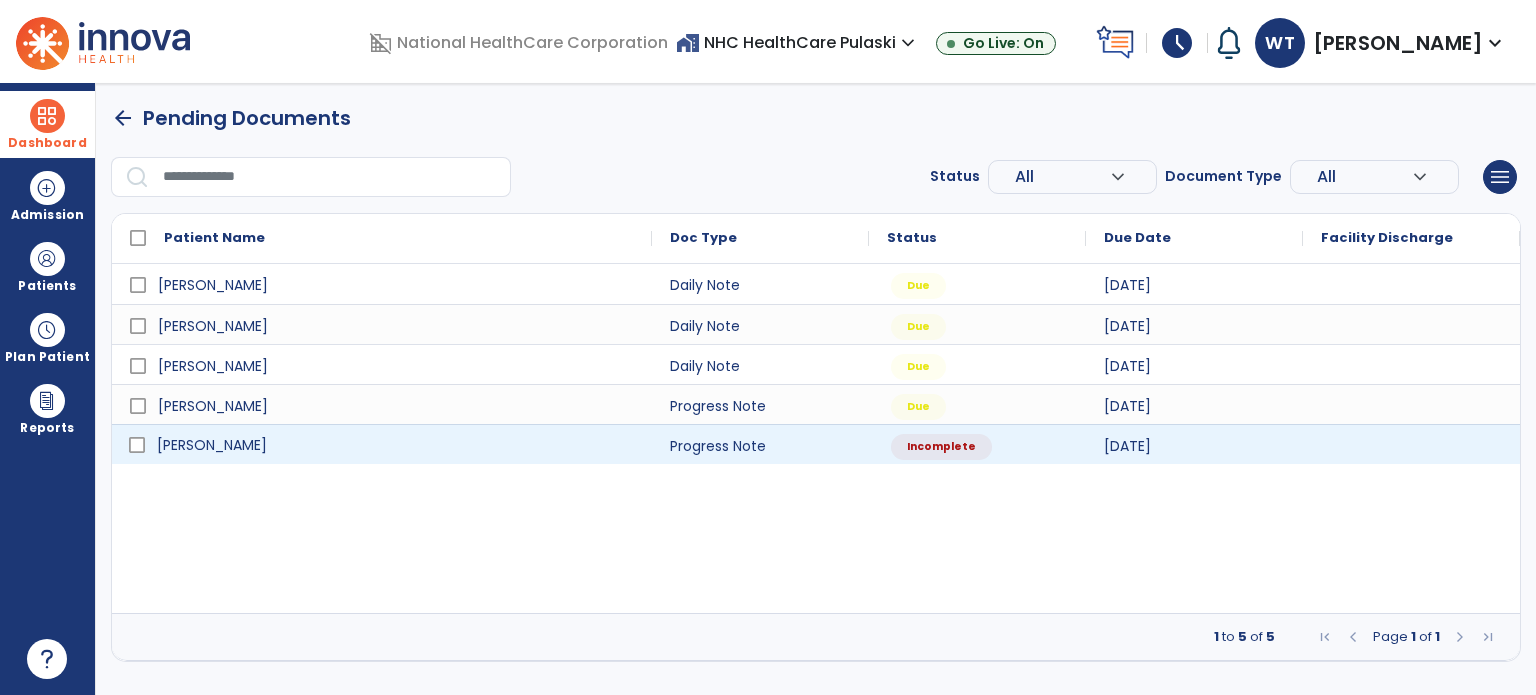 click on "[PERSON_NAME]" at bounding box center [396, 445] 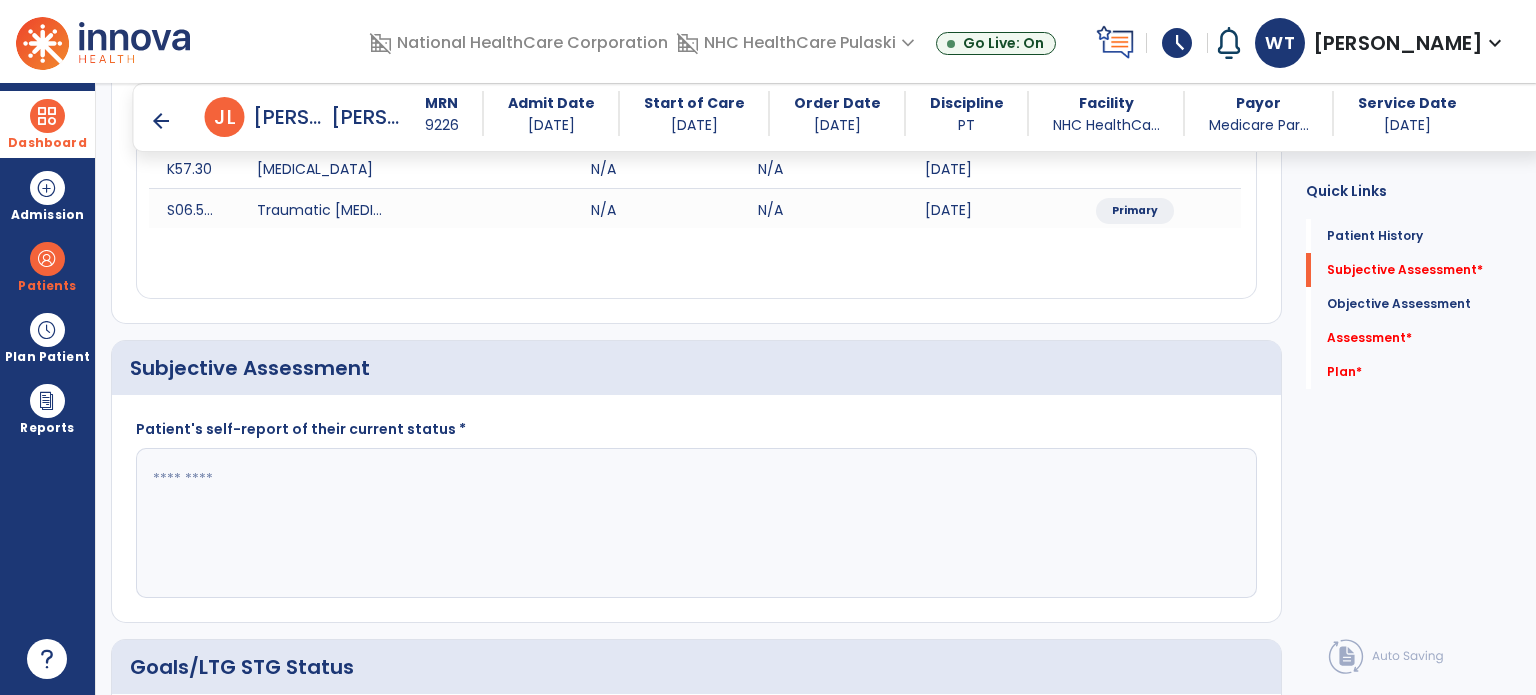 scroll, scrollTop: 300, scrollLeft: 0, axis: vertical 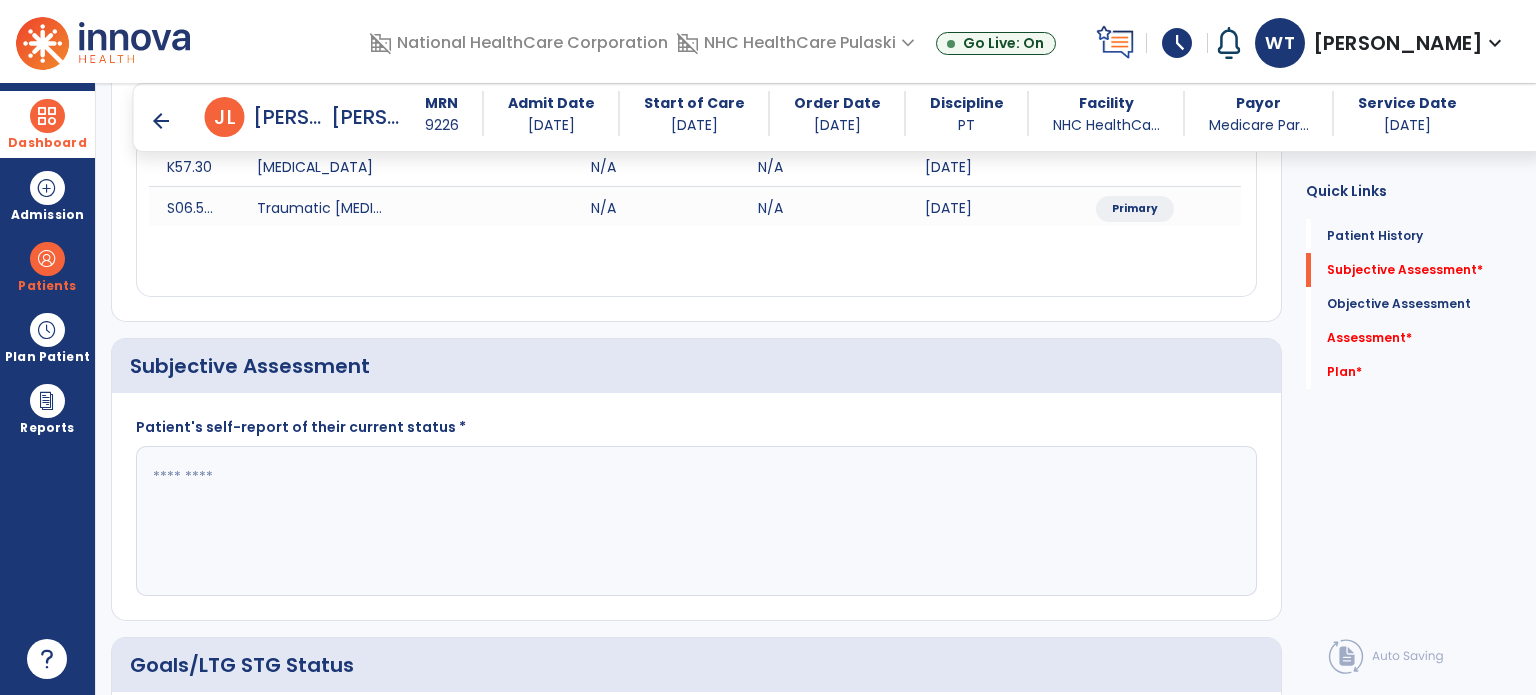 click 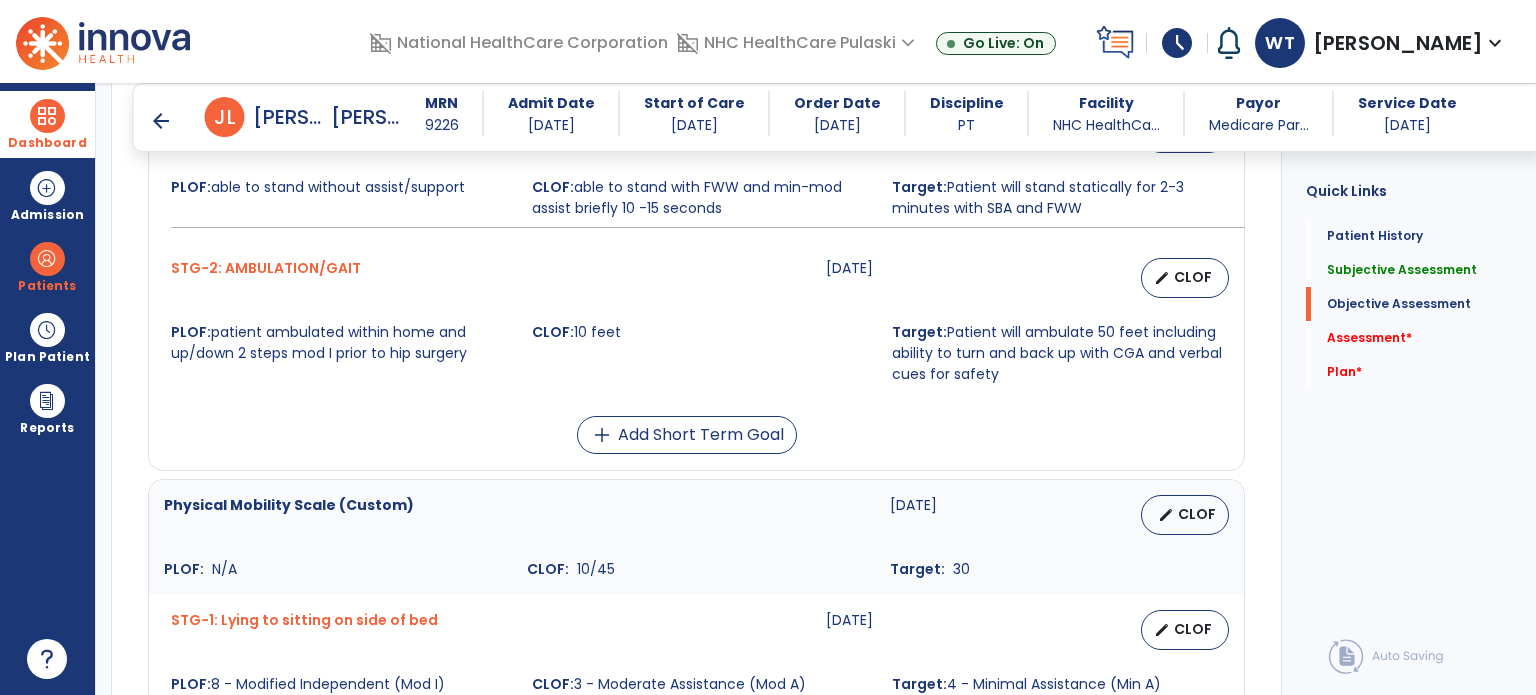 scroll, scrollTop: 1300, scrollLeft: 0, axis: vertical 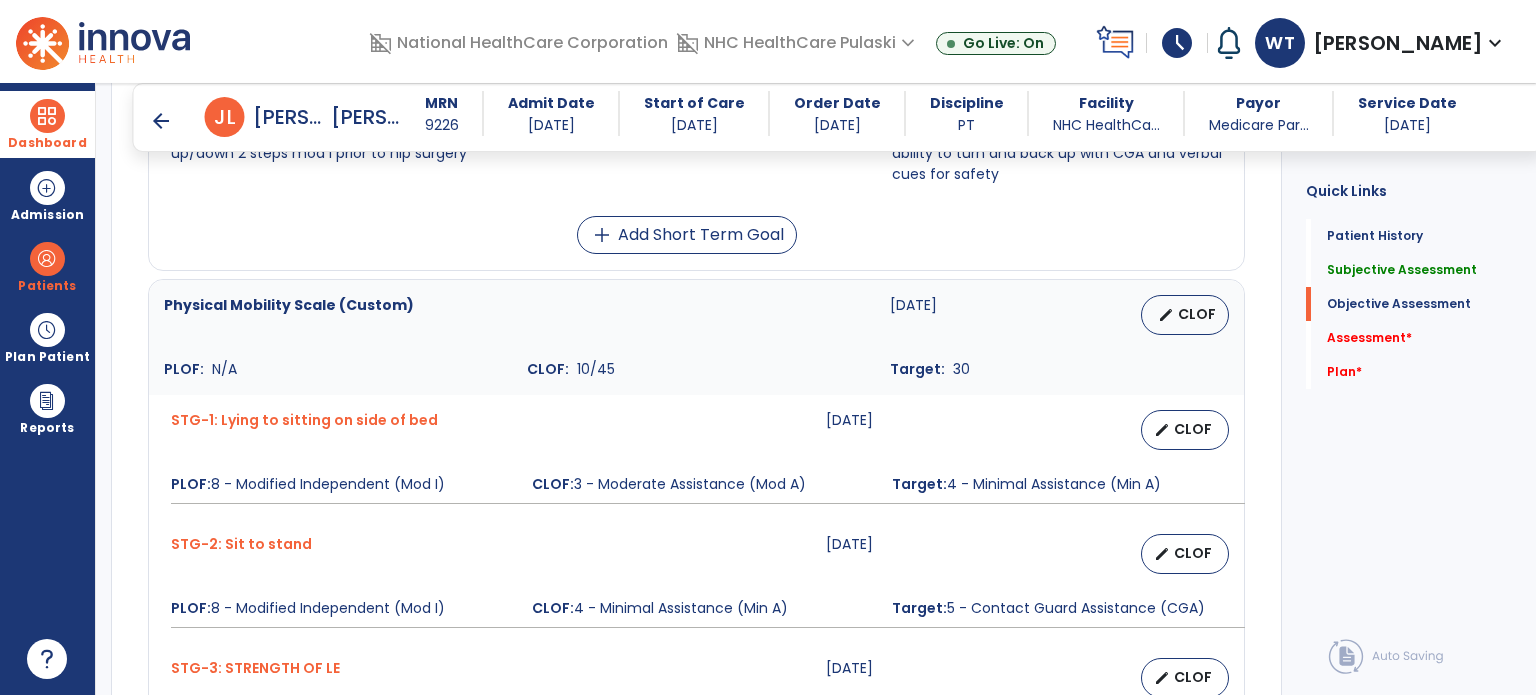 type on "**********" 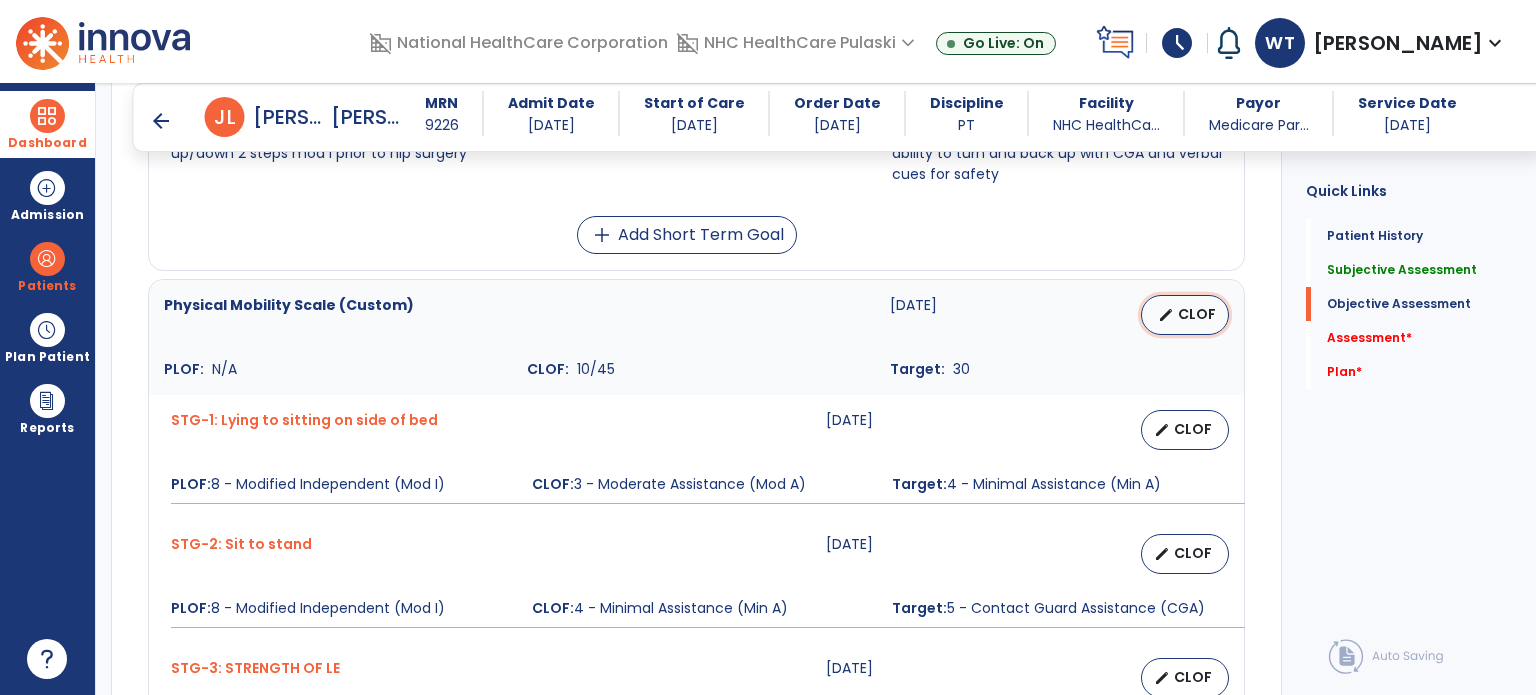click on "CLOF" at bounding box center (1197, 314) 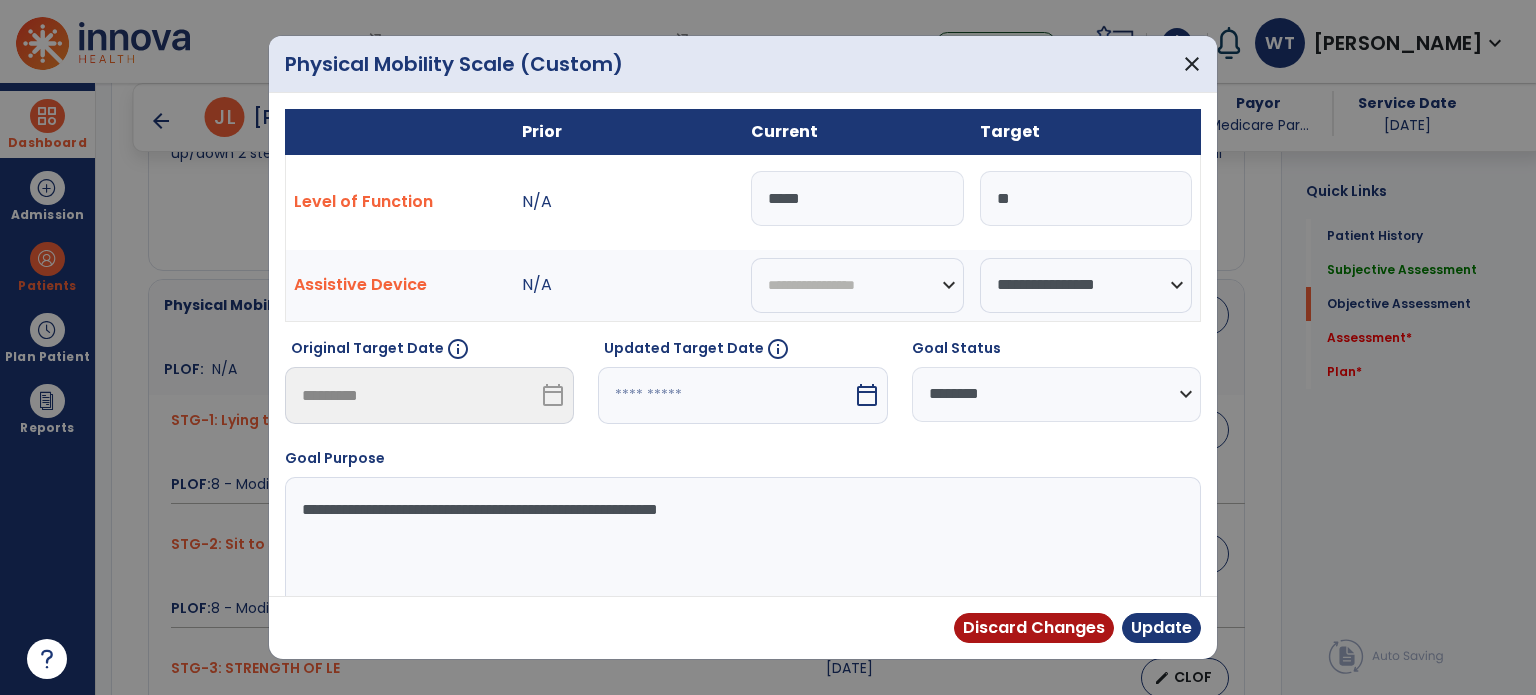 click on "*****" at bounding box center (857, 198) 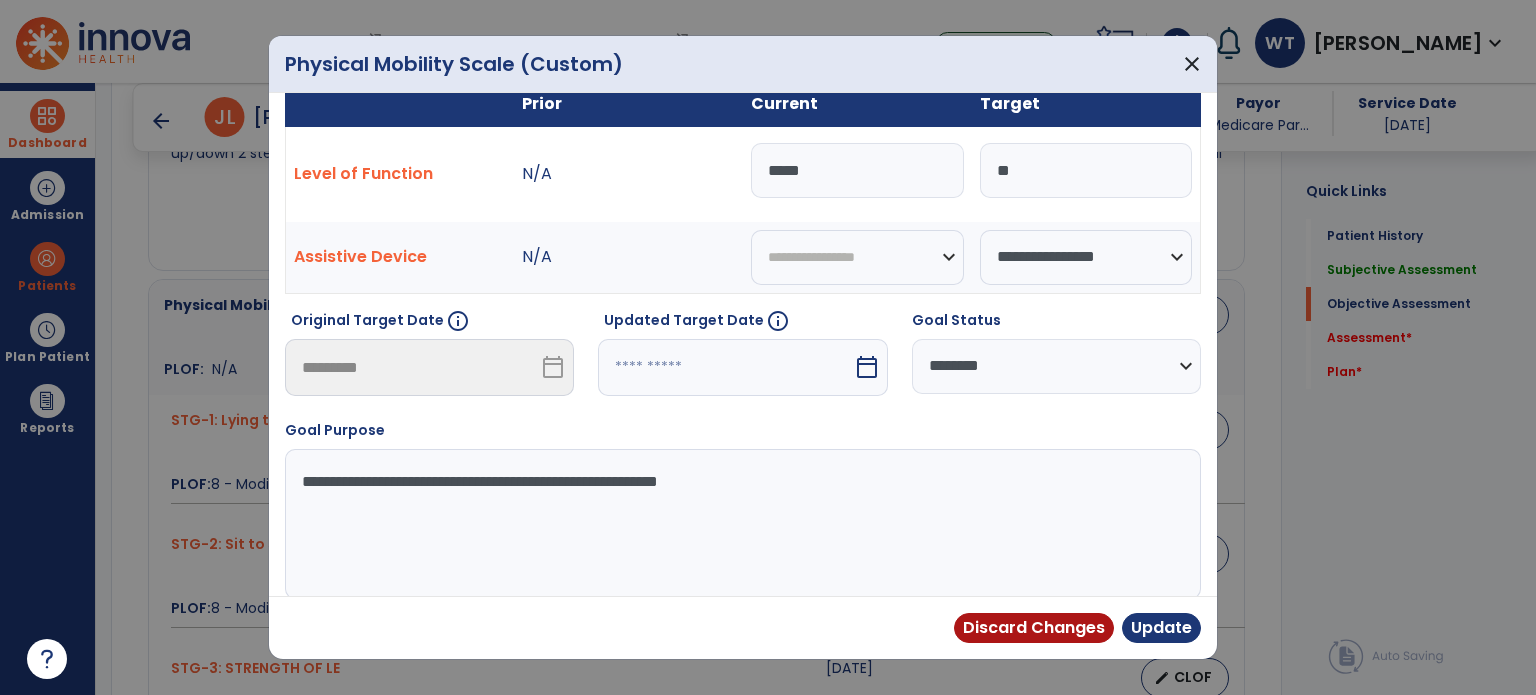 scroll, scrollTop: 43, scrollLeft: 0, axis: vertical 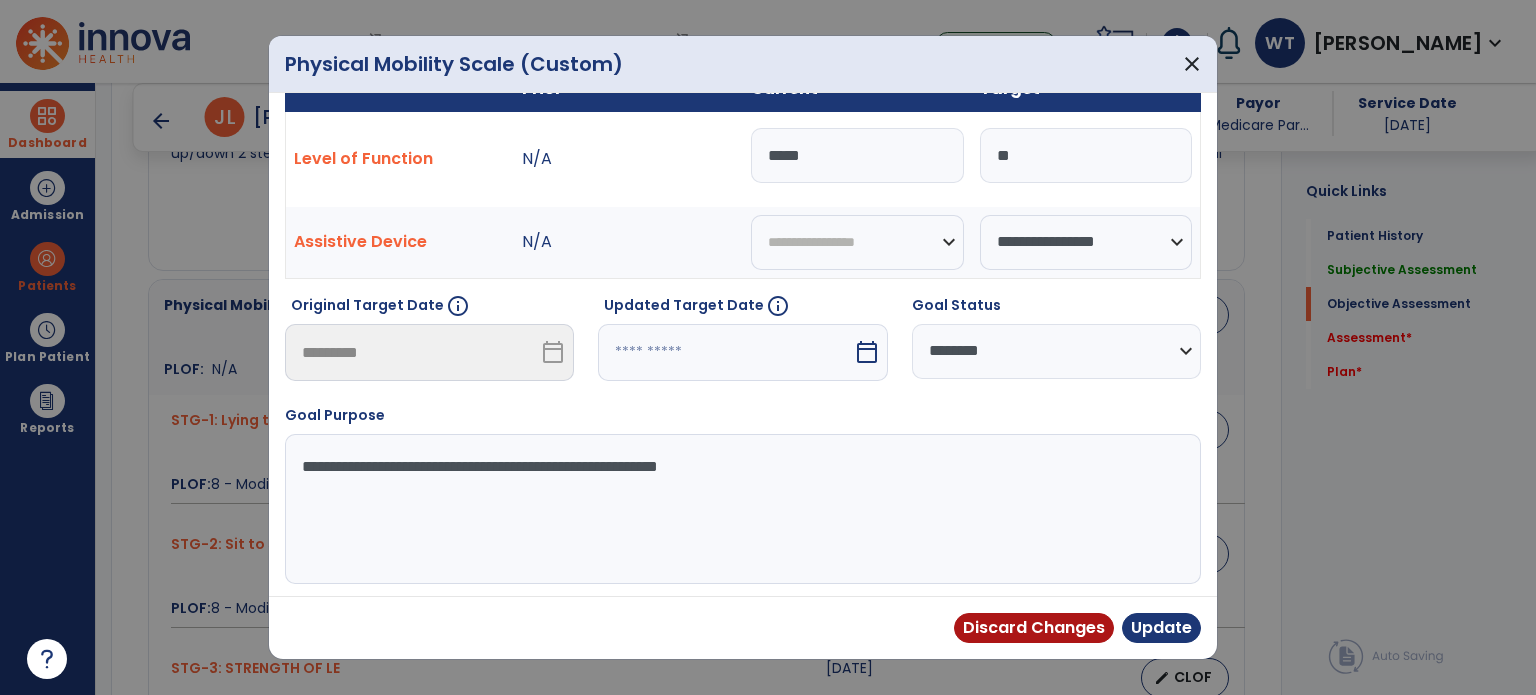 click on "calendar_today" at bounding box center (867, 352) 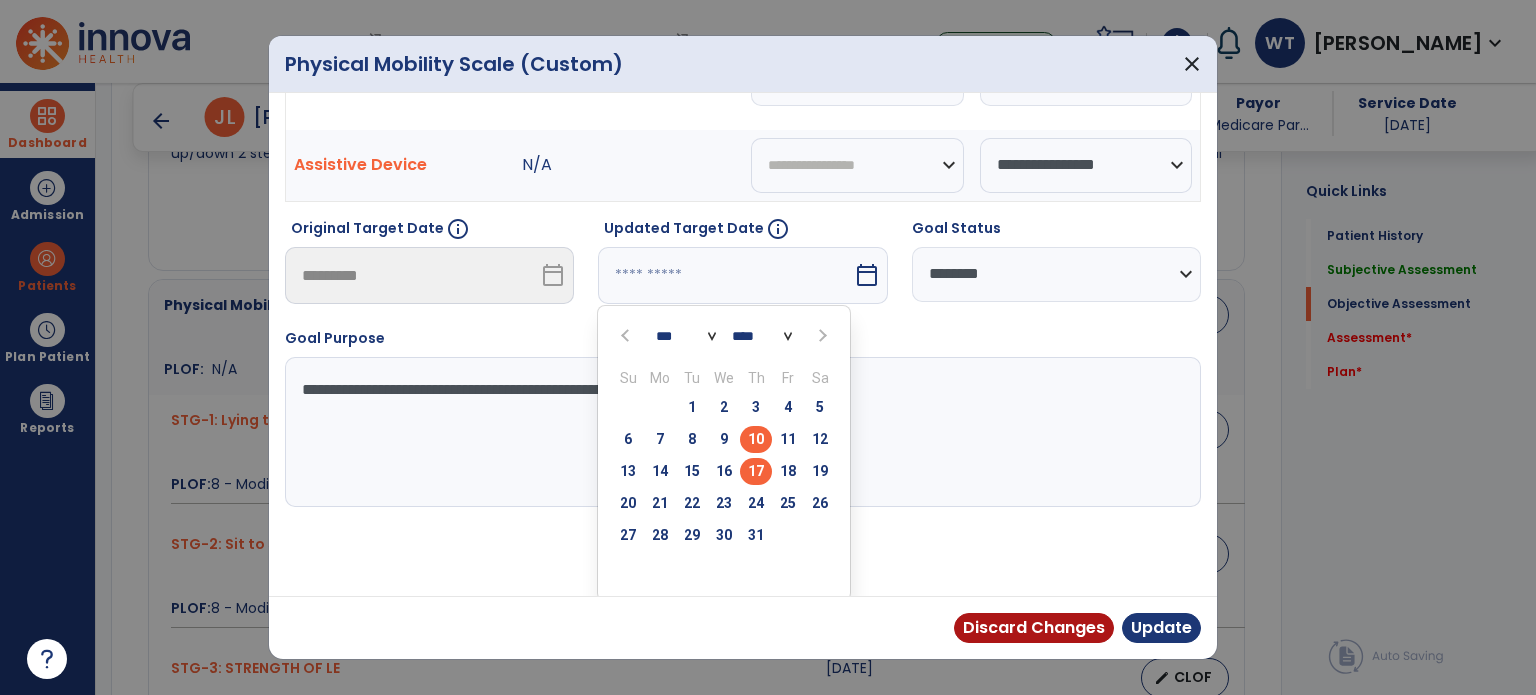 scroll, scrollTop: 121, scrollLeft: 0, axis: vertical 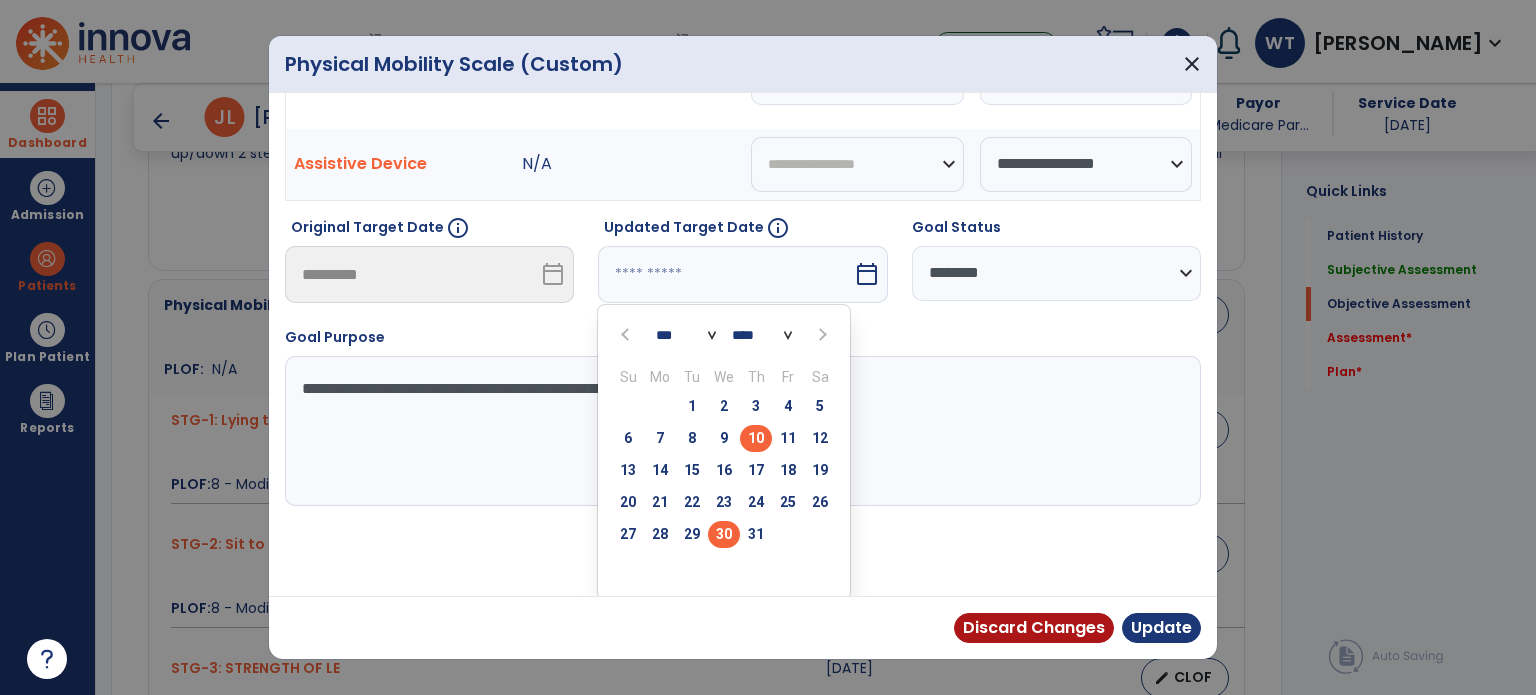 click on "30" at bounding box center (724, 534) 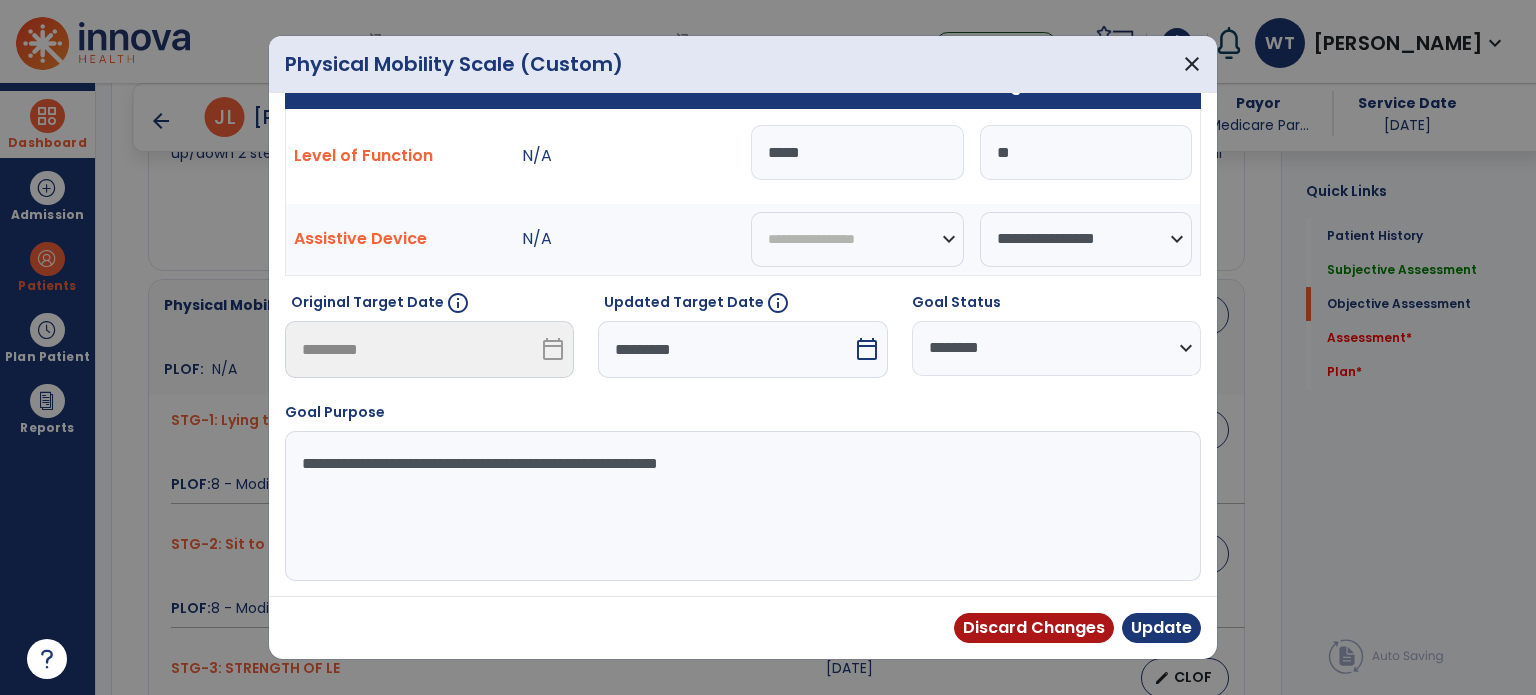 scroll, scrollTop: 44, scrollLeft: 0, axis: vertical 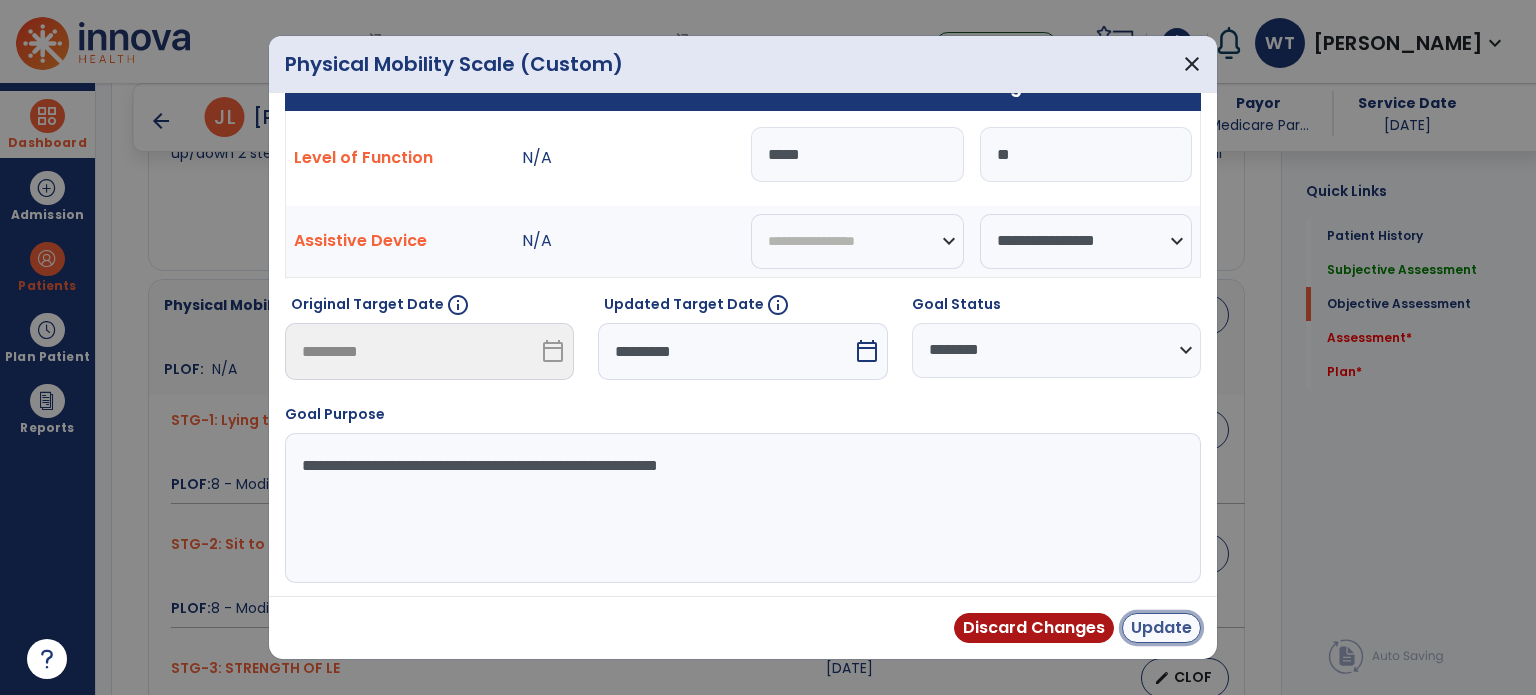 click on "Update" at bounding box center [1161, 628] 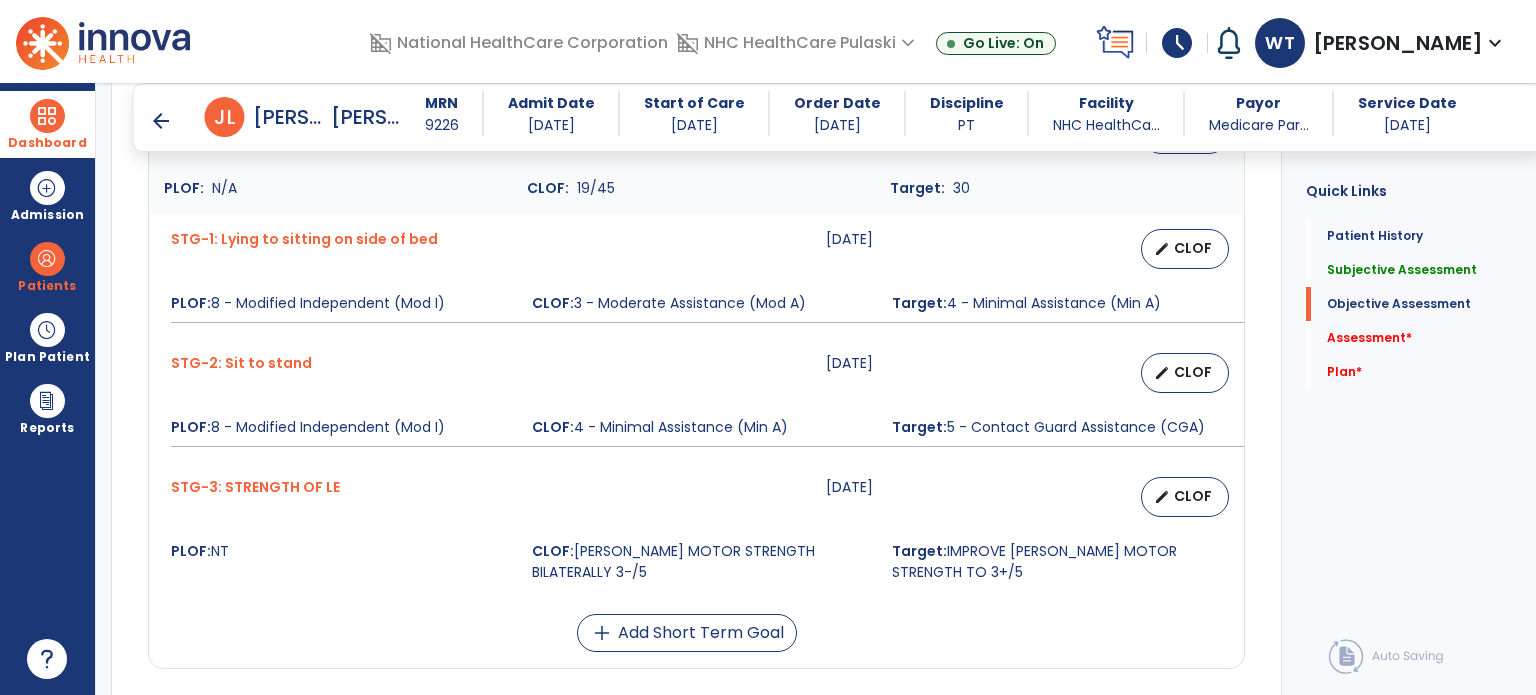 scroll, scrollTop: 1500, scrollLeft: 0, axis: vertical 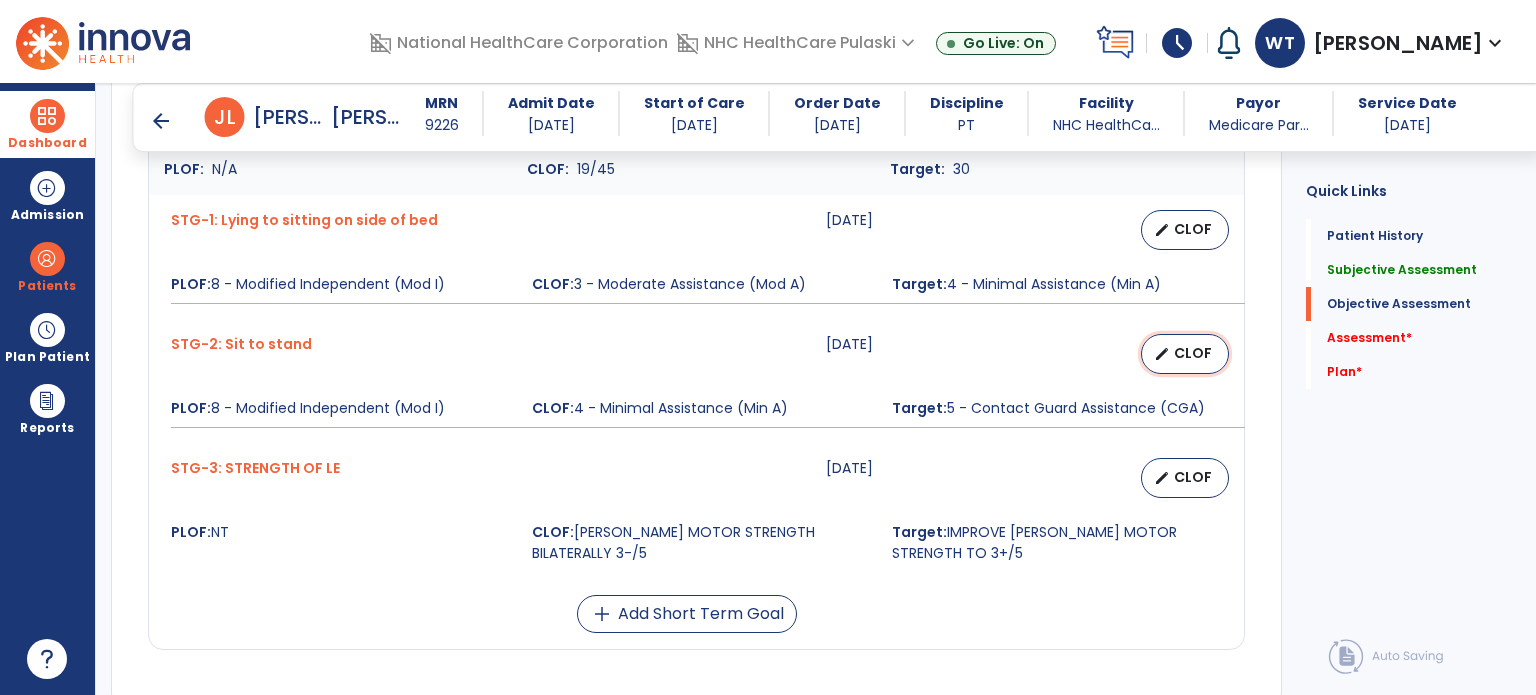 click on "edit   CLOF" at bounding box center [1185, 354] 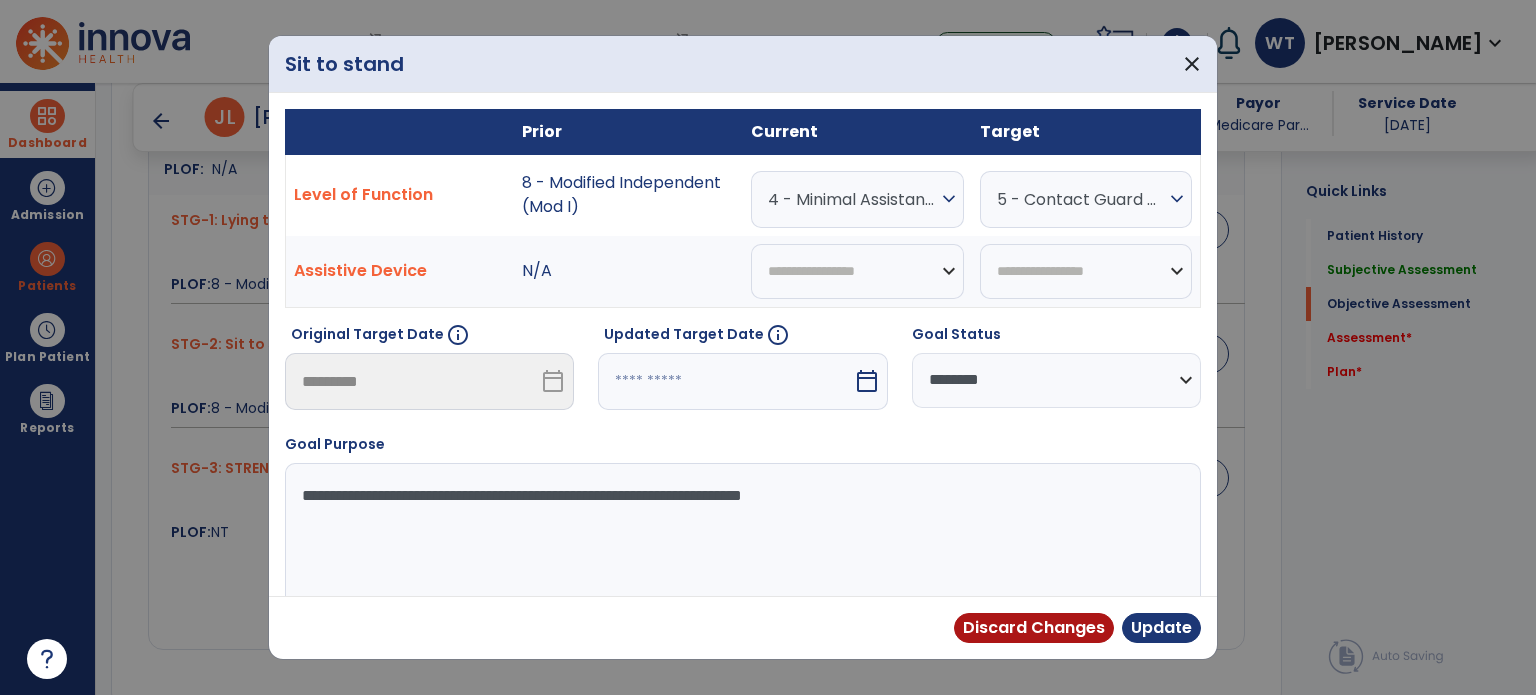 click on "4 - Minimal Assistance (Min A)" at bounding box center (852, 199) 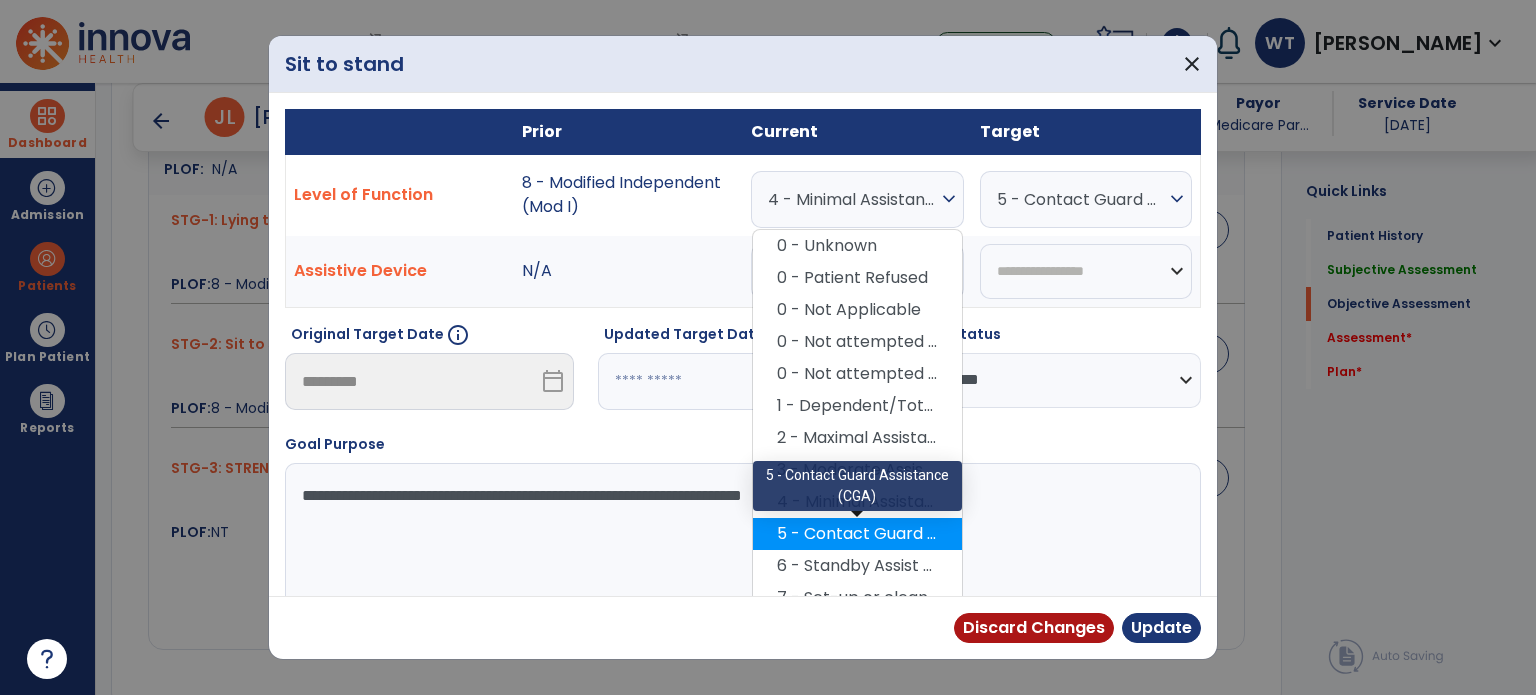 click on "5 - Contact Guard Assistance (CGA)" at bounding box center [857, 534] 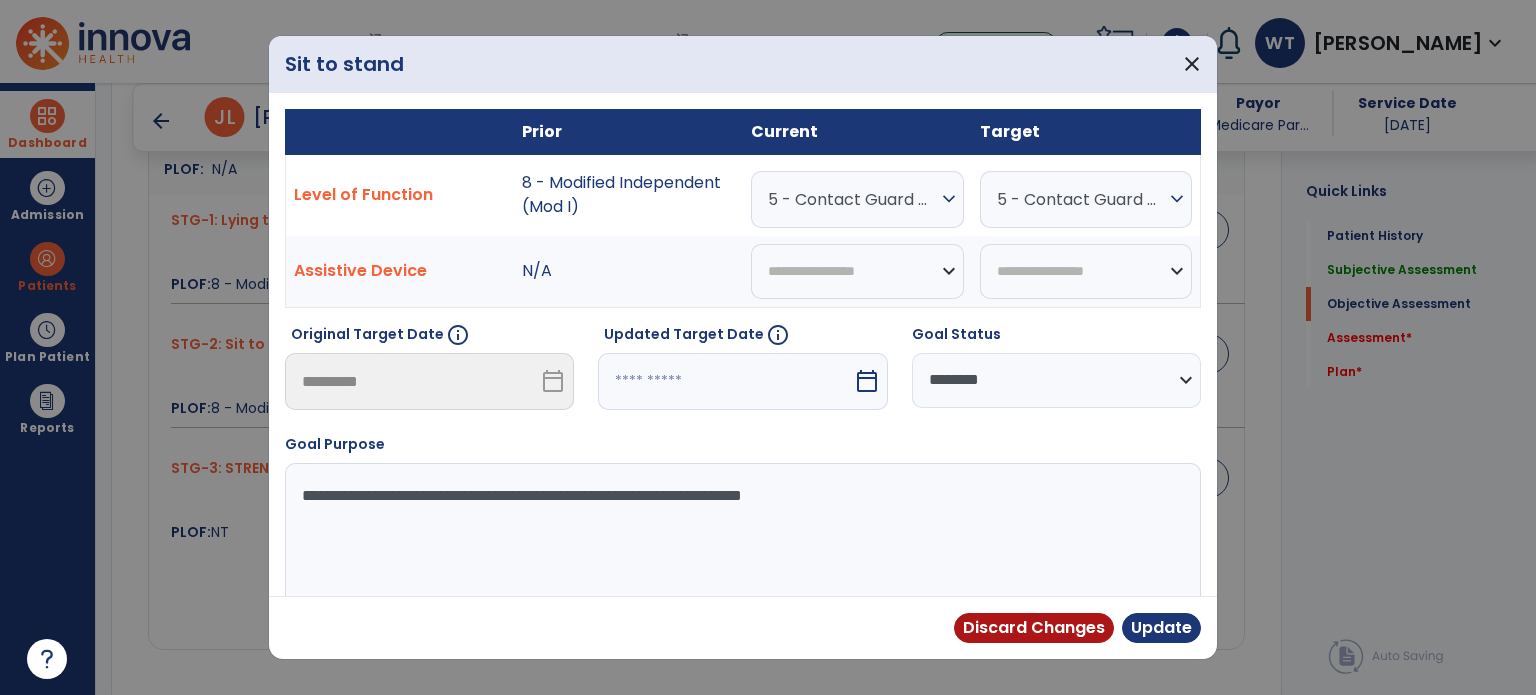 click on "**********" at bounding box center (1056, 380) 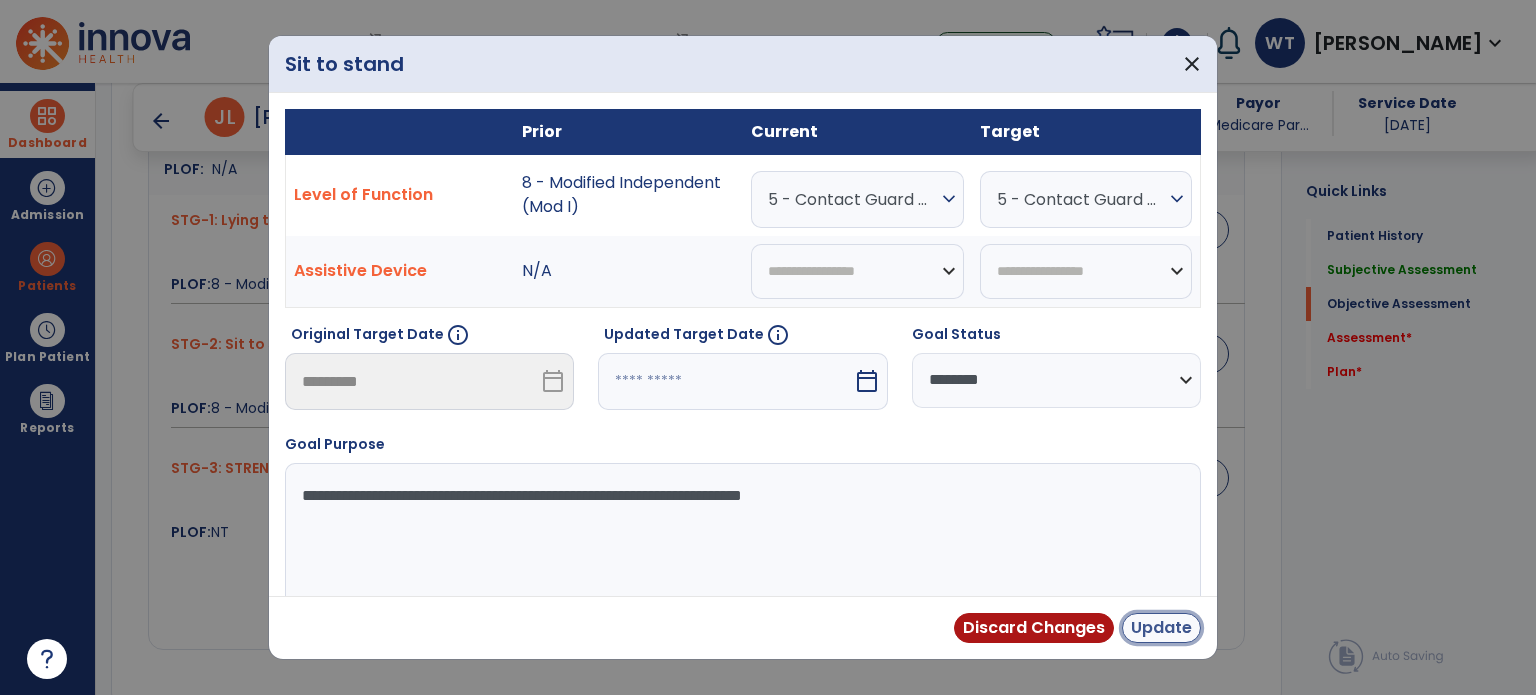 click on "Update" at bounding box center (1161, 628) 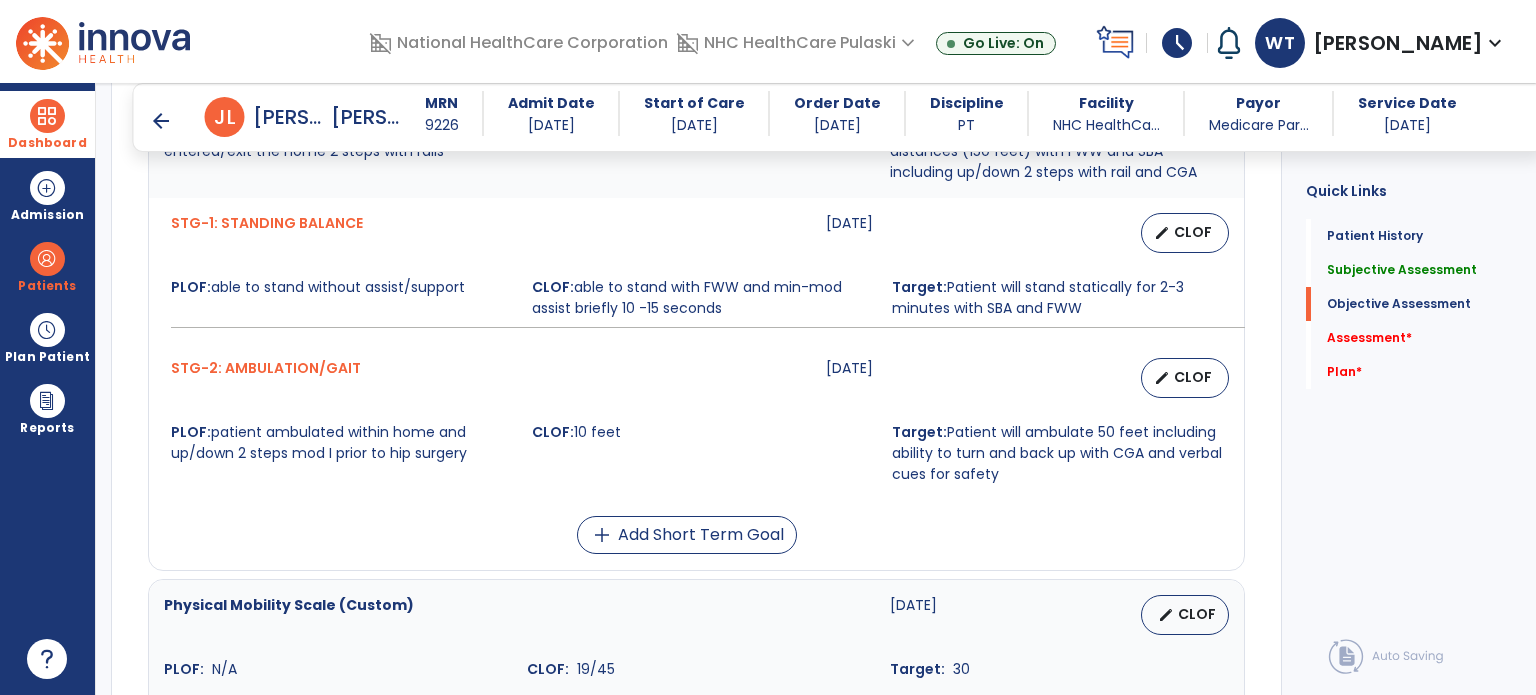 scroll, scrollTop: 1100, scrollLeft: 0, axis: vertical 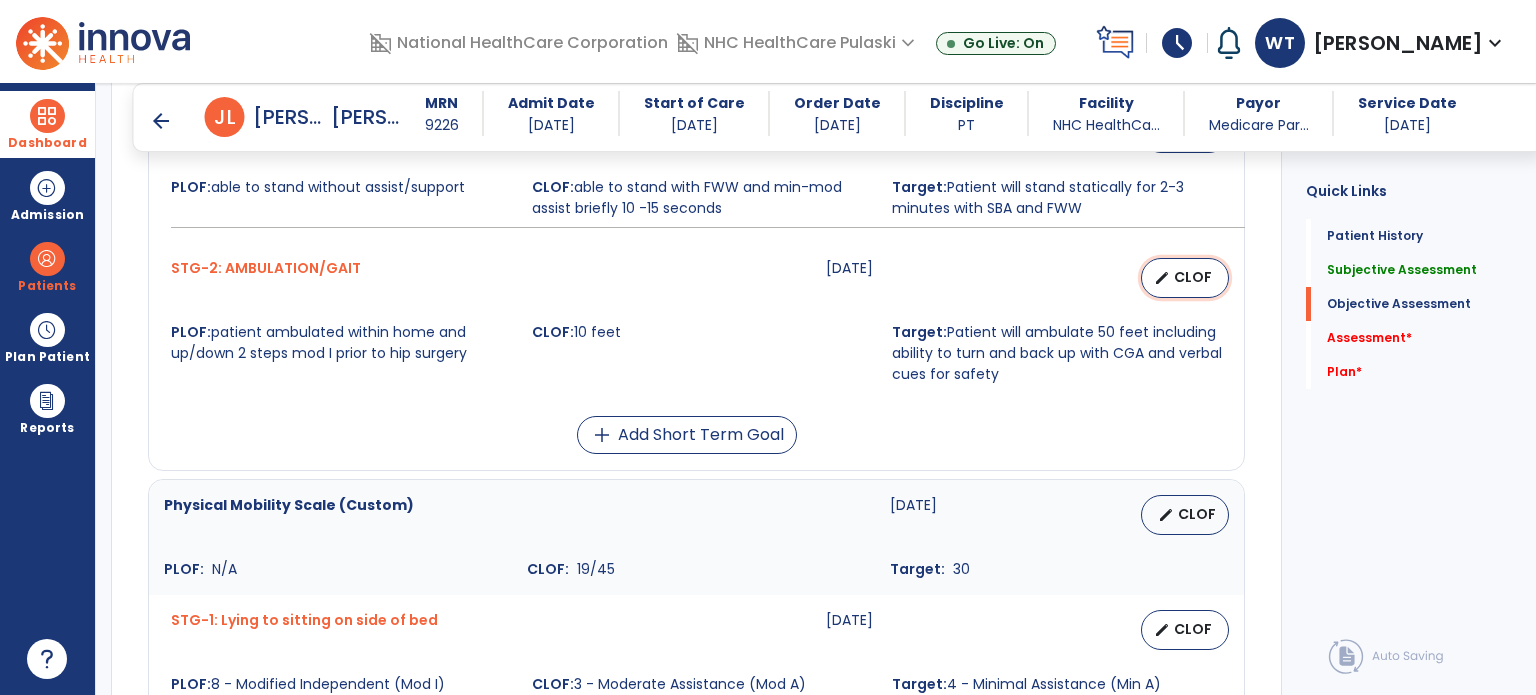 click on "edit   CLOF" at bounding box center [1185, 278] 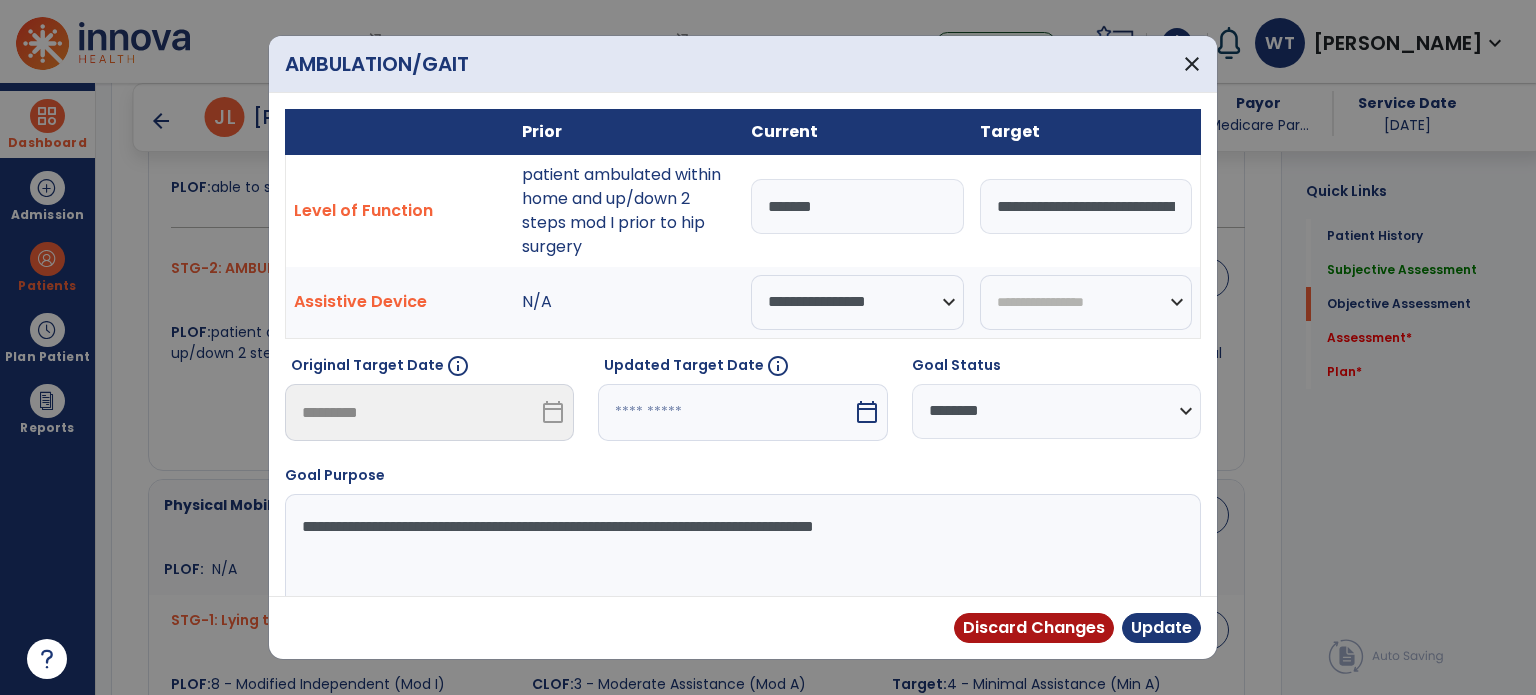 drag, startPoint x: 783, startPoint y: 202, endPoint x: 759, endPoint y: 202, distance: 24 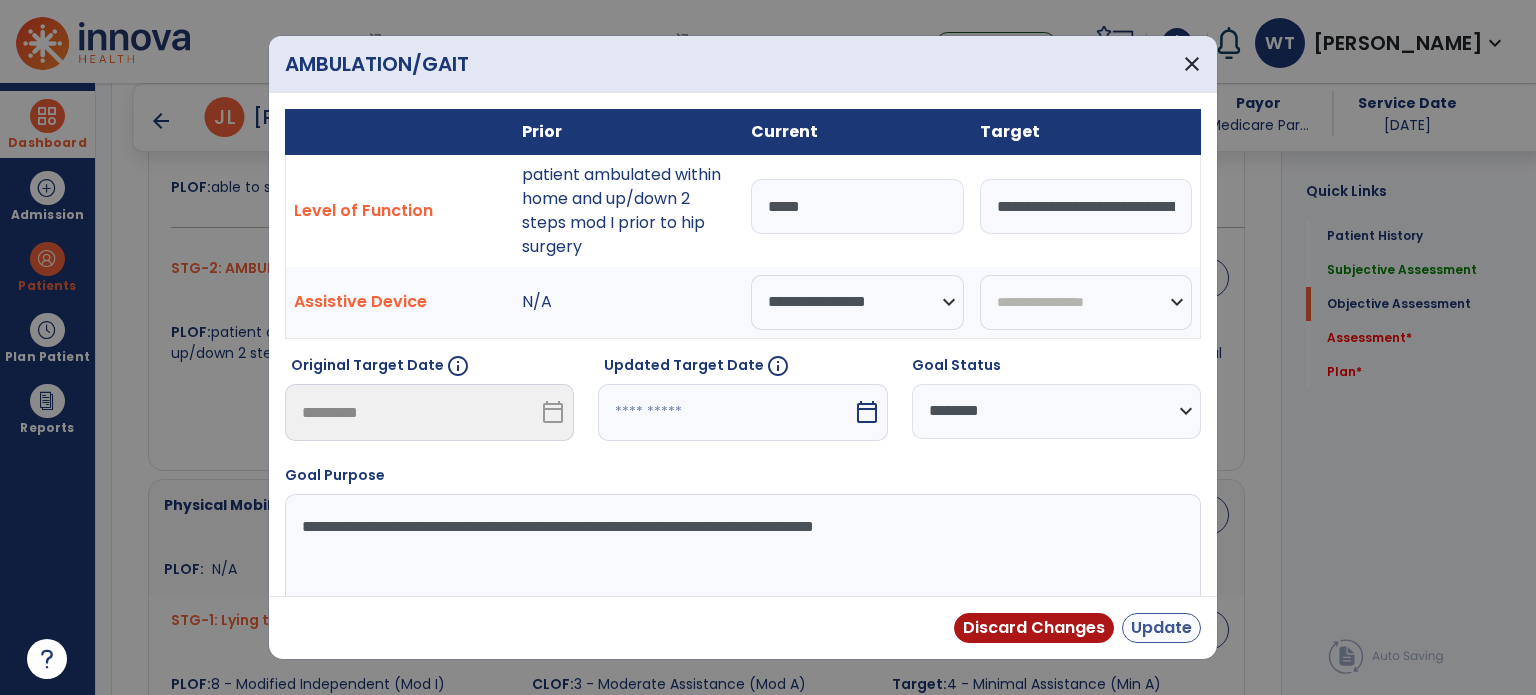 type on "*****" 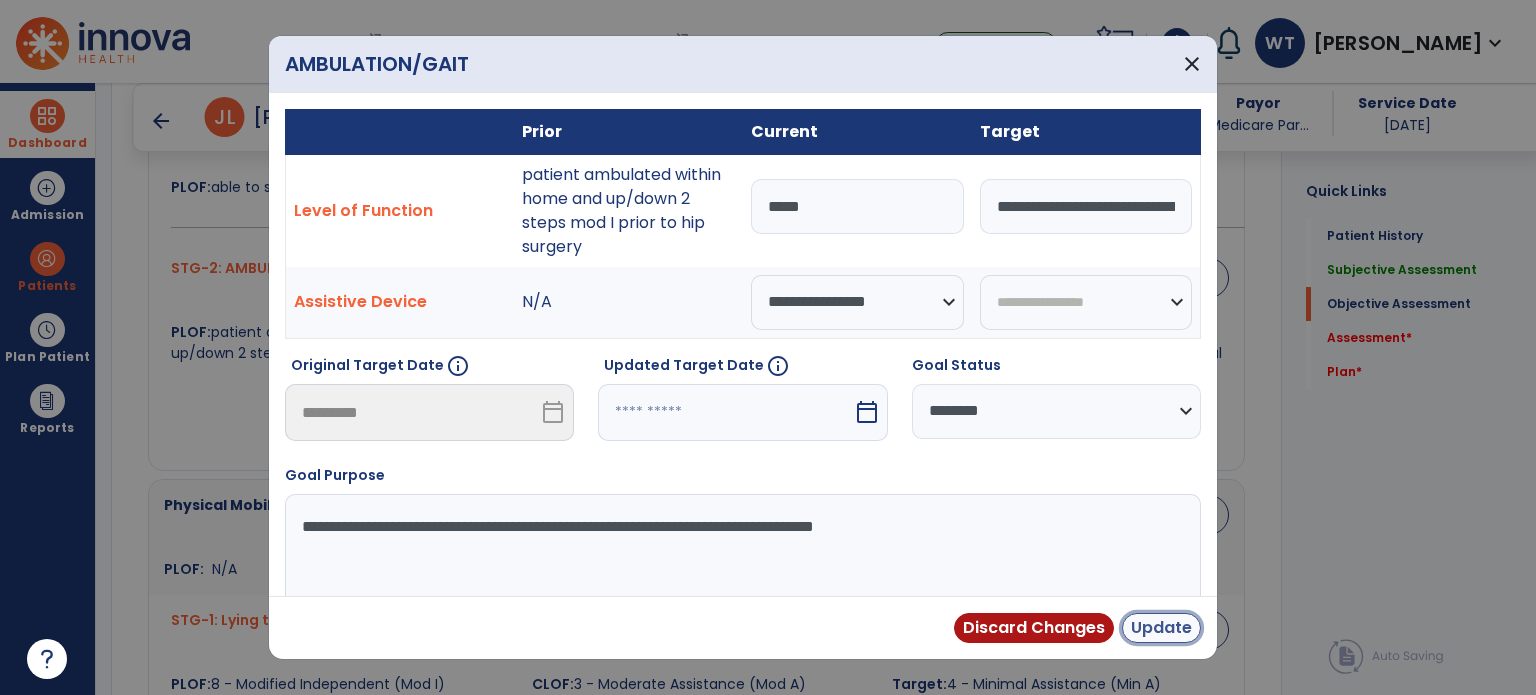 click on "Update" at bounding box center (1161, 628) 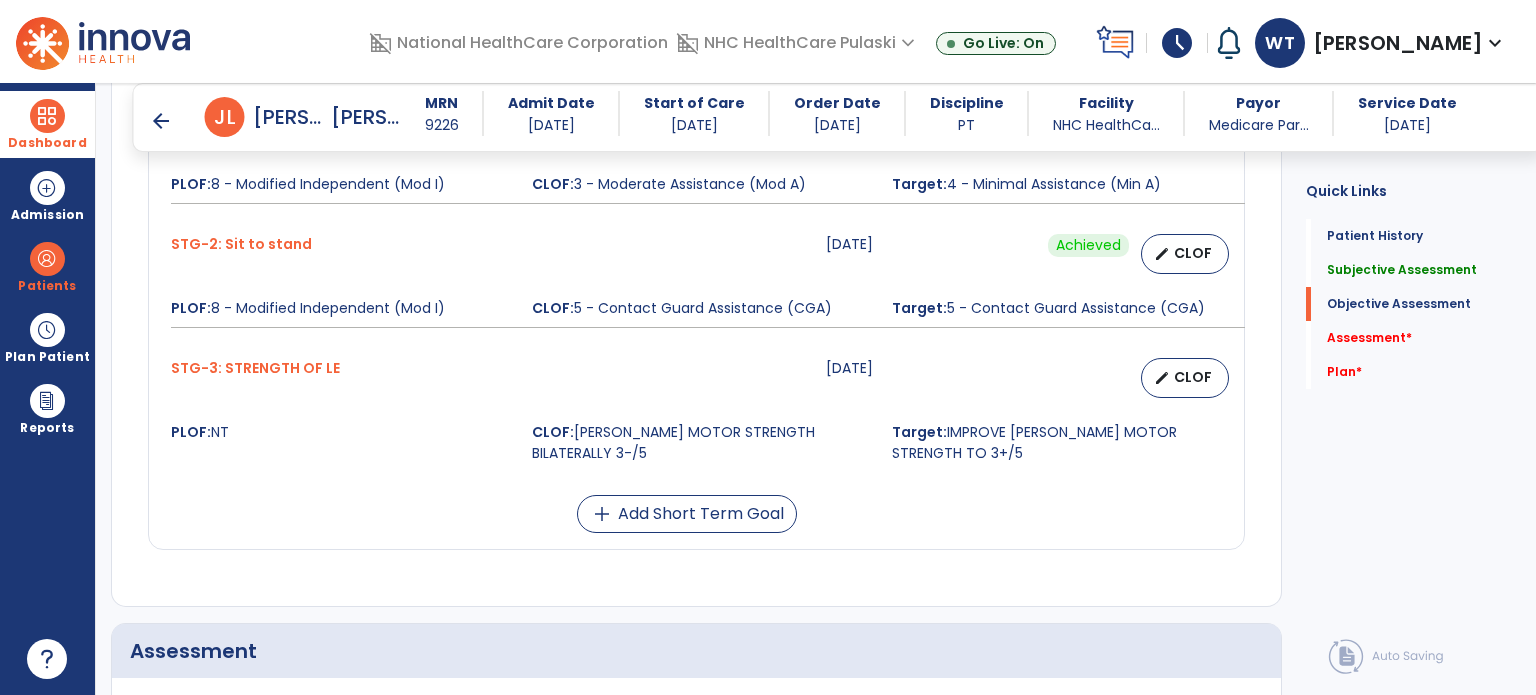 scroll, scrollTop: 1700, scrollLeft: 0, axis: vertical 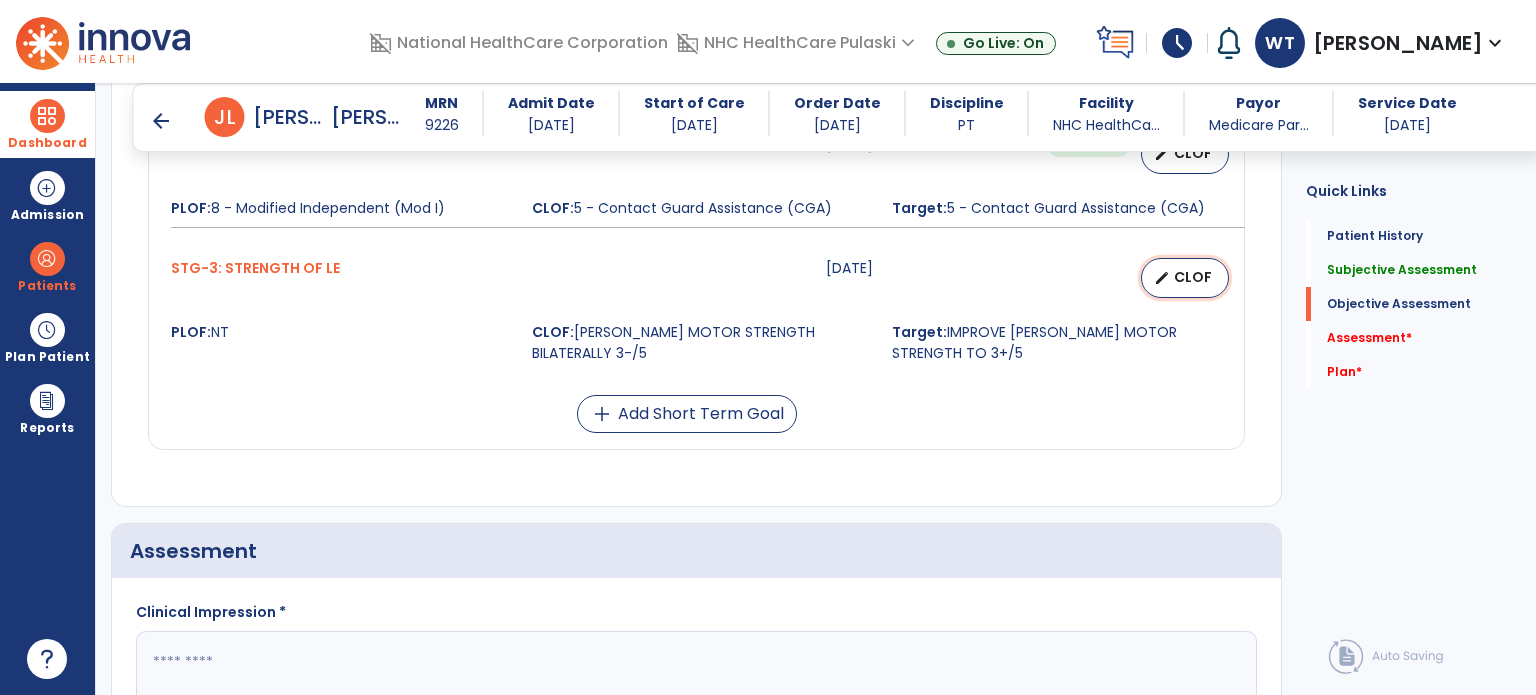 click on "edit" at bounding box center (1162, 278) 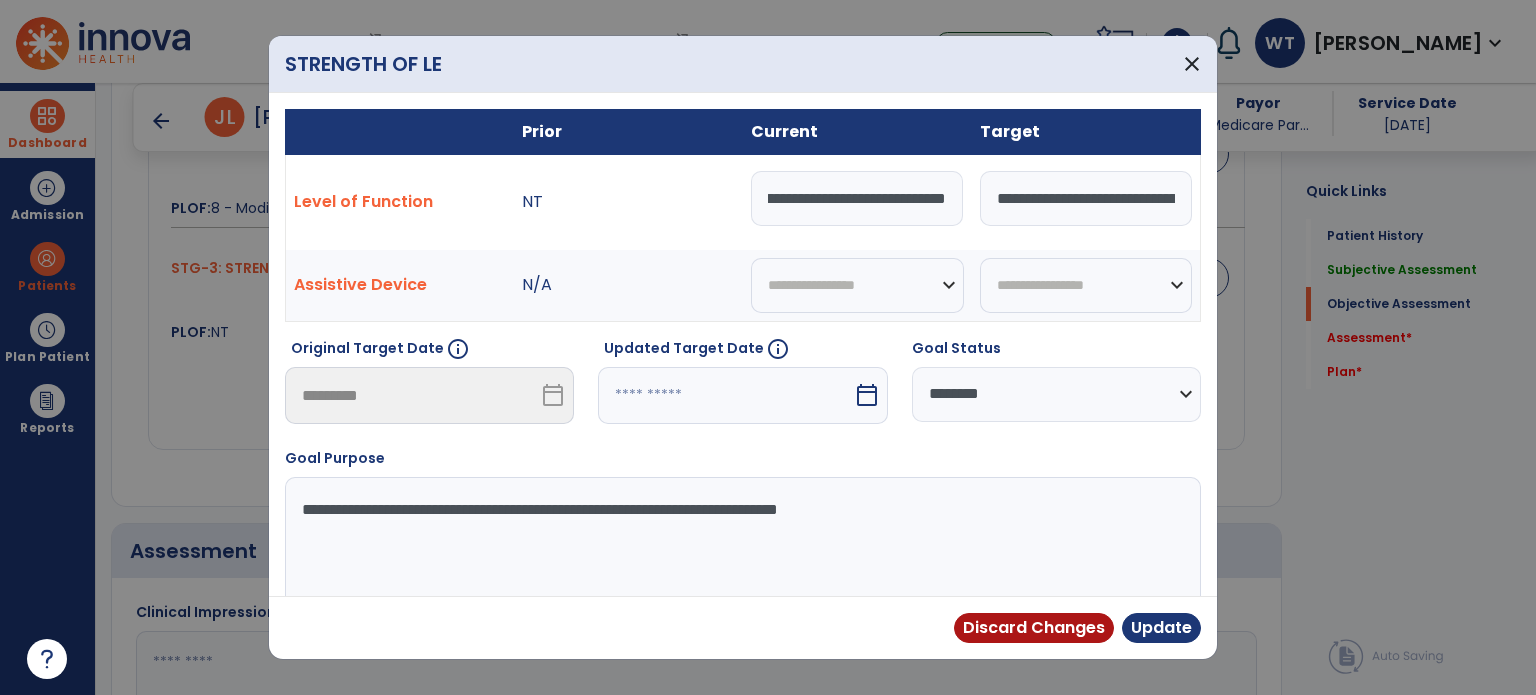 scroll, scrollTop: 0, scrollLeft: 176, axis: horizontal 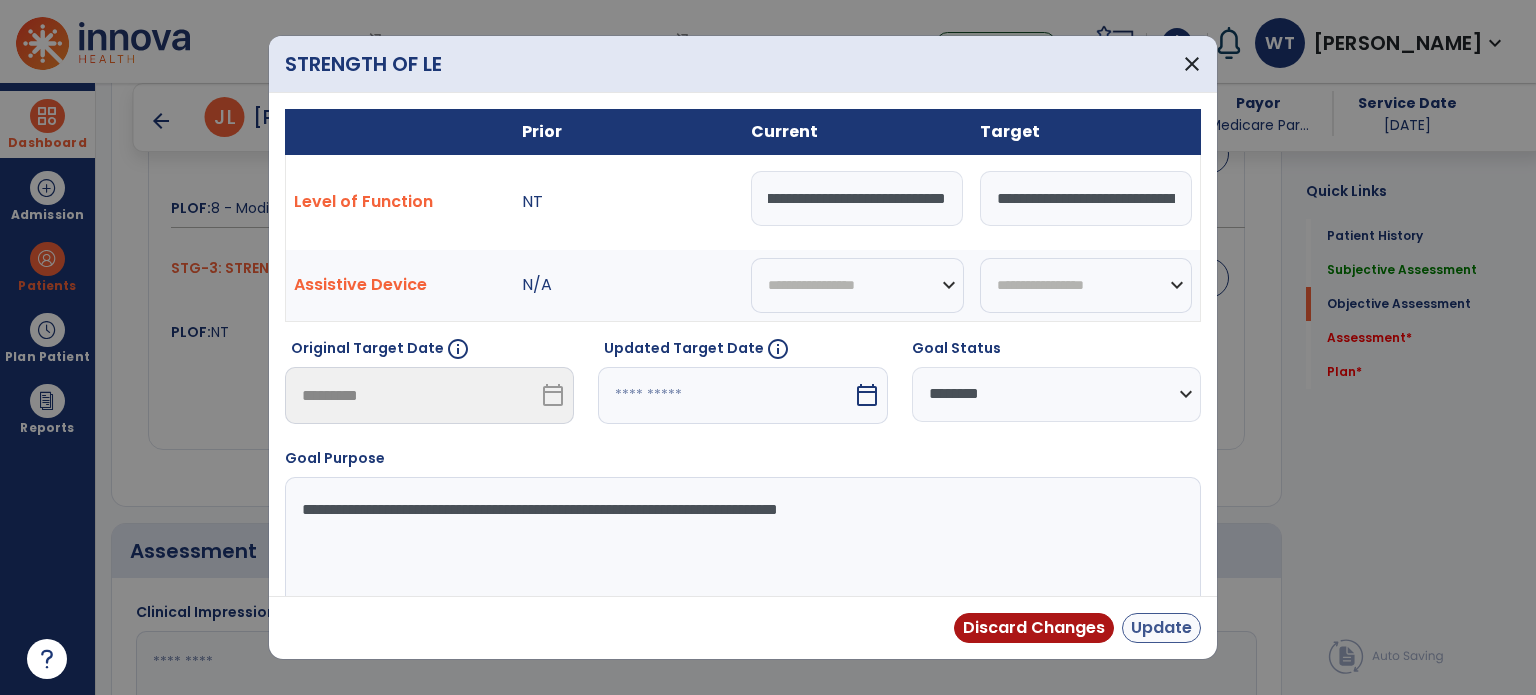 type on "**********" 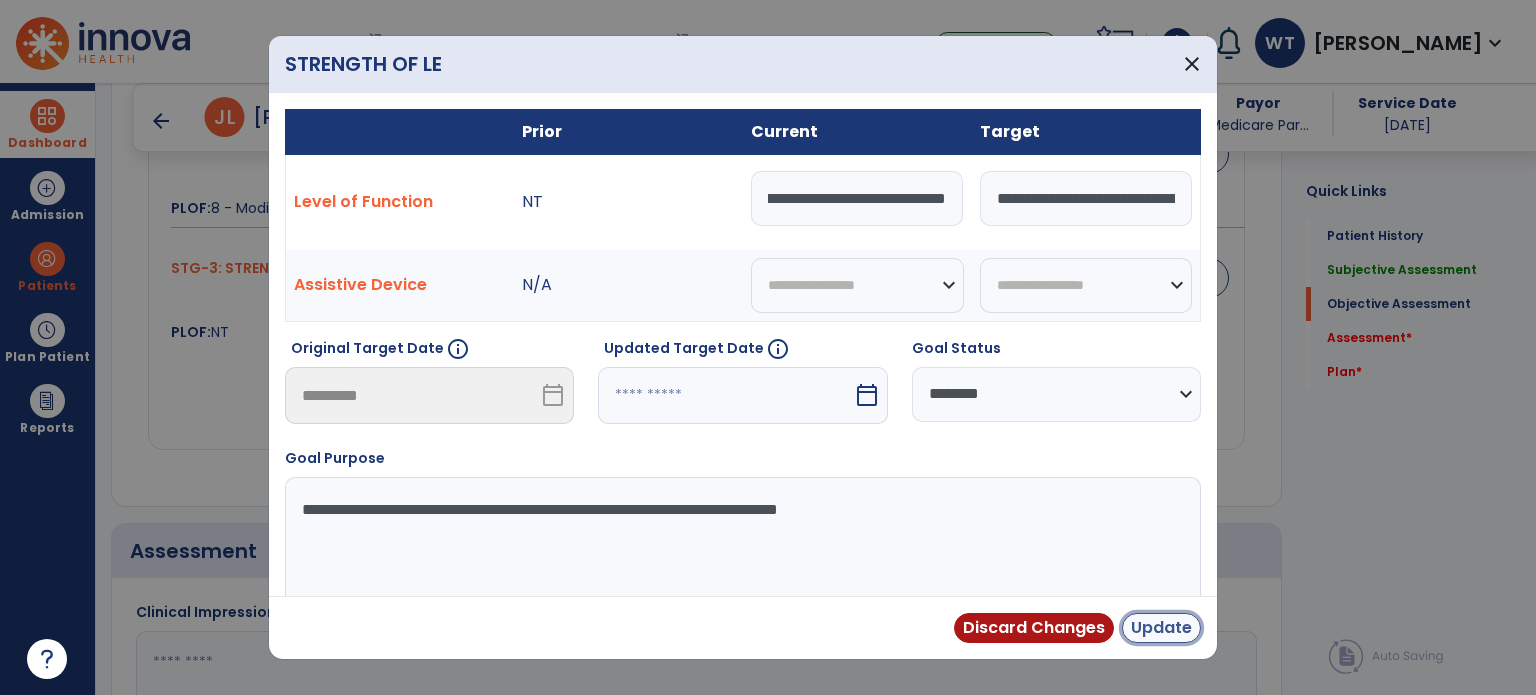 scroll, scrollTop: 0, scrollLeft: 0, axis: both 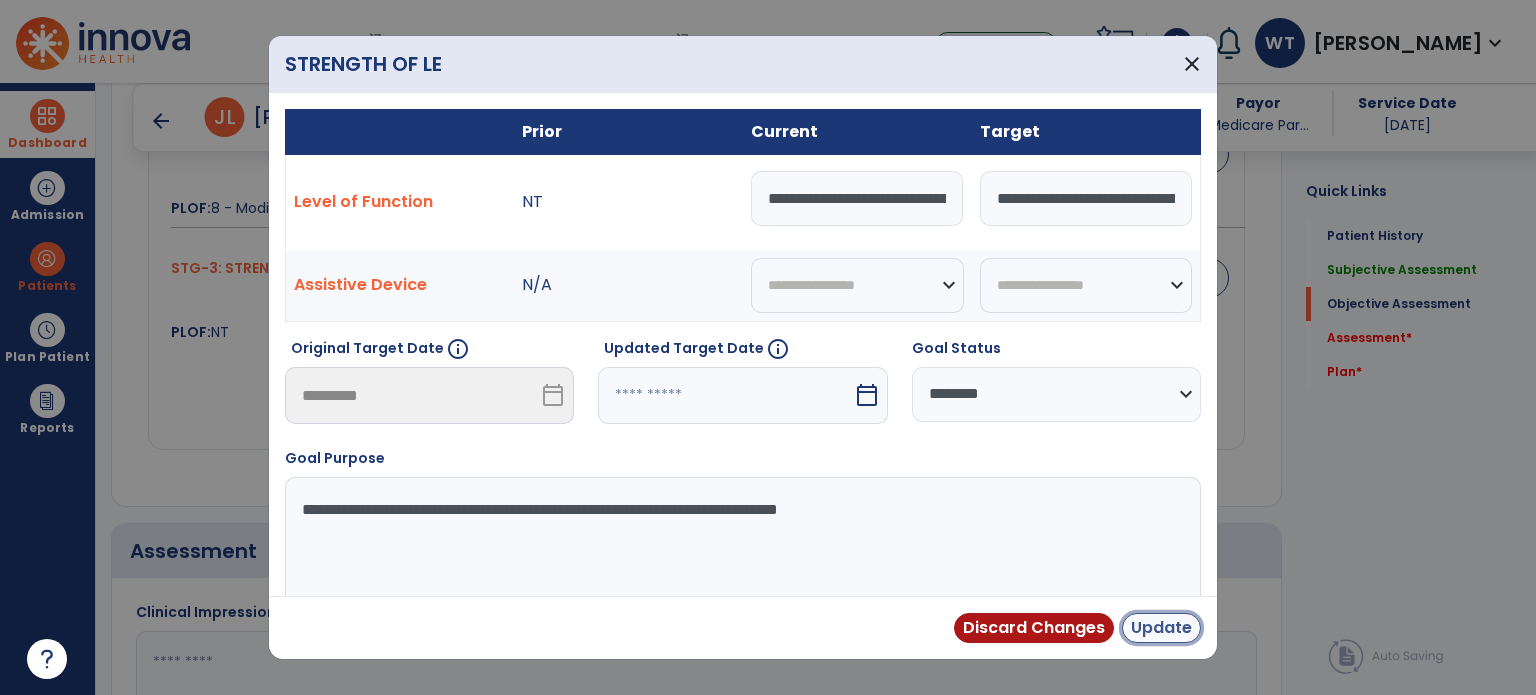 click on "Update" at bounding box center (1161, 628) 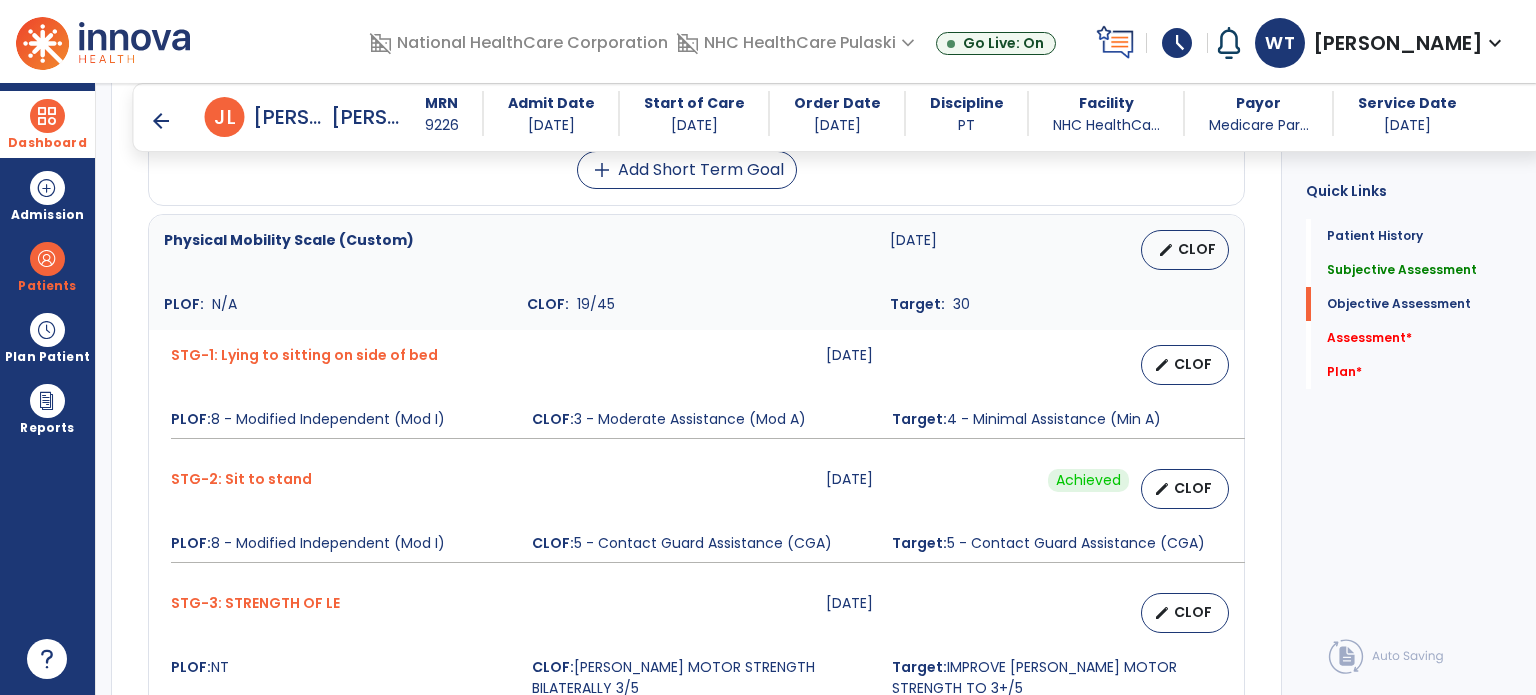 scroll, scrollTop: 1400, scrollLeft: 0, axis: vertical 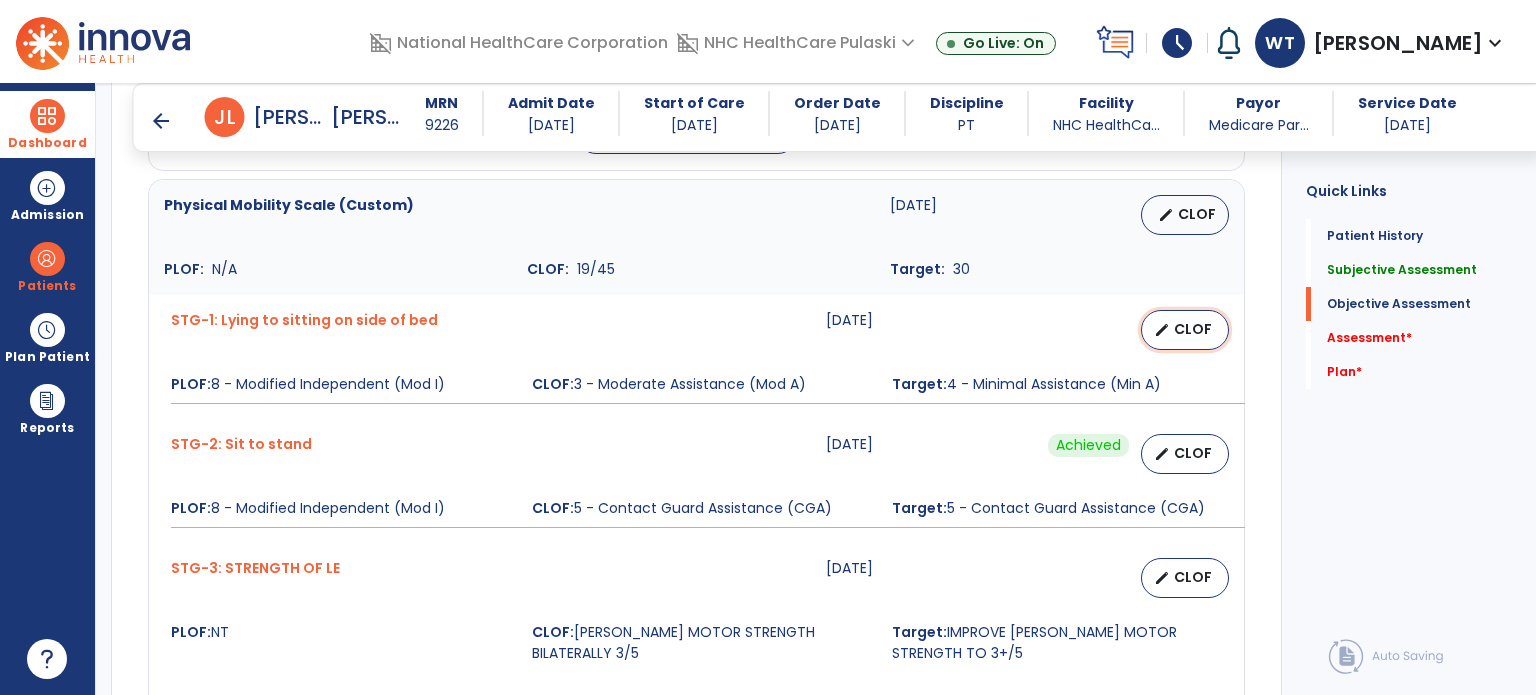 click on "edit" at bounding box center [1162, 330] 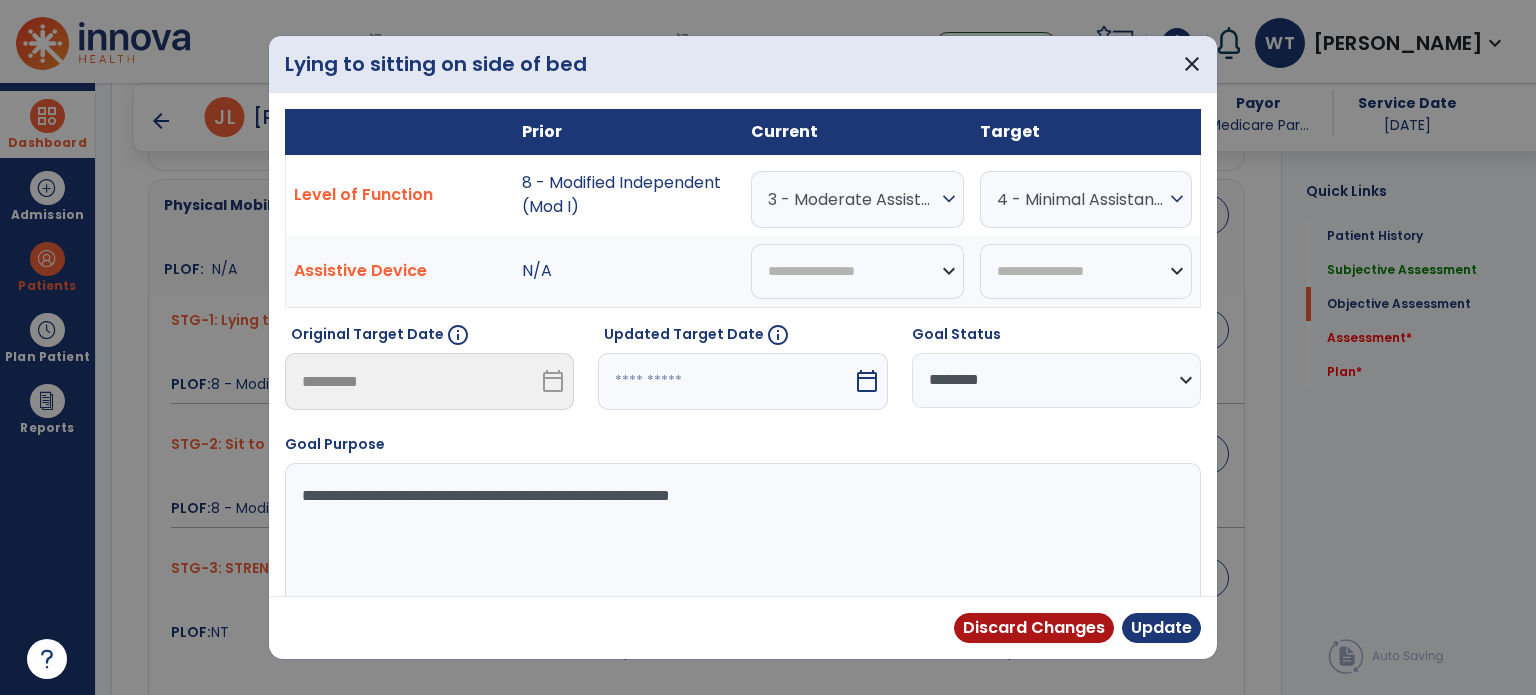 click on "3 - Moderate Assistance (Mod A)" at bounding box center (852, 199) 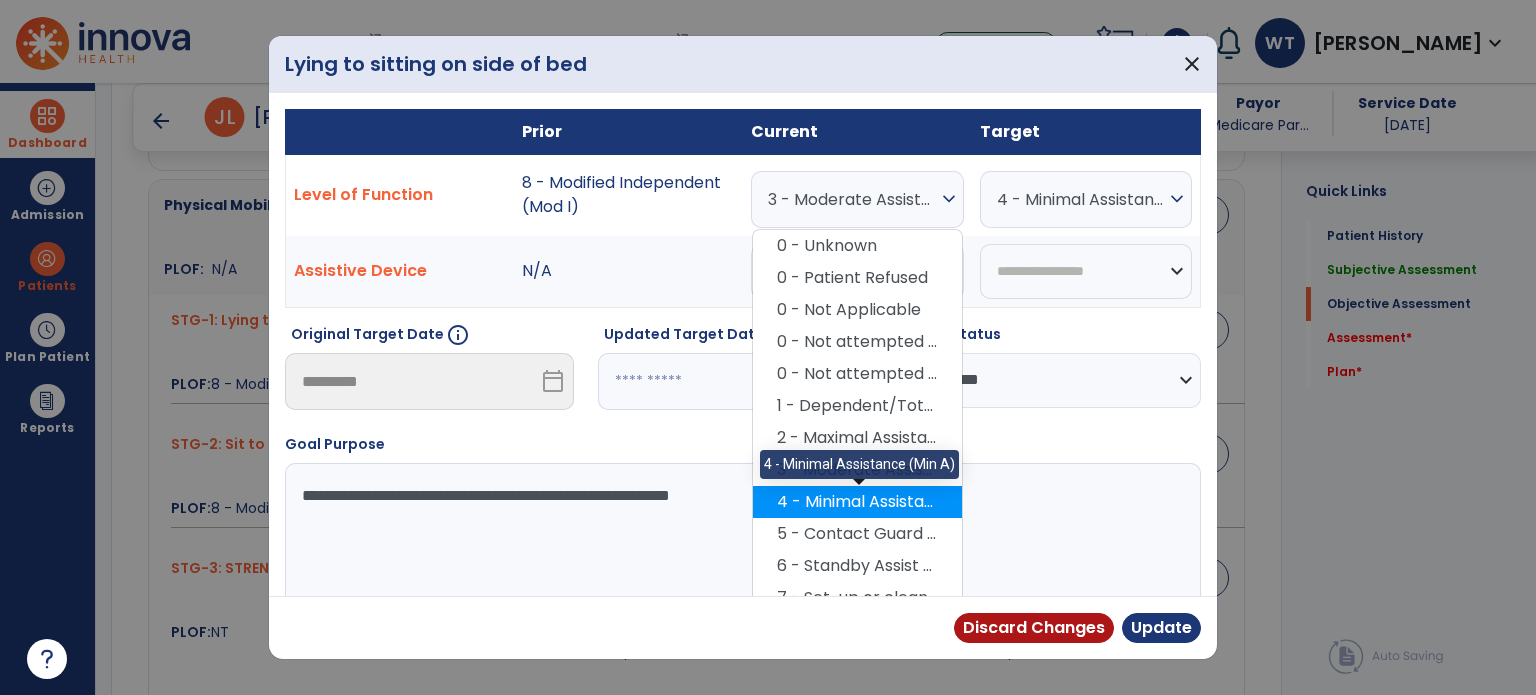 click on "4 - Minimal Assistance (Min A)" at bounding box center (857, 502) 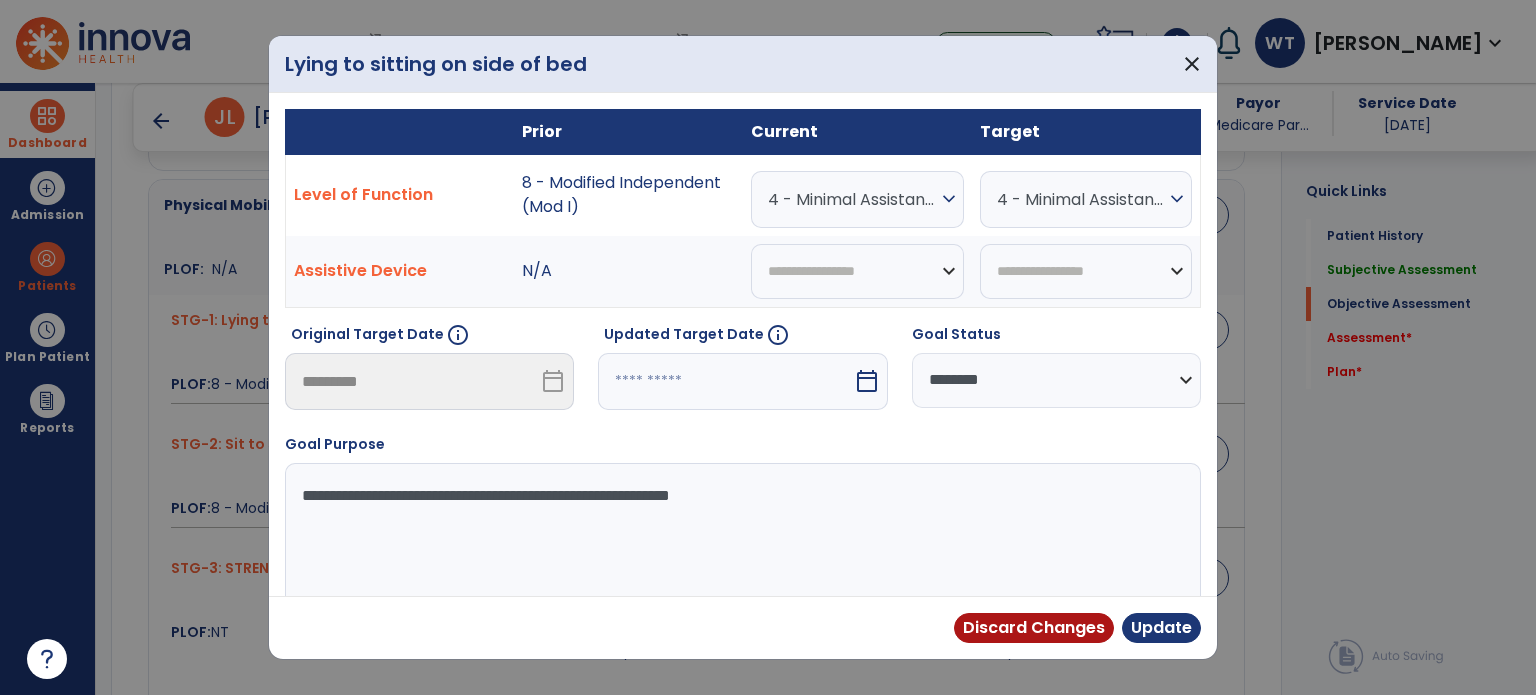 click on "**********" at bounding box center [1056, 380] 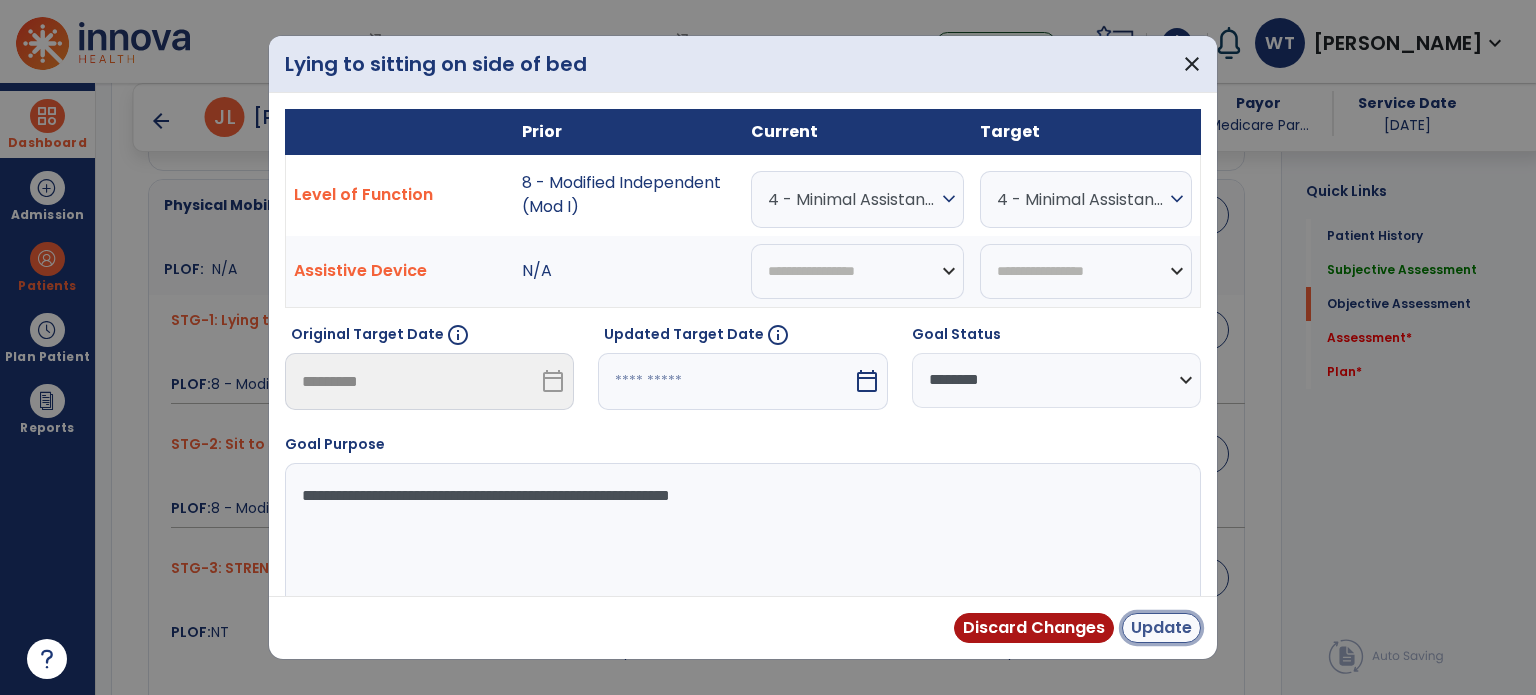 click on "Update" at bounding box center (1161, 628) 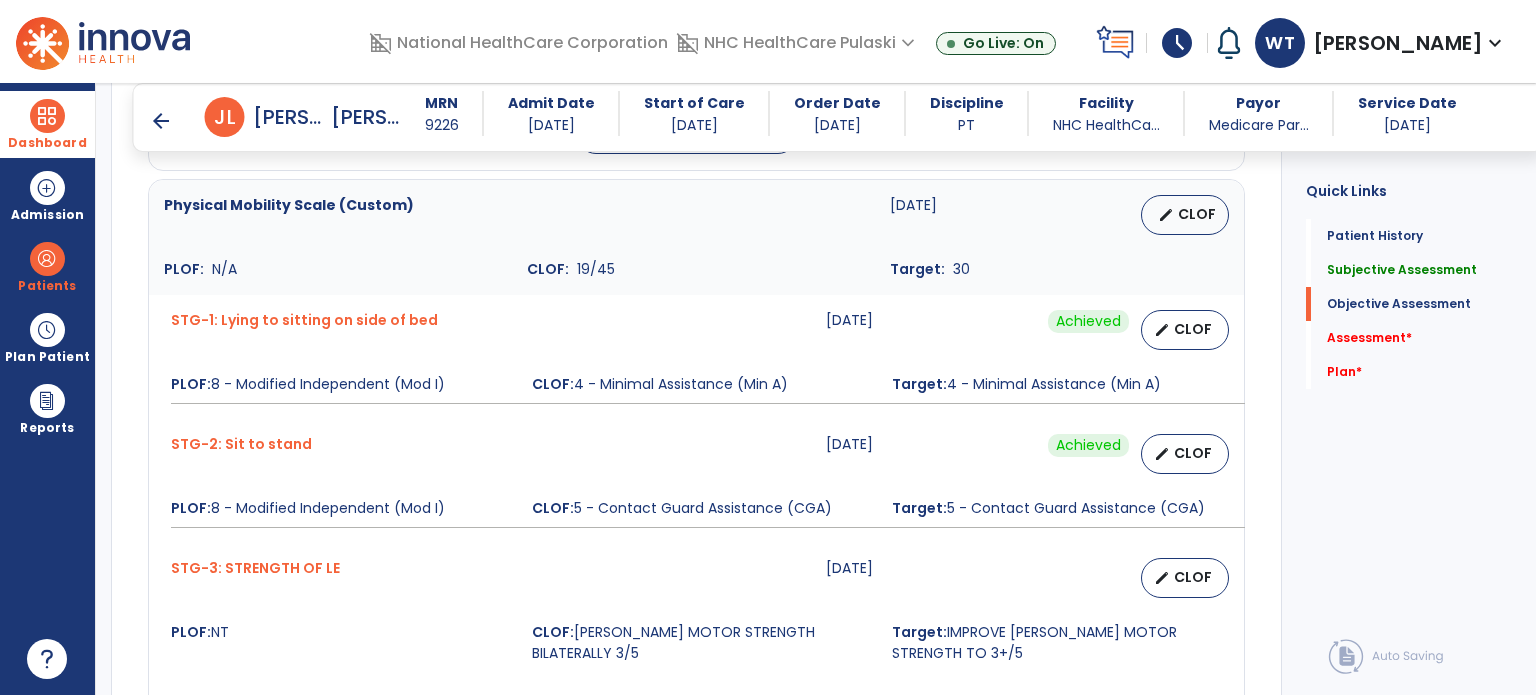 scroll, scrollTop: 1500, scrollLeft: 0, axis: vertical 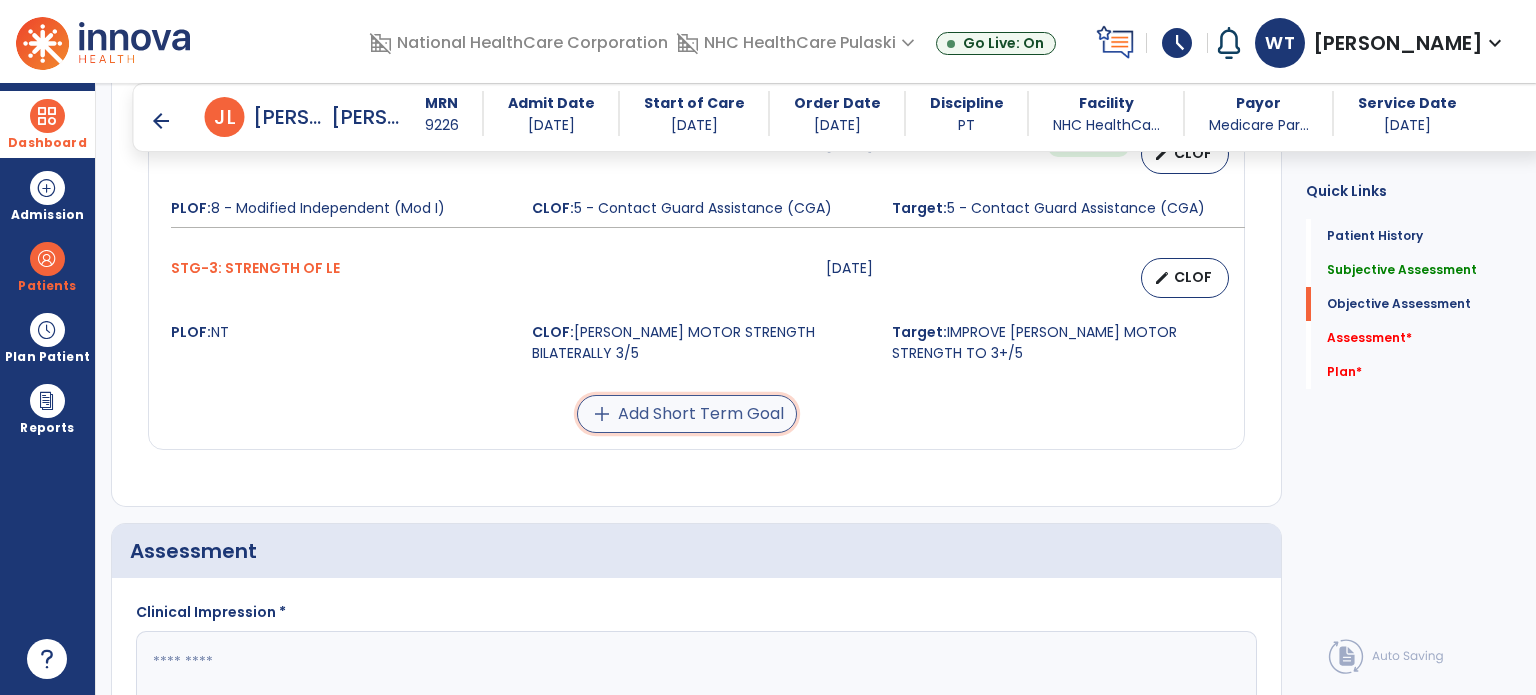 click on "add  Add Short Term Goal" at bounding box center (687, 414) 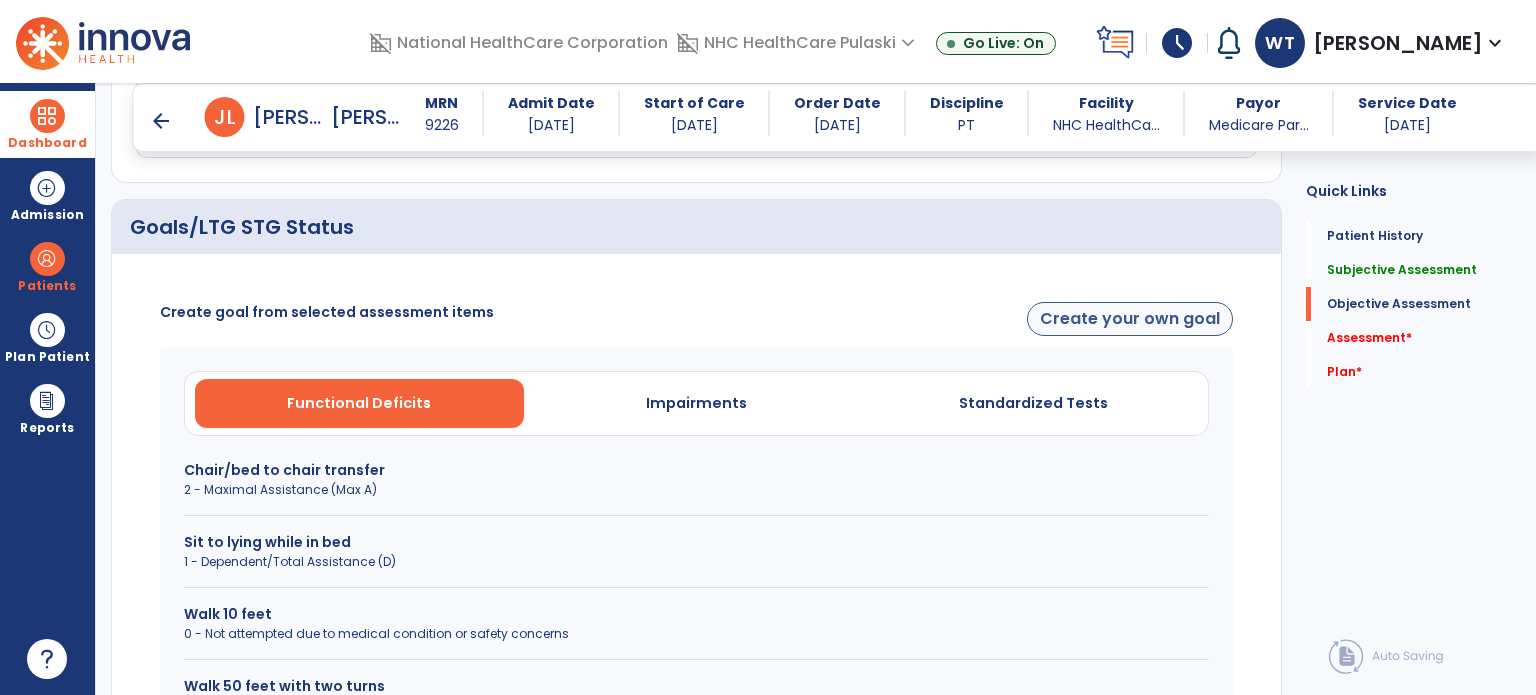 scroll, scrollTop: 701, scrollLeft: 0, axis: vertical 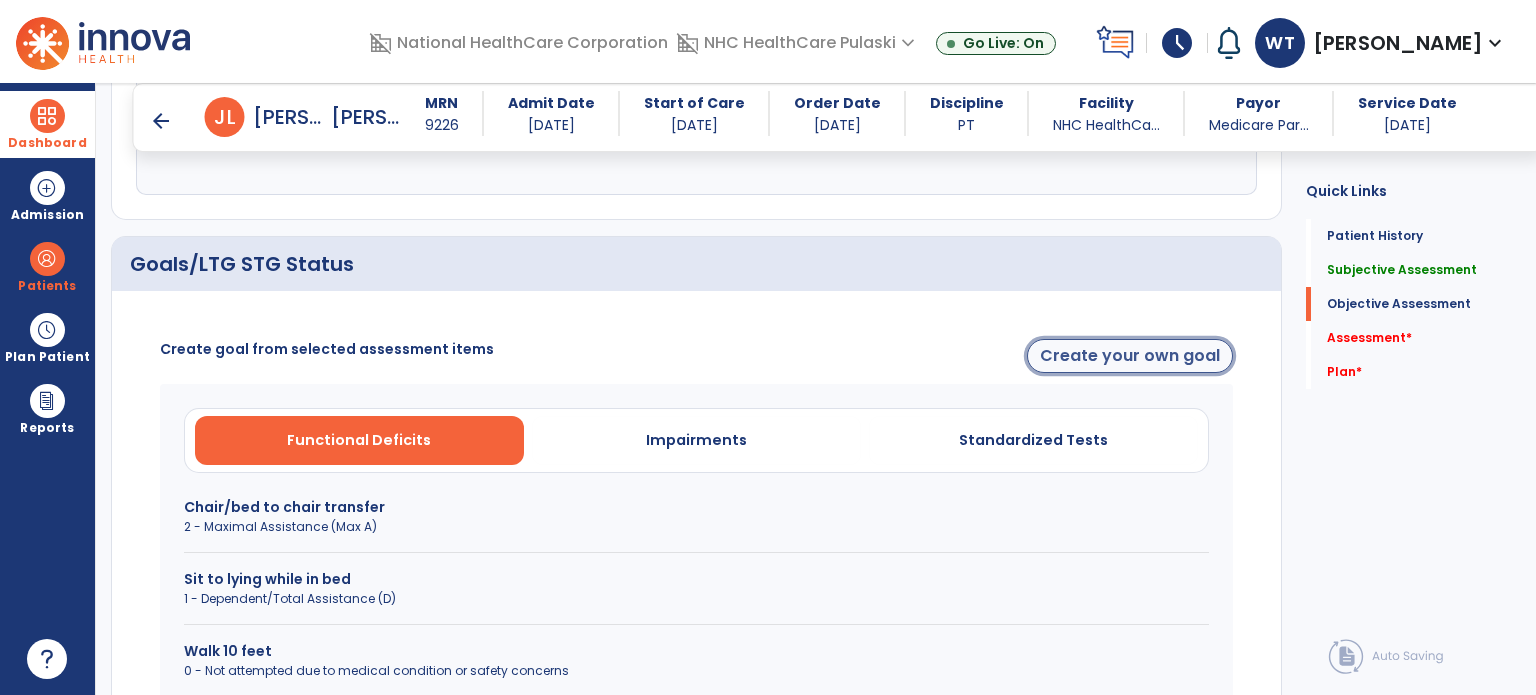 click on "Create your own goal" 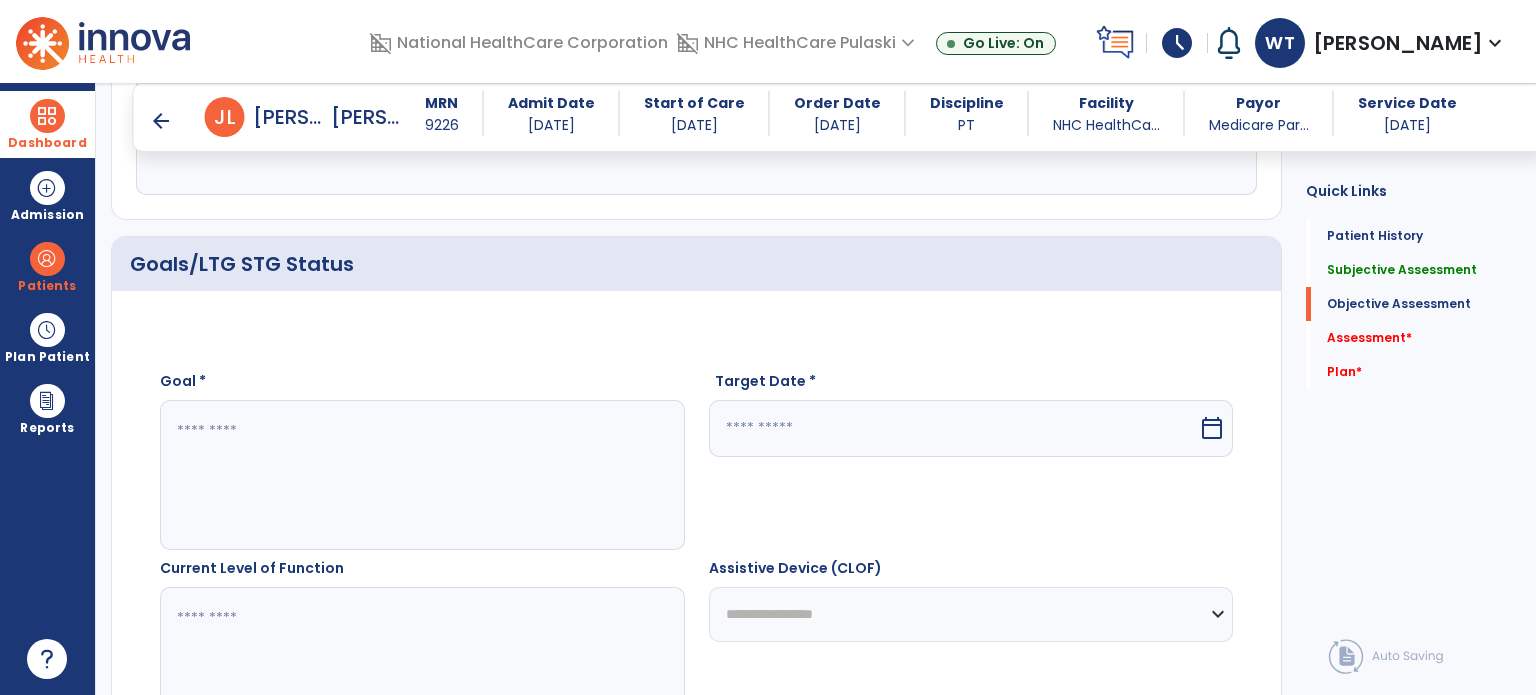 click 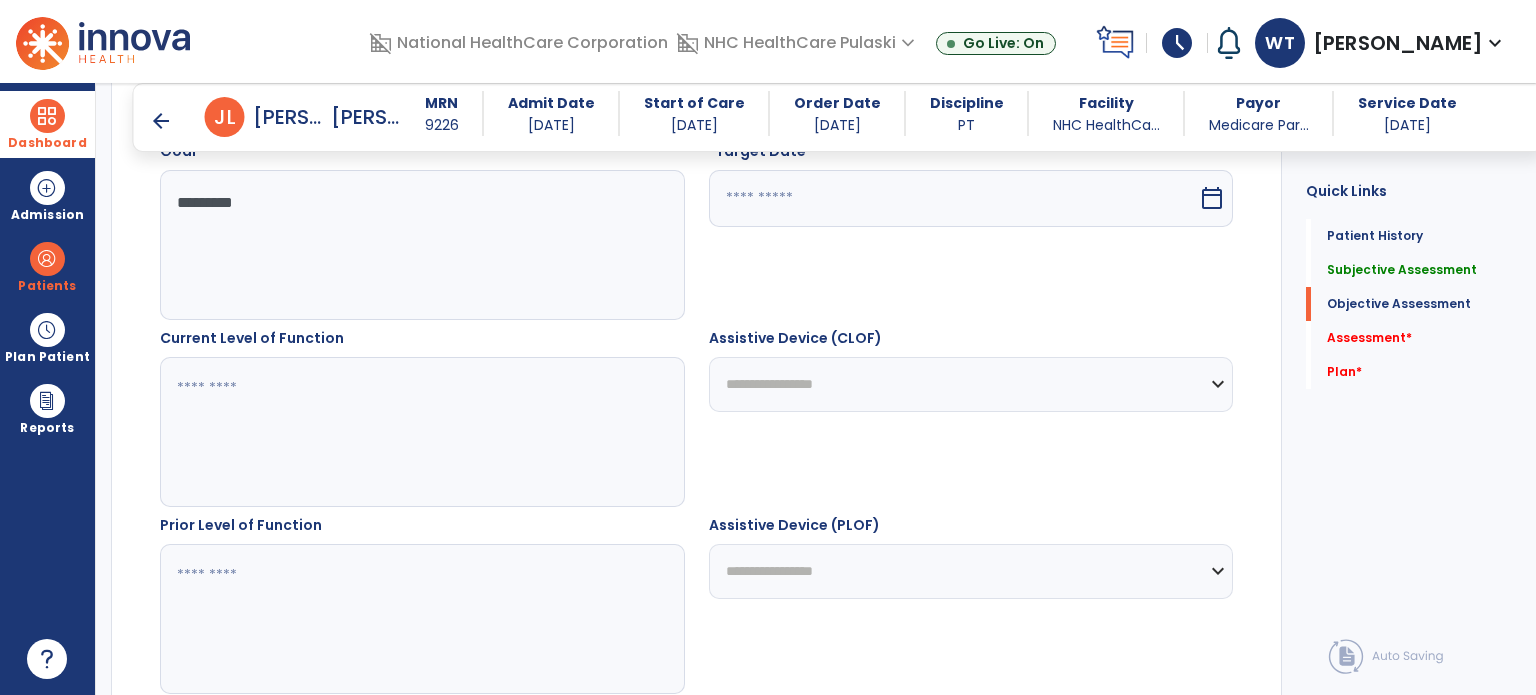 scroll, scrollTop: 1001, scrollLeft: 0, axis: vertical 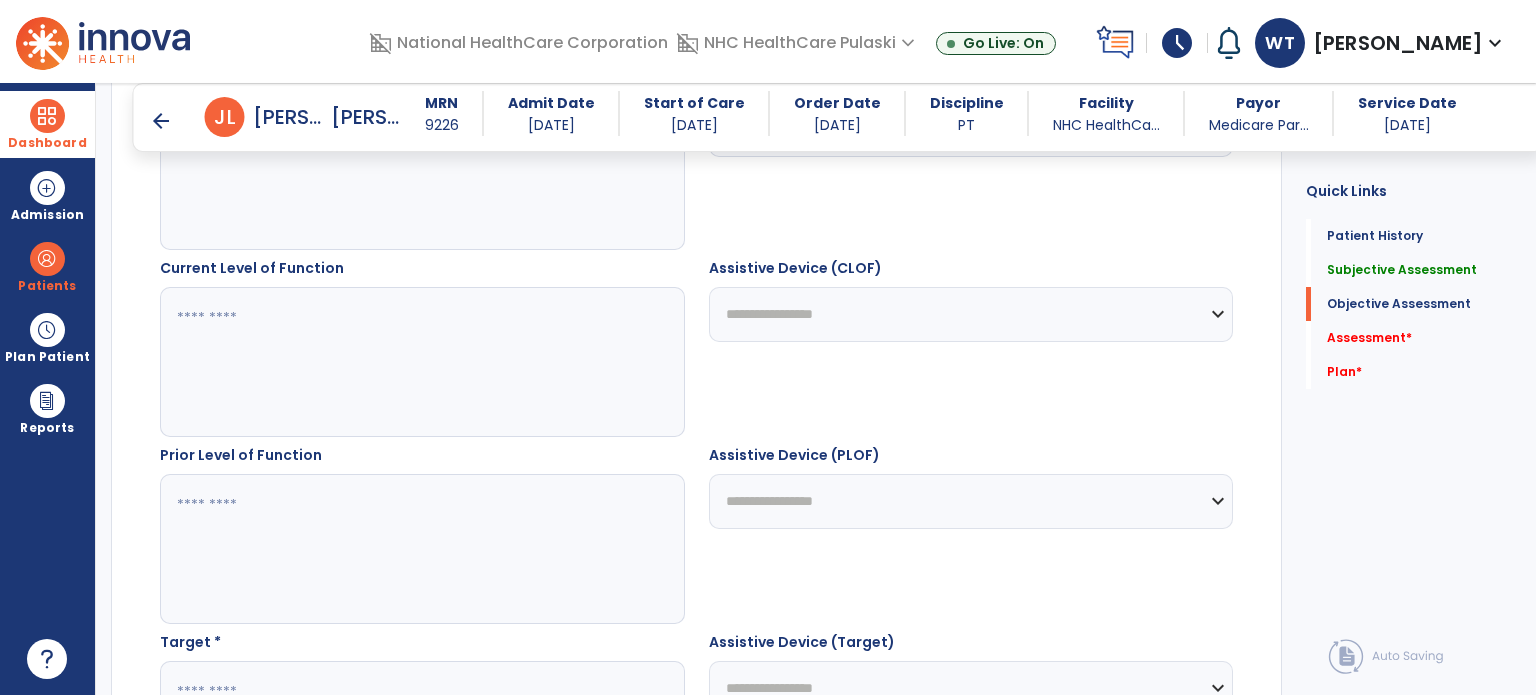 type on "*********" 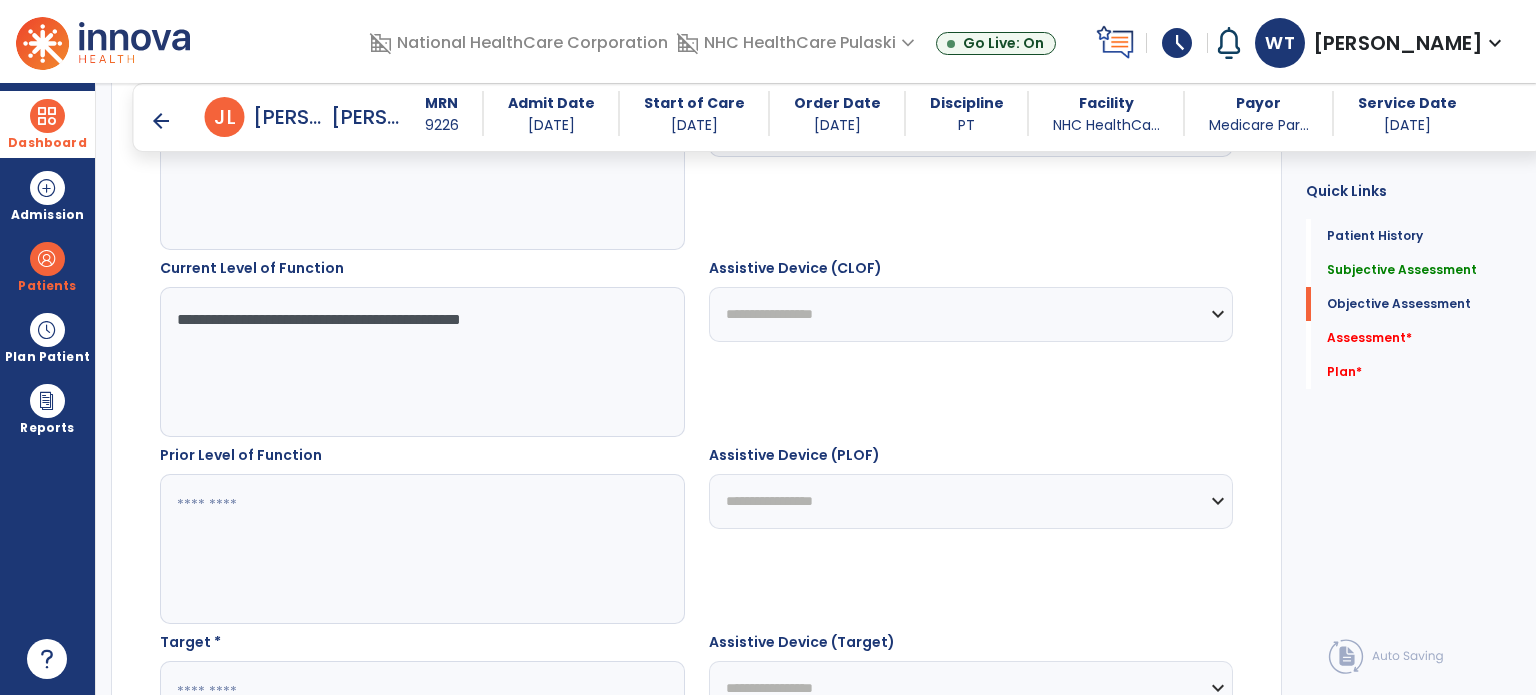 type on "**********" 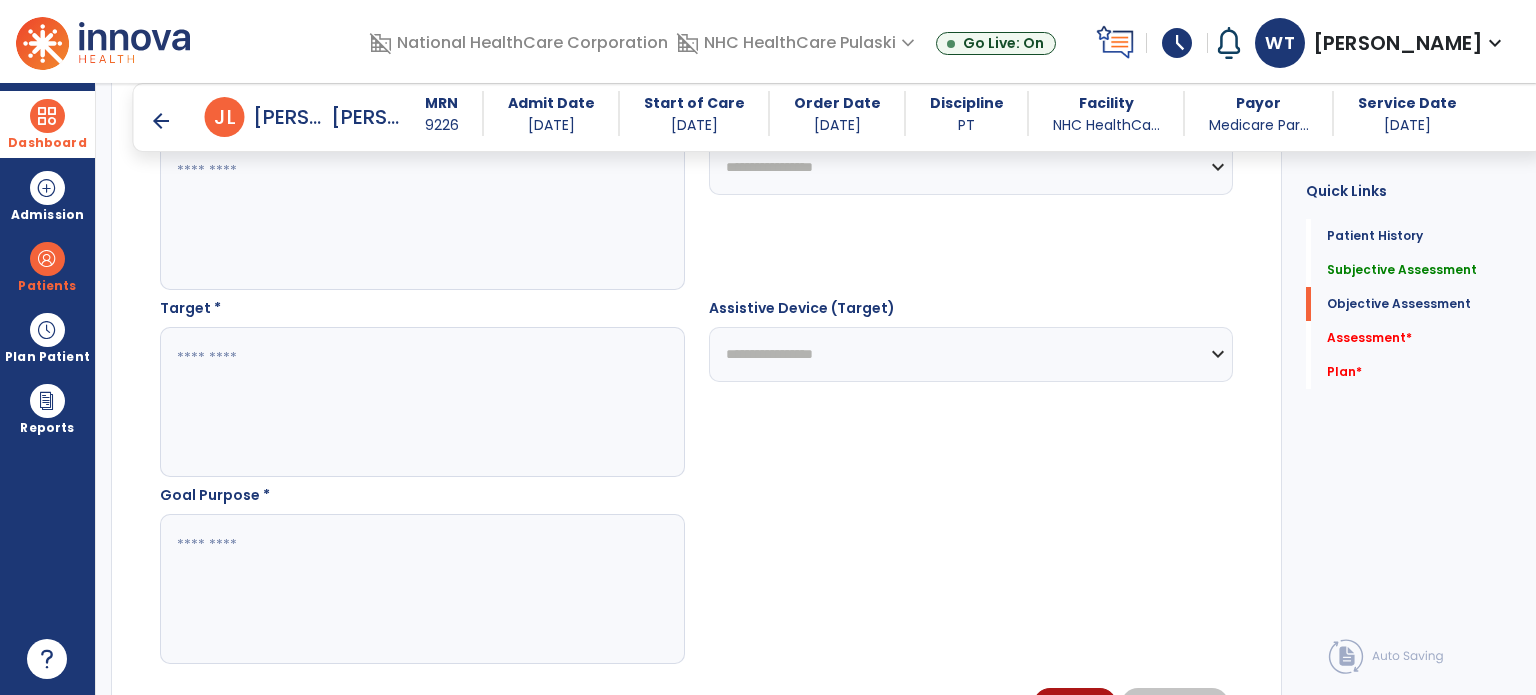 scroll, scrollTop: 1401, scrollLeft: 0, axis: vertical 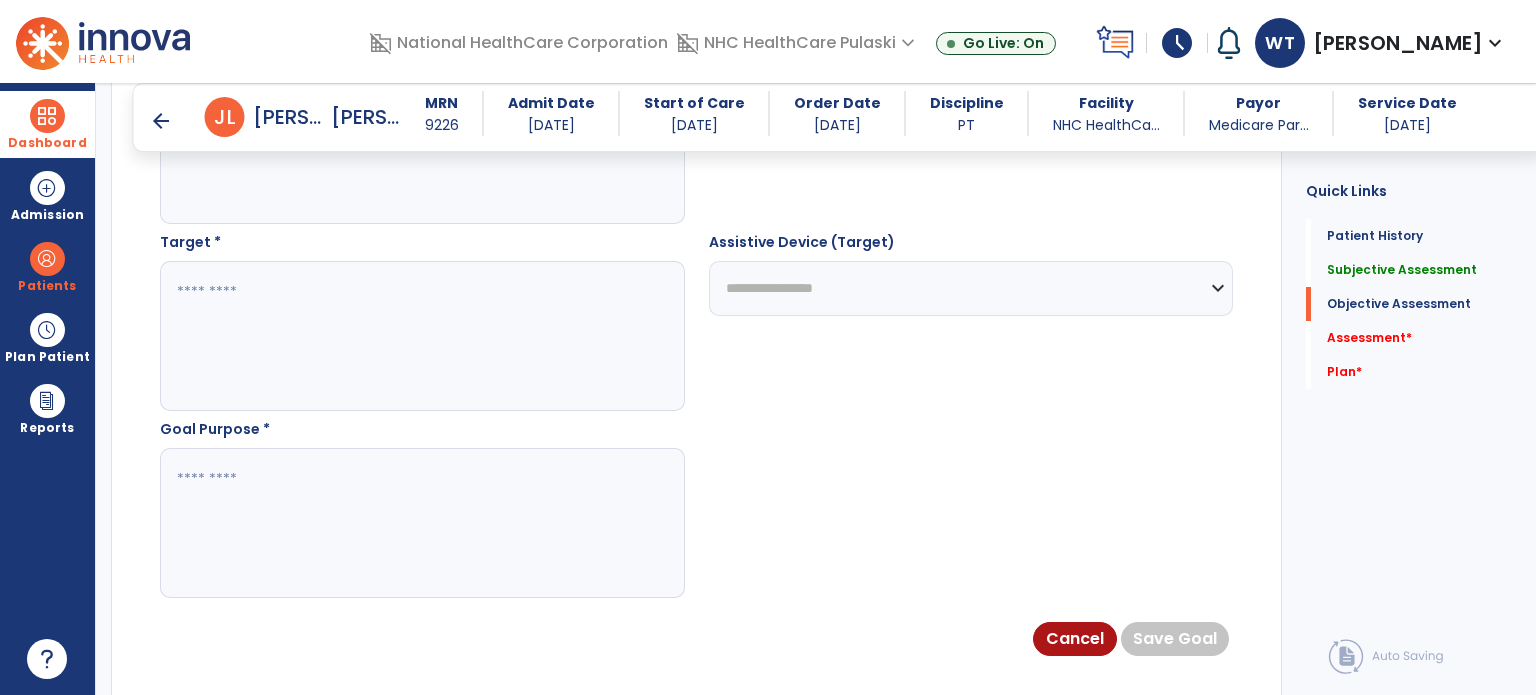 click 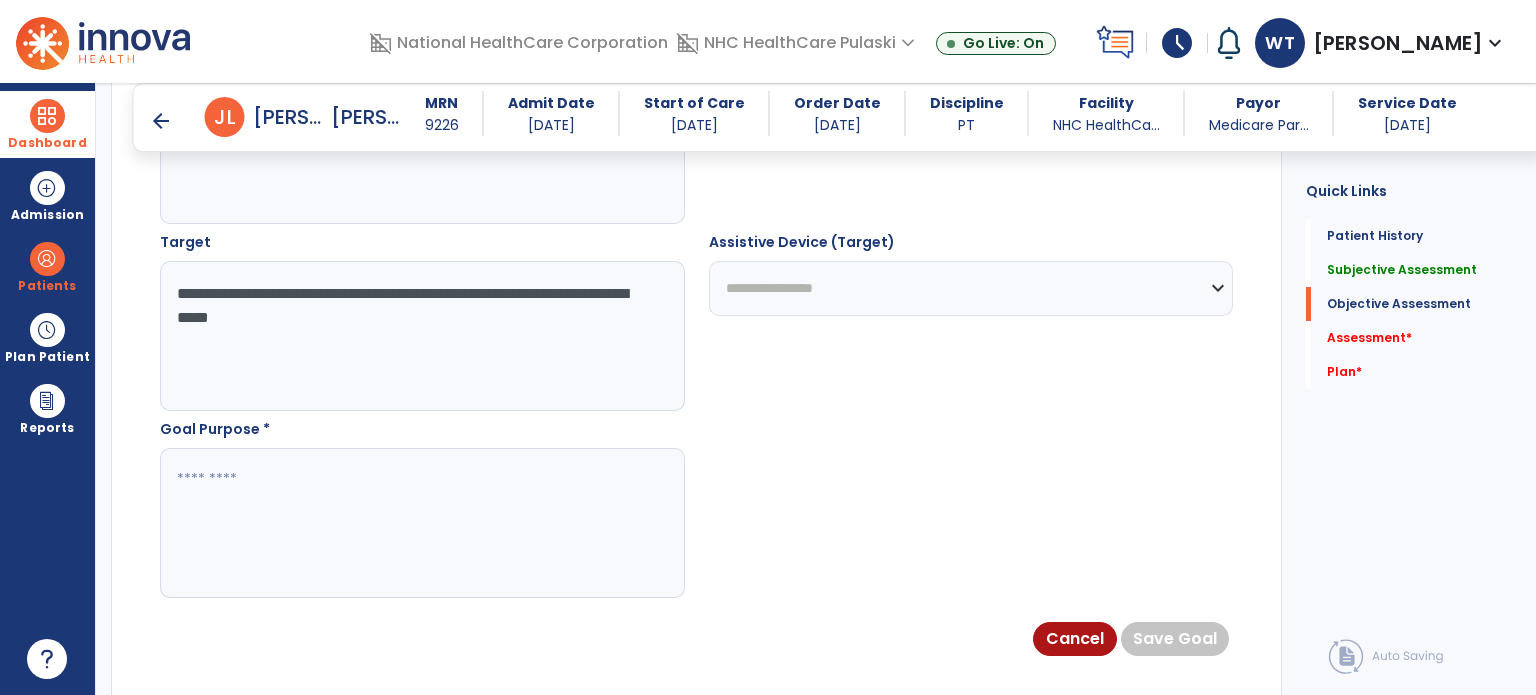 type on "**********" 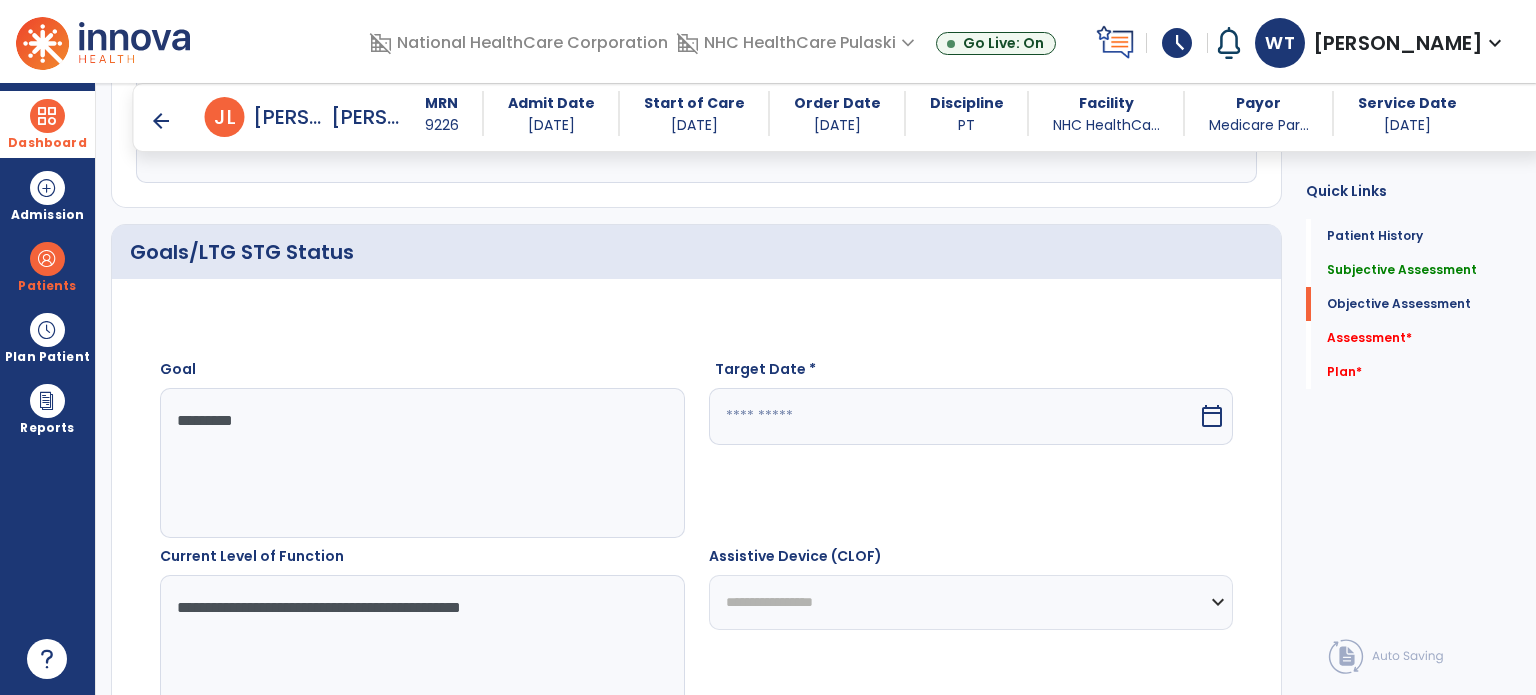 scroll, scrollTop: 701, scrollLeft: 0, axis: vertical 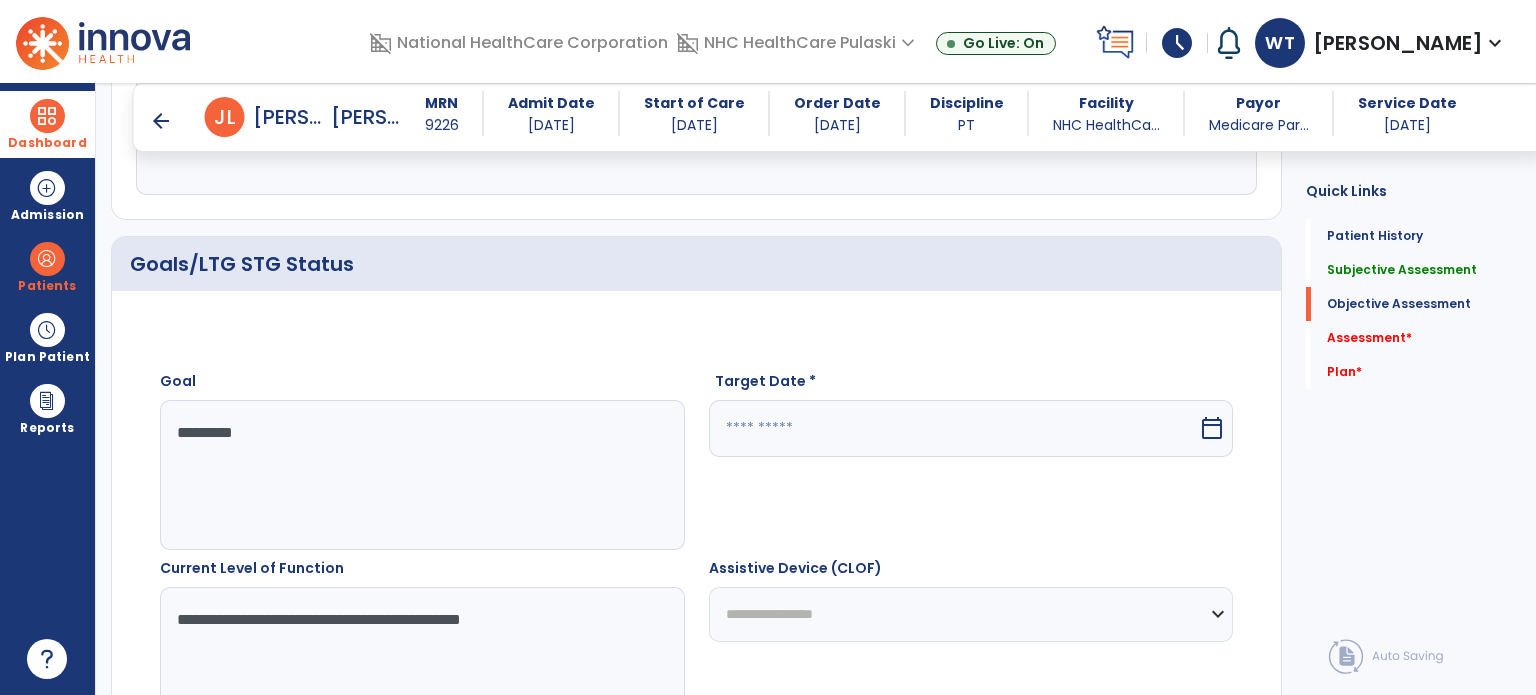 type on "**********" 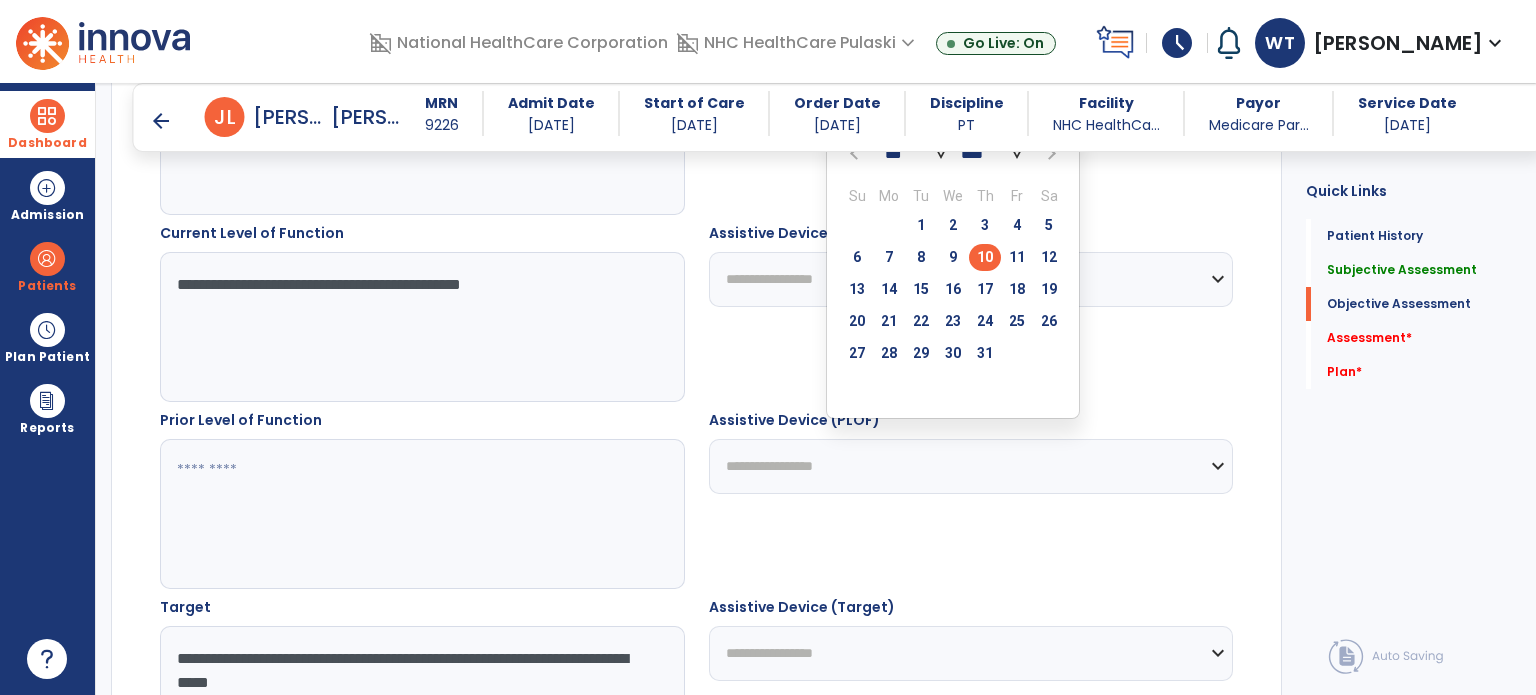 scroll, scrollTop: 1001, scrollLeft: 0, axis: vertical 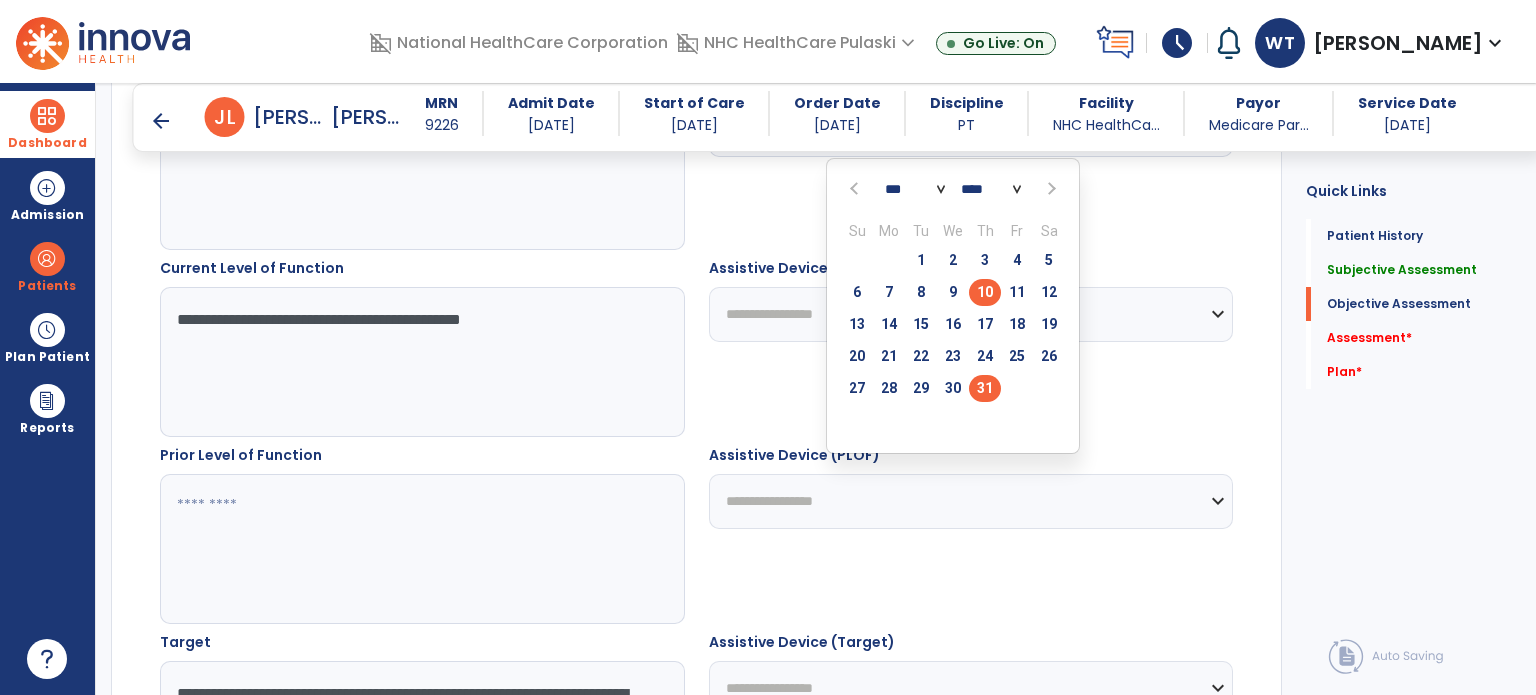 click on "31" at bounding box center [985, 388] 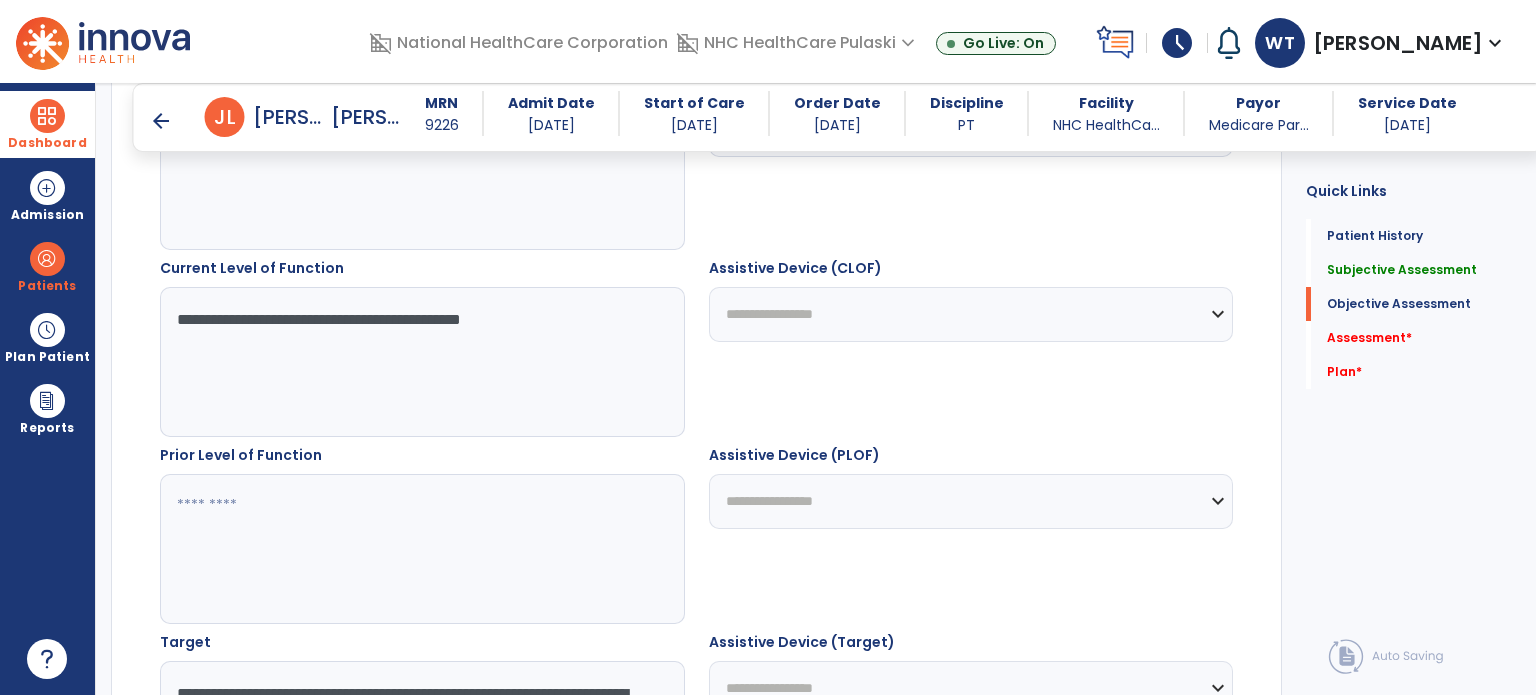 click on "**********" 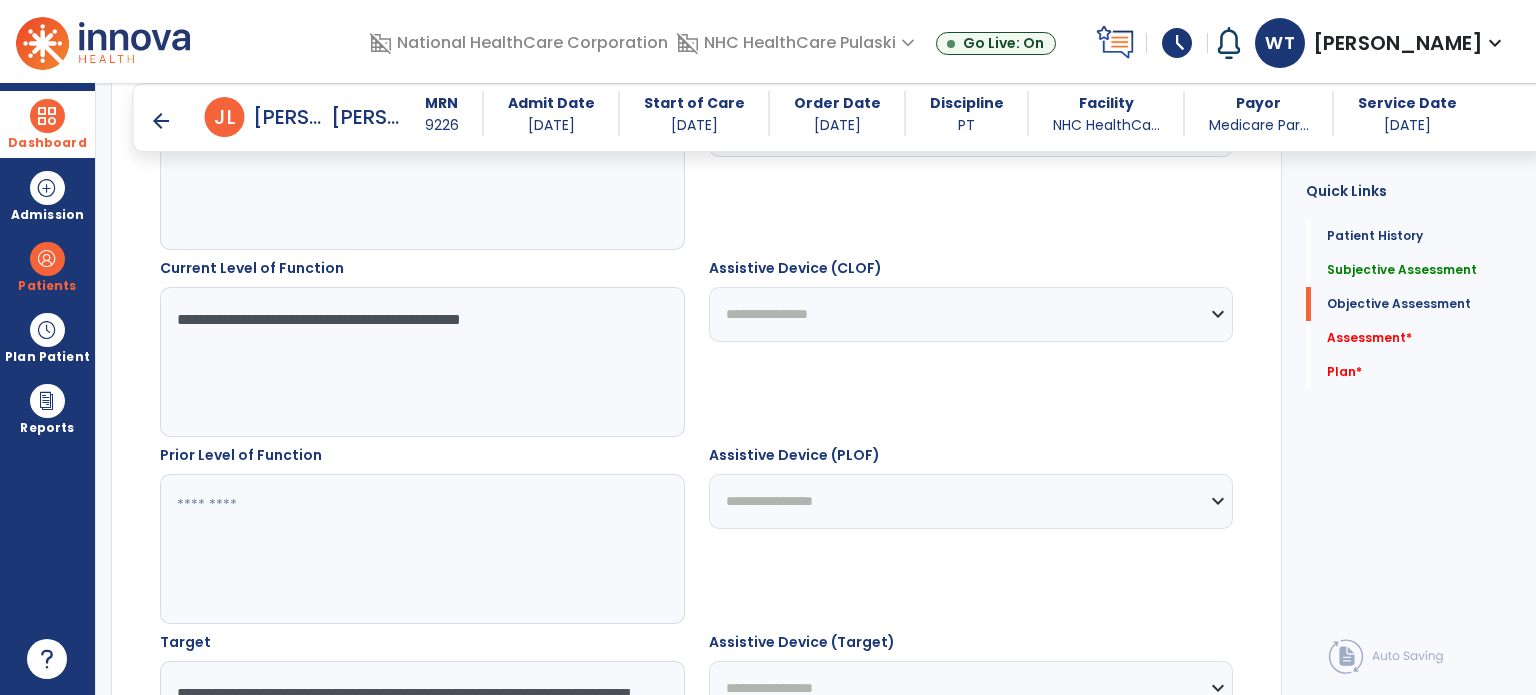 click on "**********" 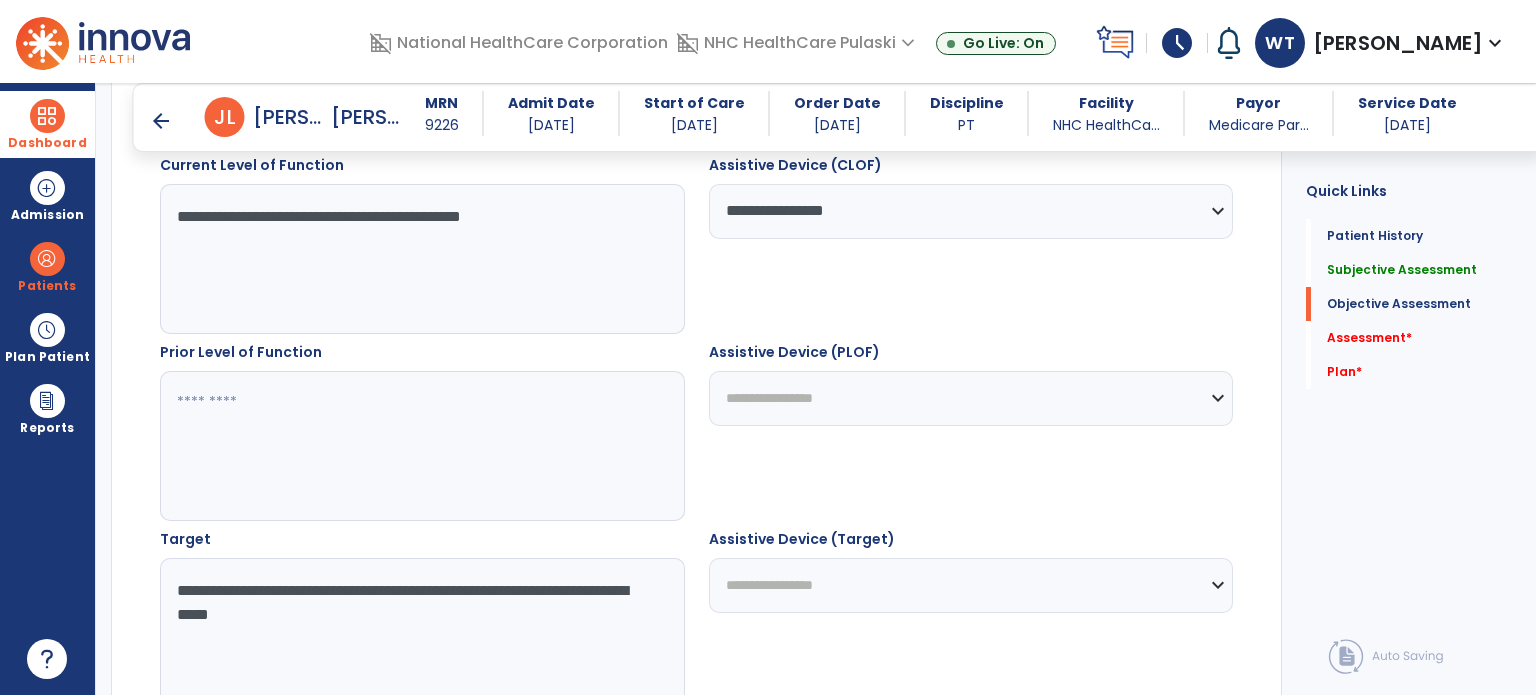 scroll, scrollTop: 1301, scrollLeft: 0, axis: vertical 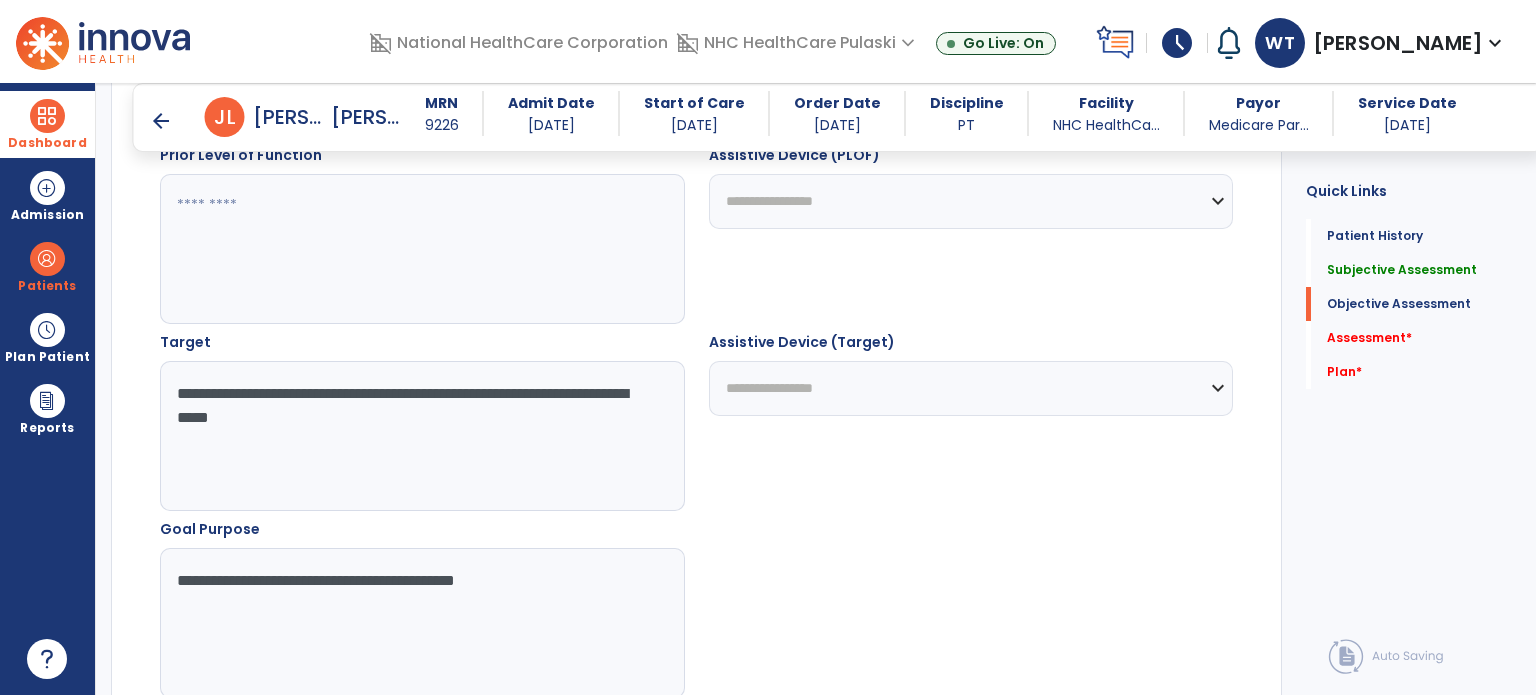 click on "**********" 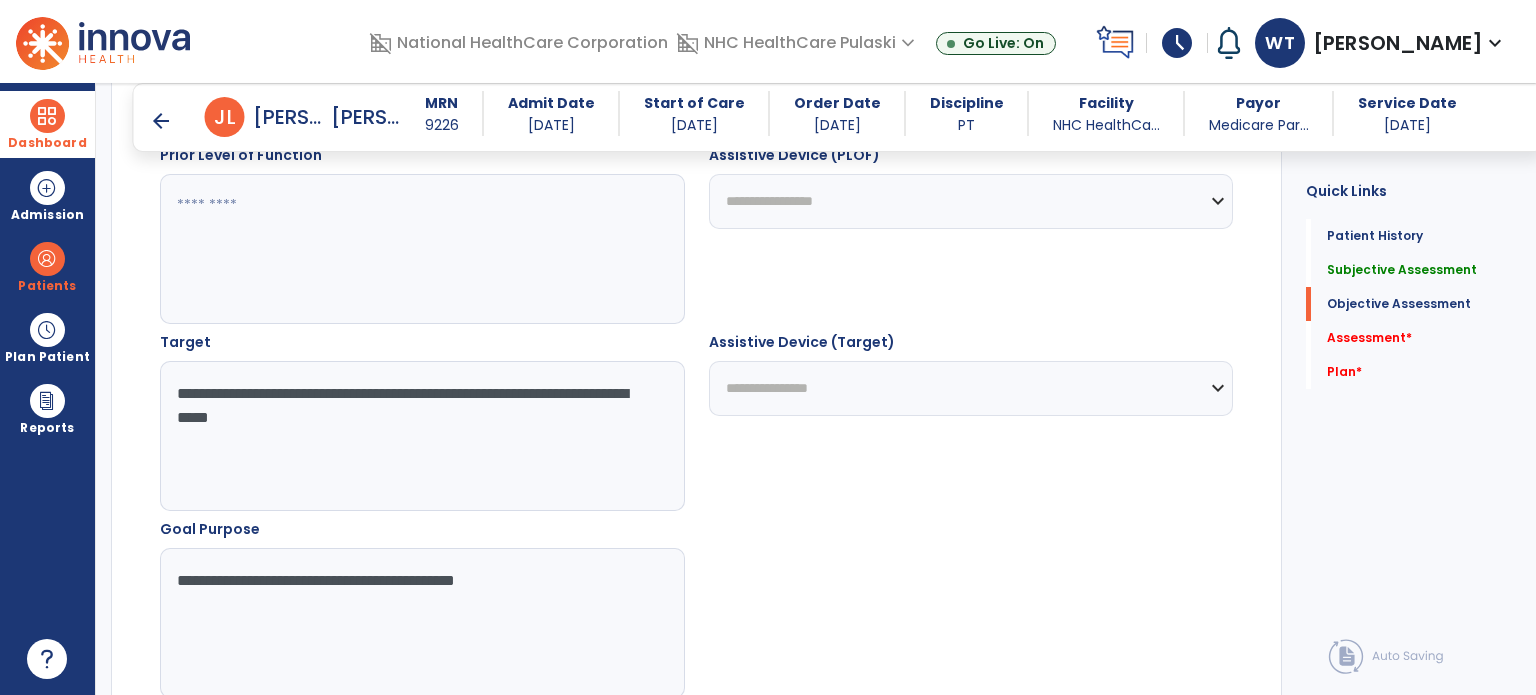 click on "**********" 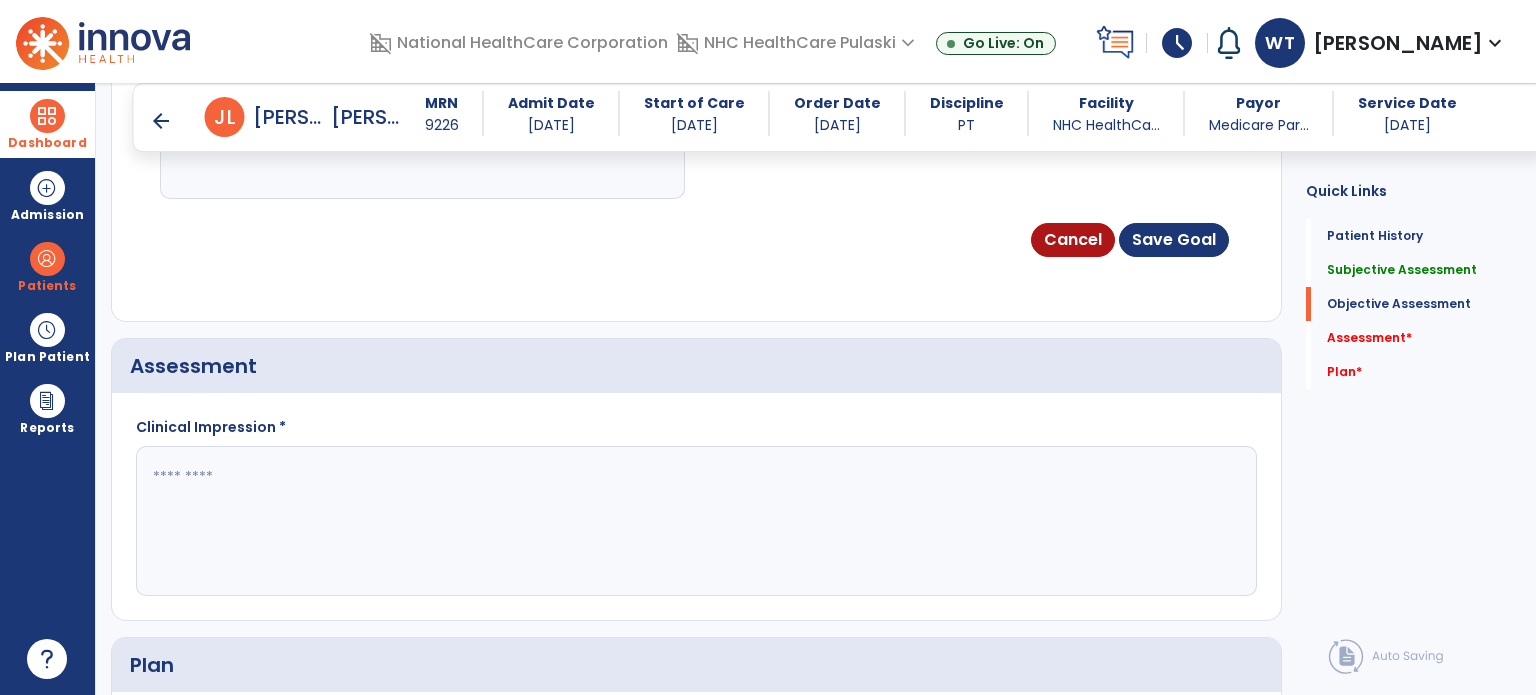 scroll, scrollTop: 1801, scrollLeft: 0, axis: vertical 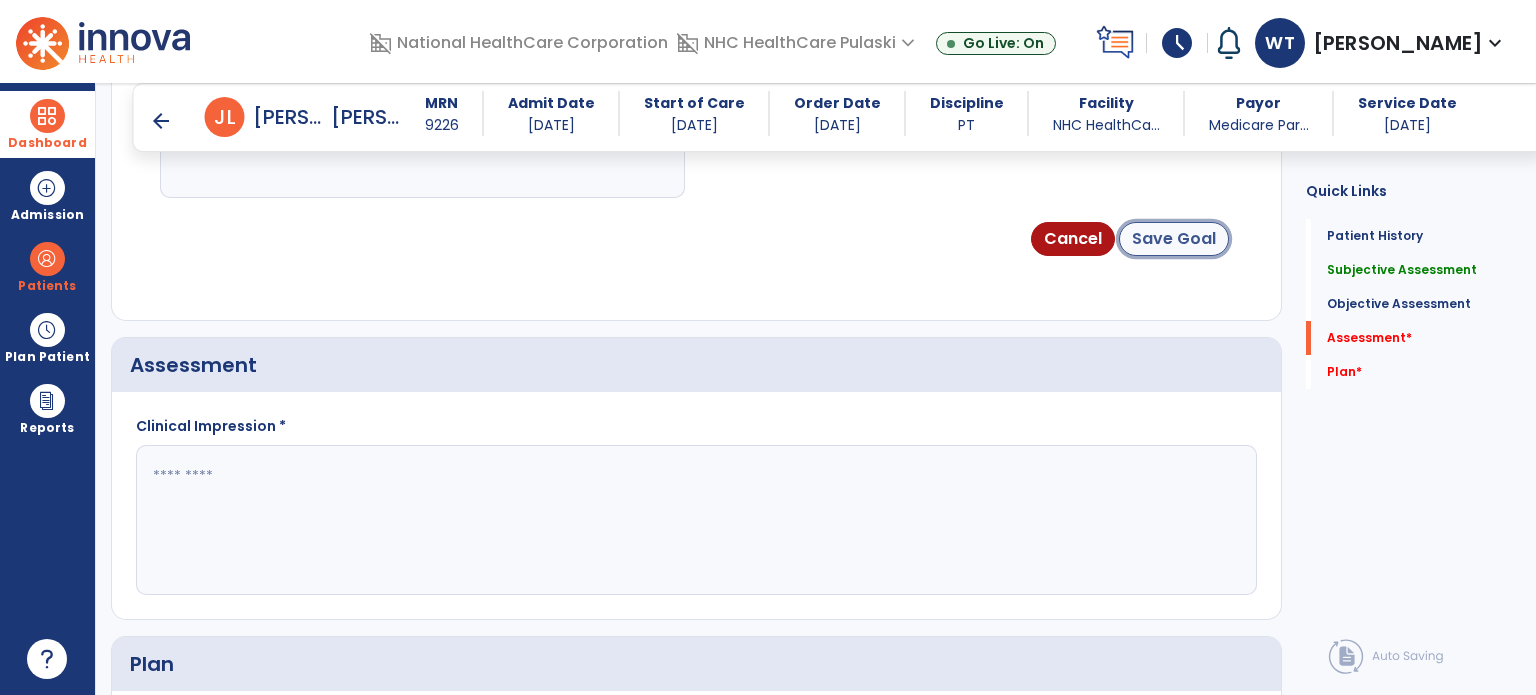 click on "Save Goal" 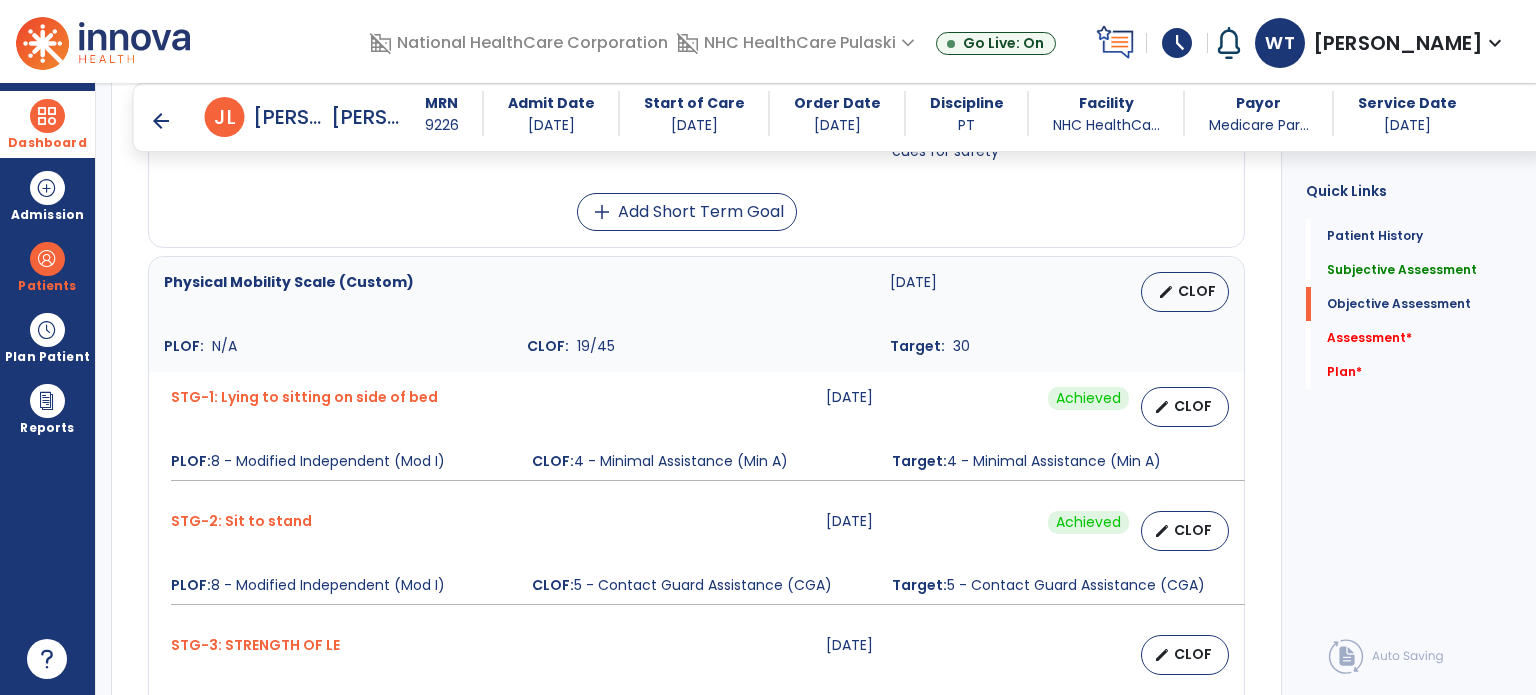 scroll, scrollTop: 1823, scrollLeft: 0, axis: vertical 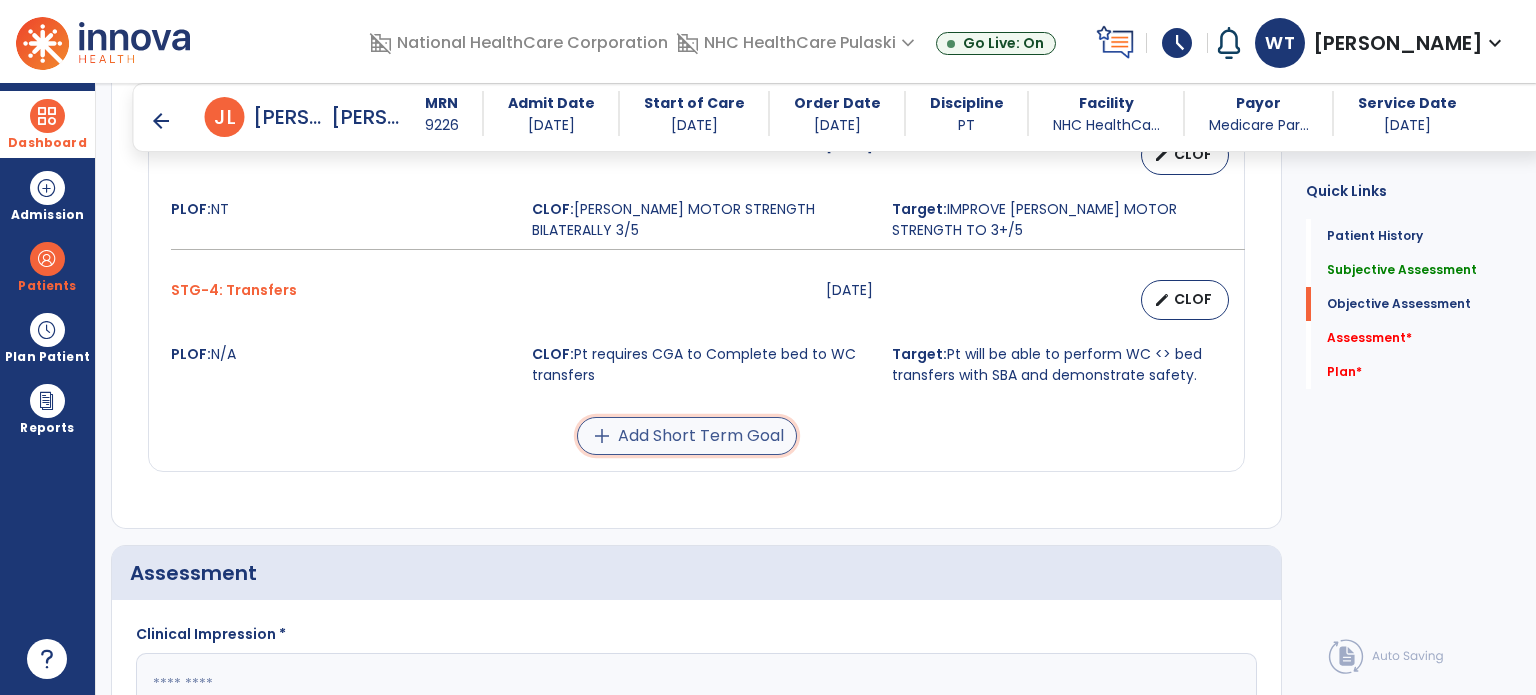 click on "add  Add Short Term Goal" at bounding box center [687, 436] 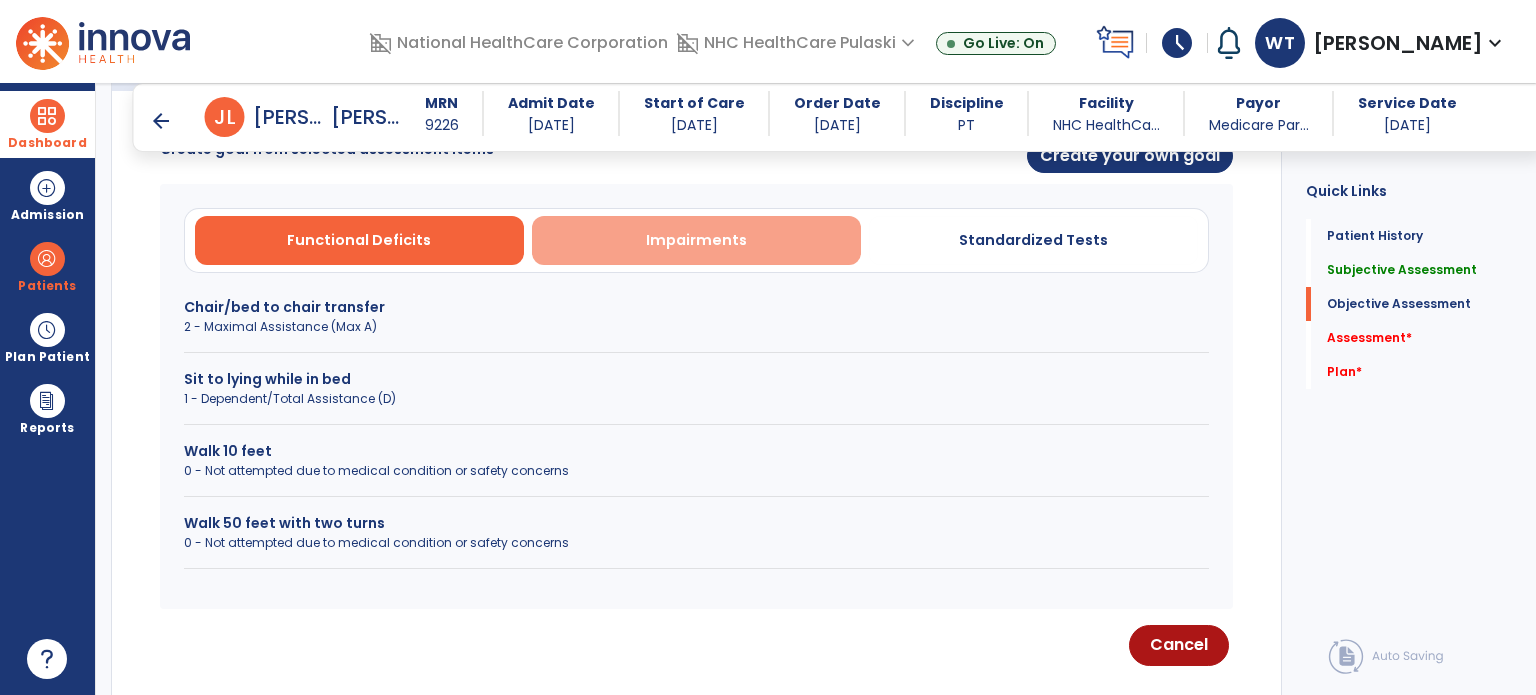scroll, scrollTop: 701, scrollLeft: 0, axis: vertical 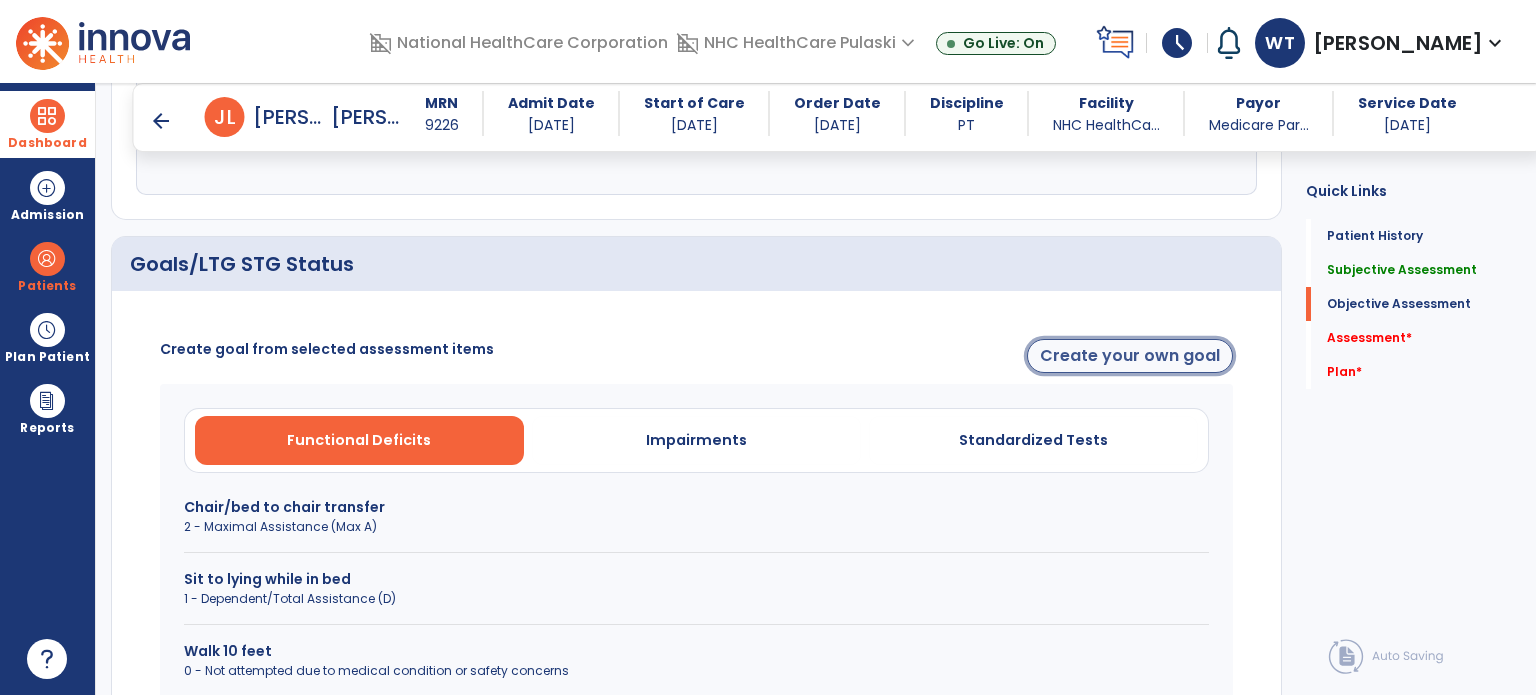click on "Create your own goal" 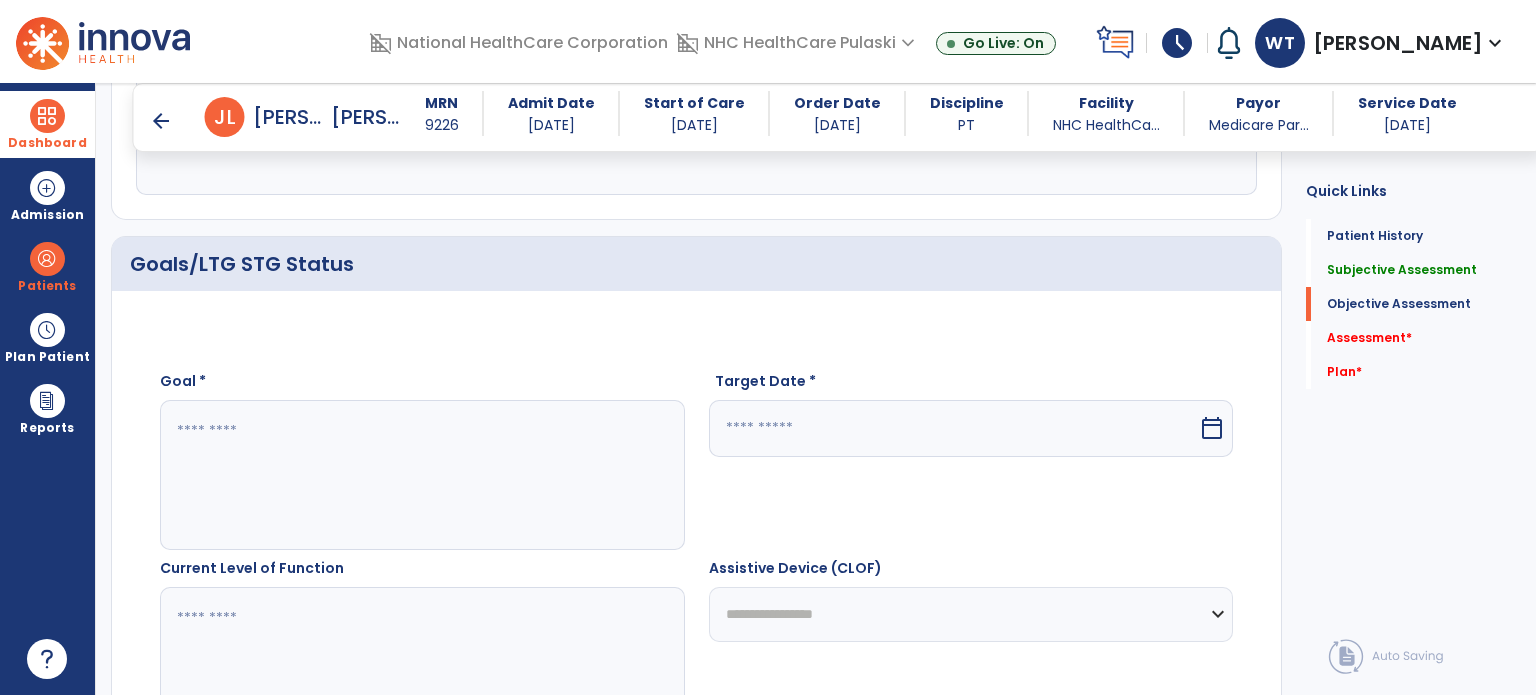 click 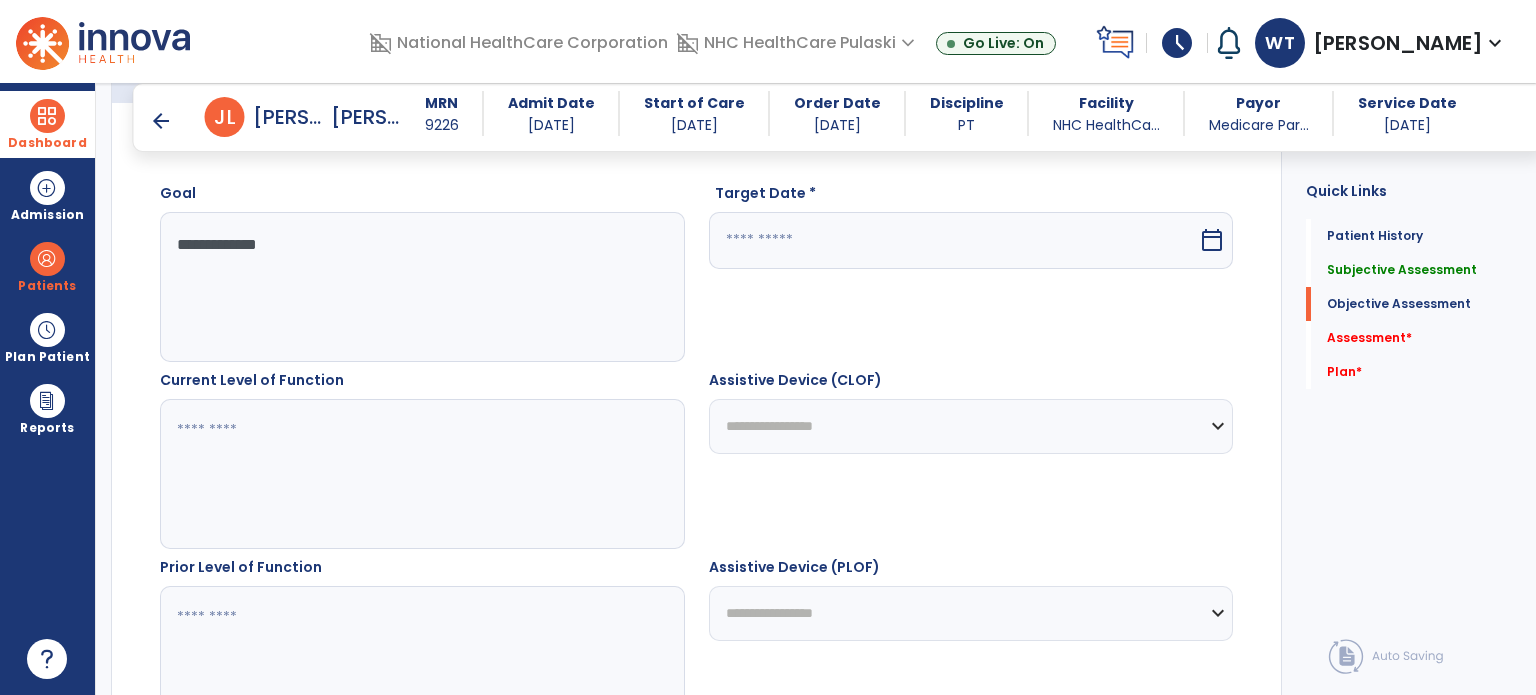 scroll, scrollTop: 901, scrollLeft: 0, axis: vertical 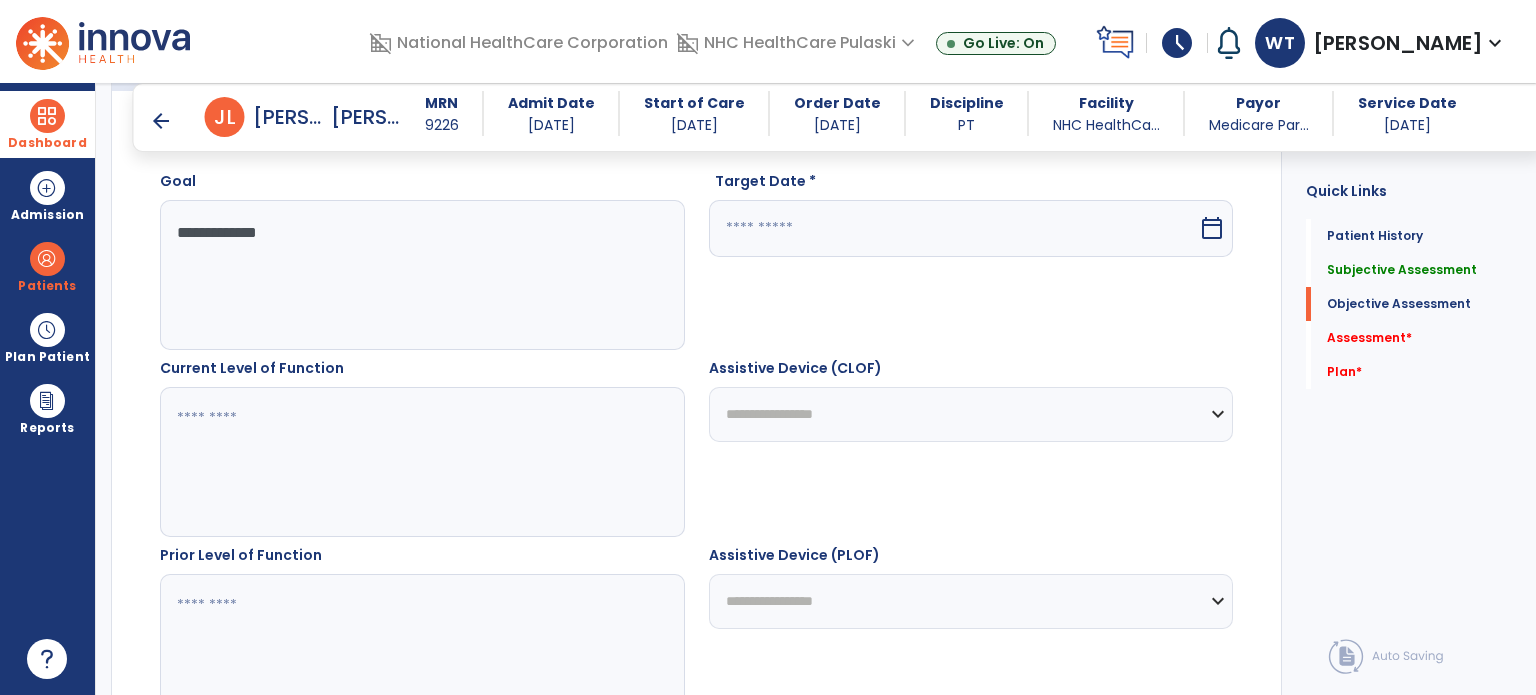 type on "**********" 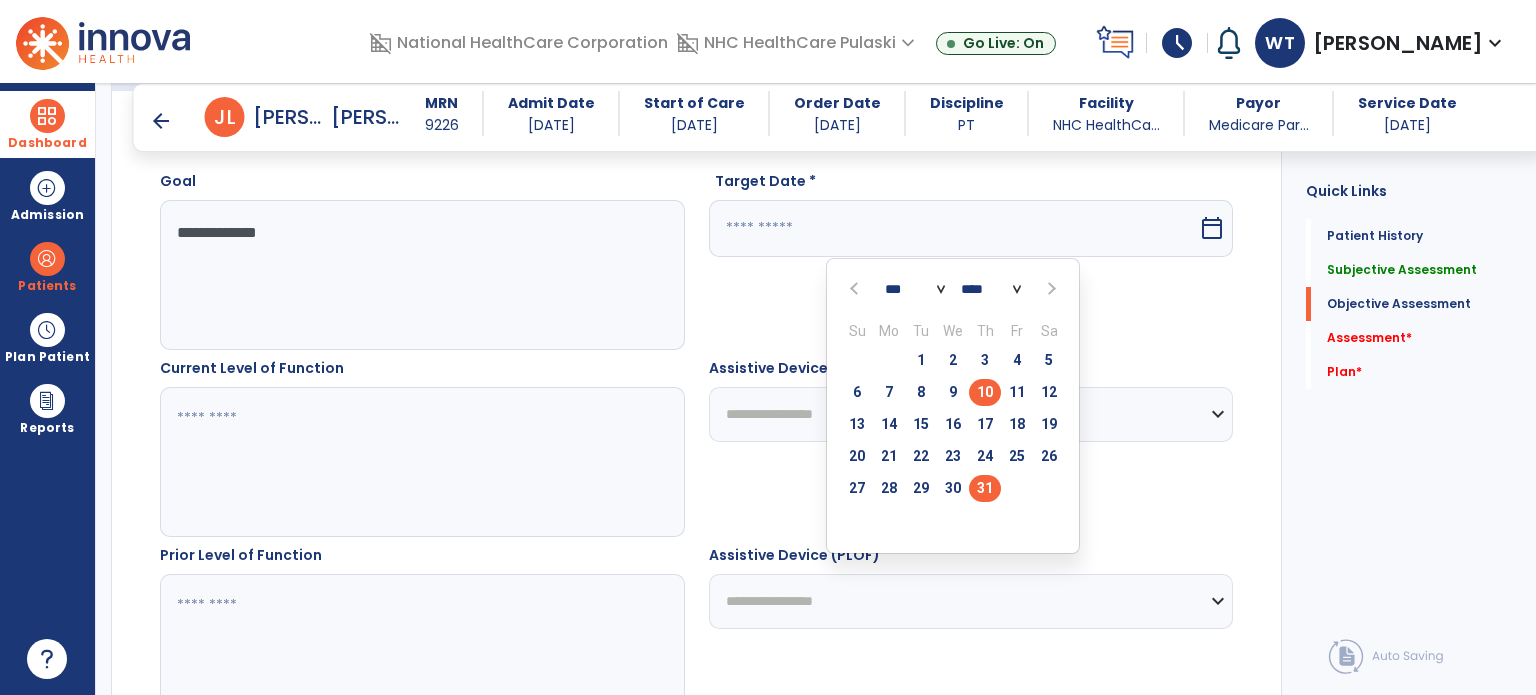 click on "31" at bounding box center [985, 488] 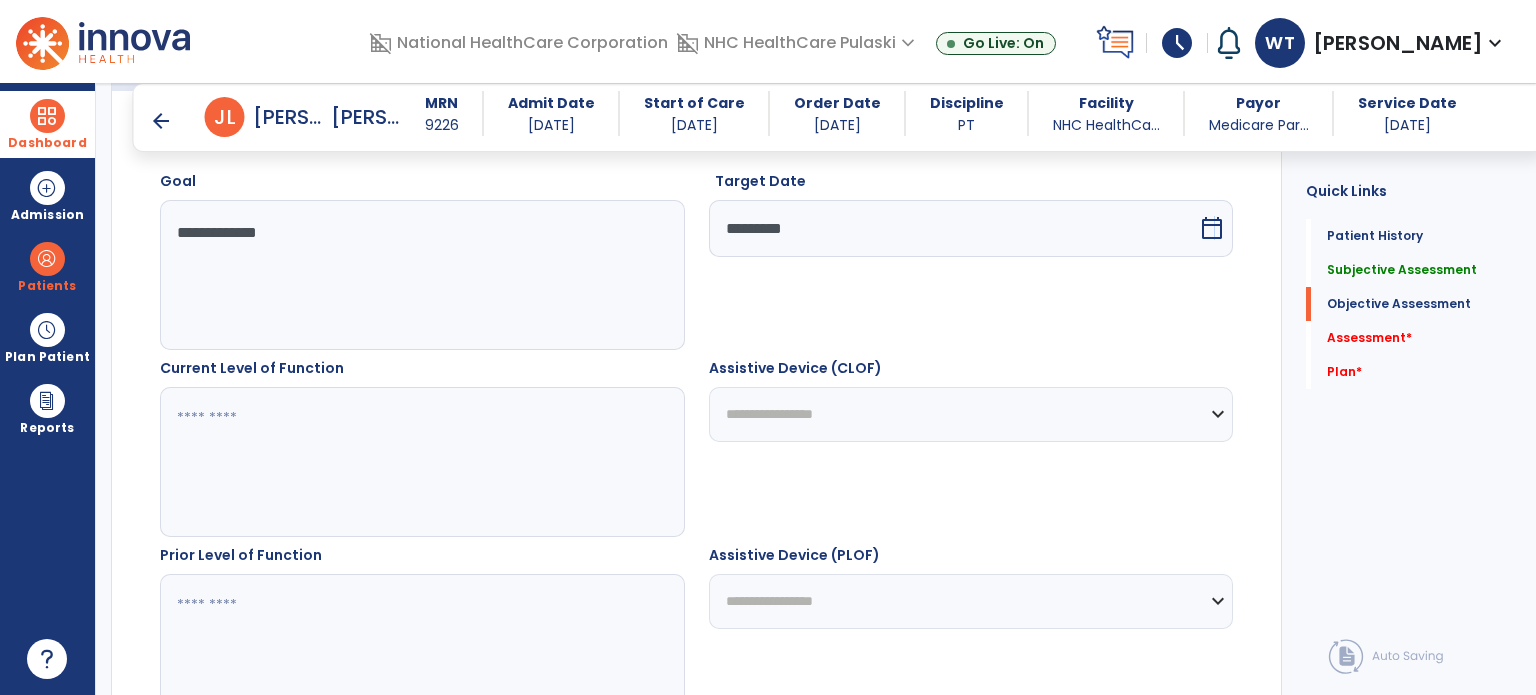 click on "calendar_today" at bounding box center (1212, 228) 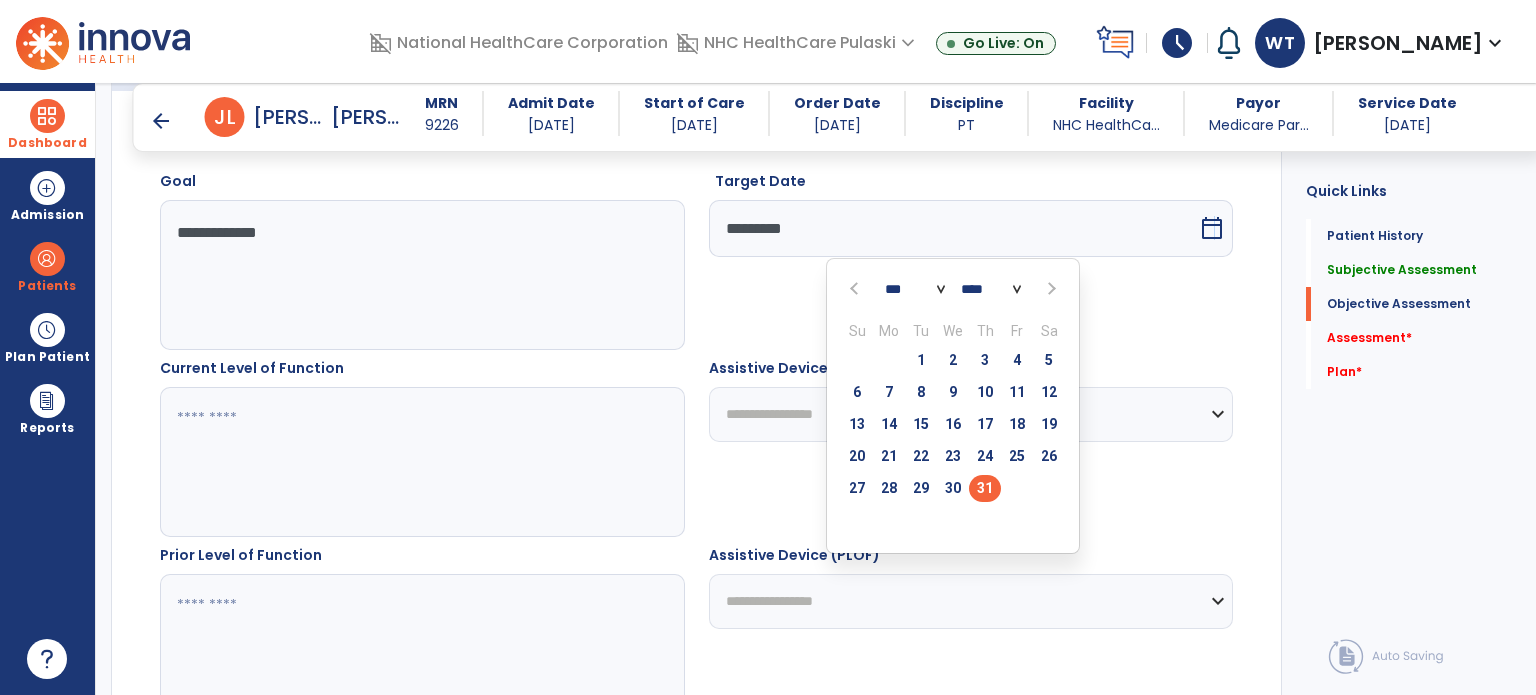 click at bounding box center (1049, 288) 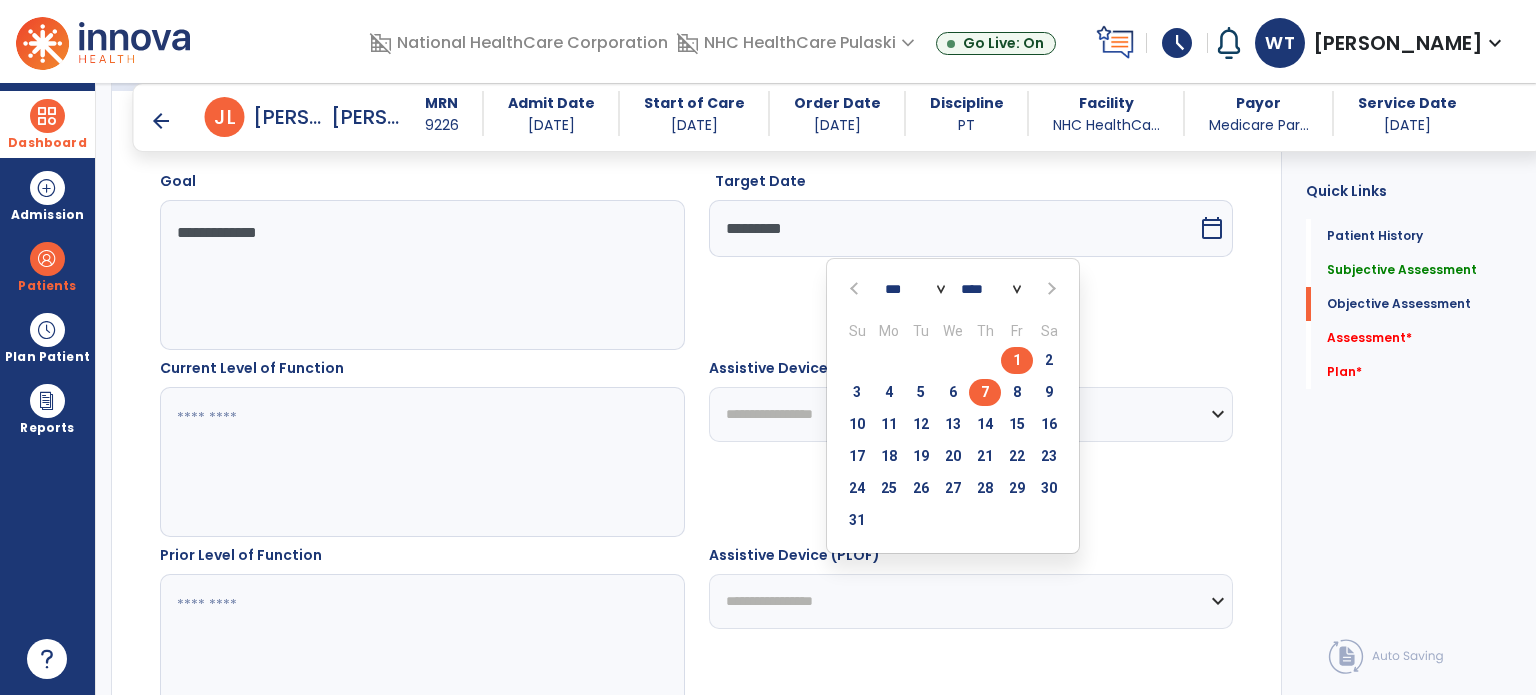 click on "7" at bounding box center (985, 392) 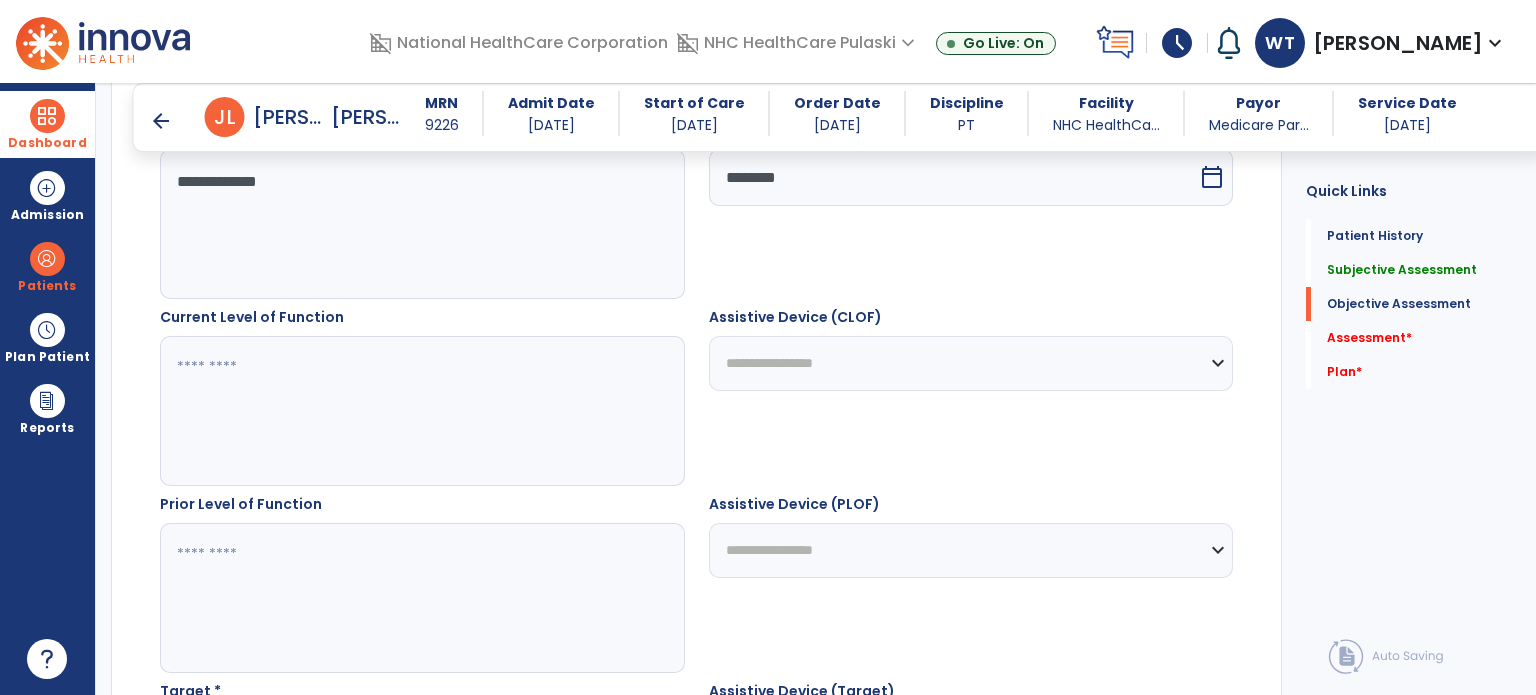 scroll, scrollTop: 1001, scrollLeft: 0, axis: vertical 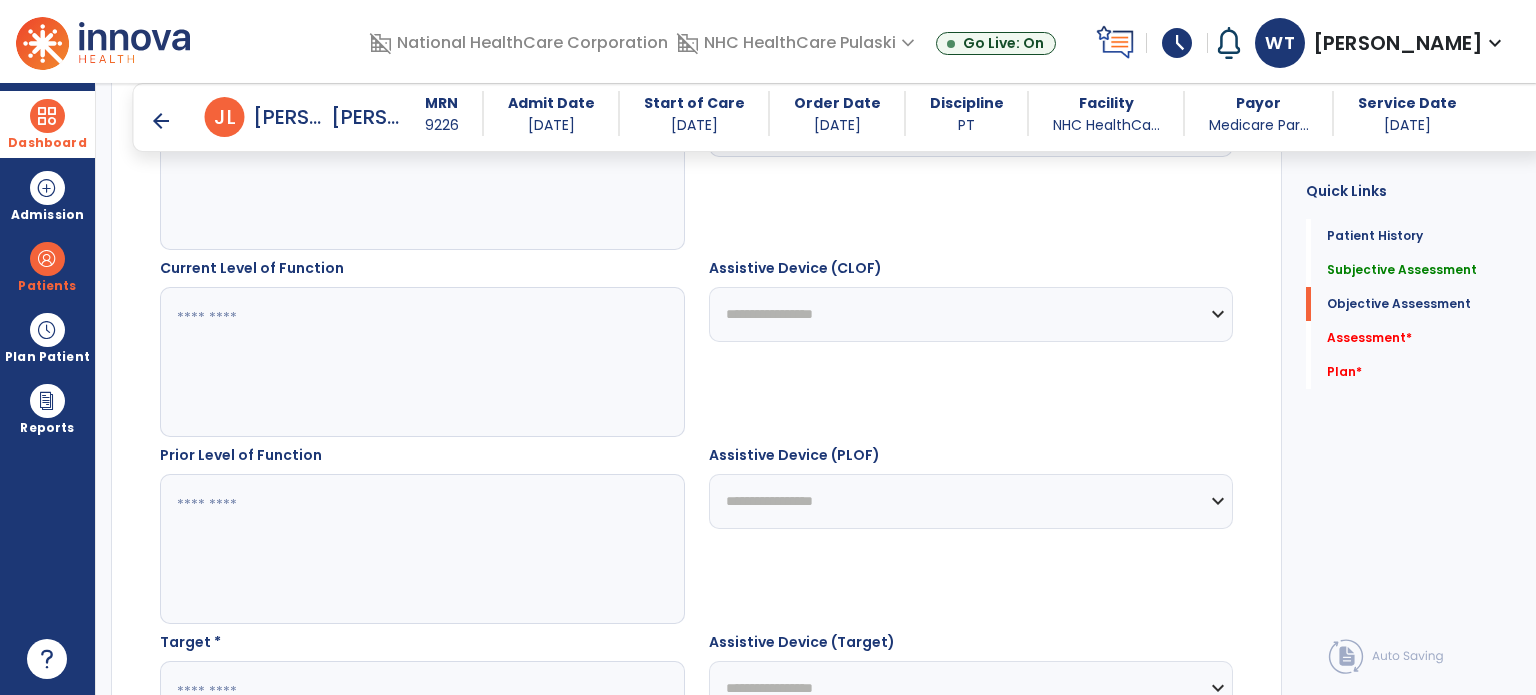 click 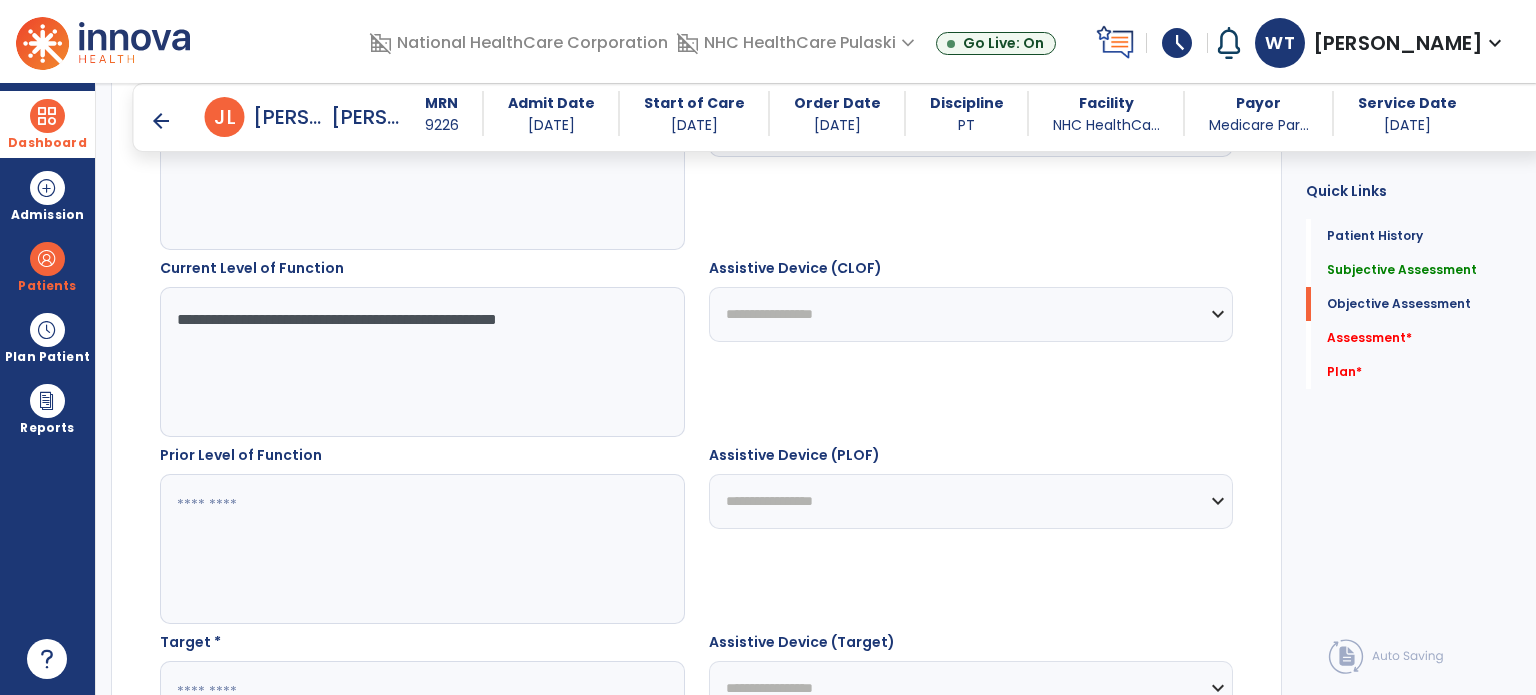 type on "**********" 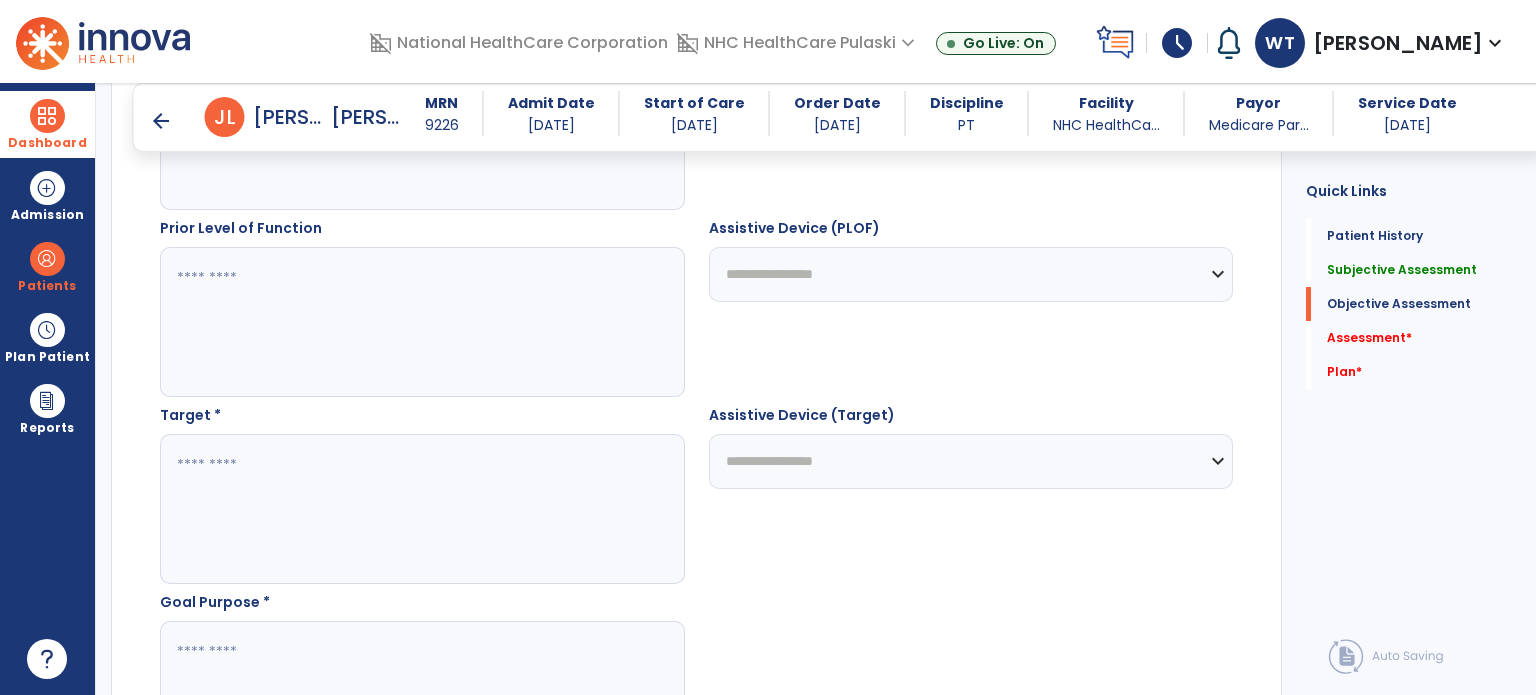 scroll, scrollTop: 1301, scrollLeft: 0, axis: vertical 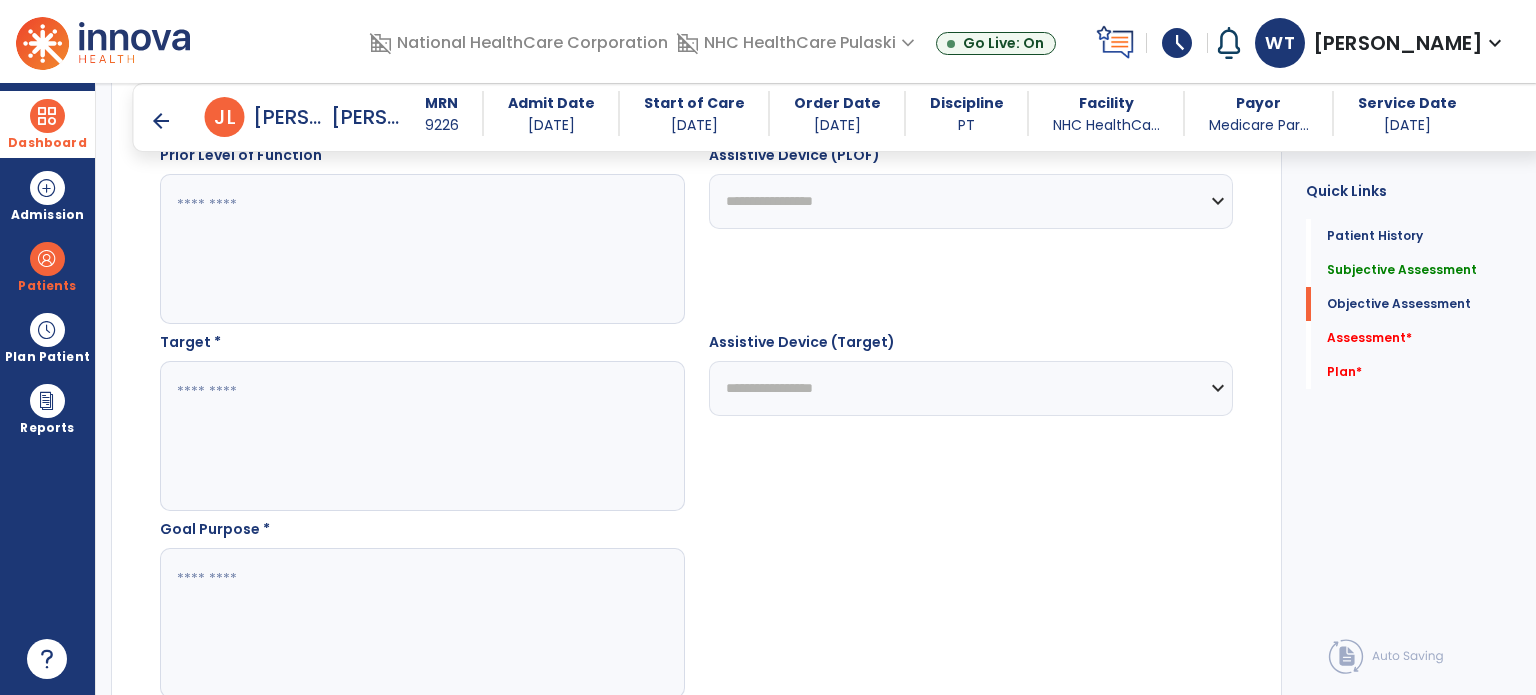 click 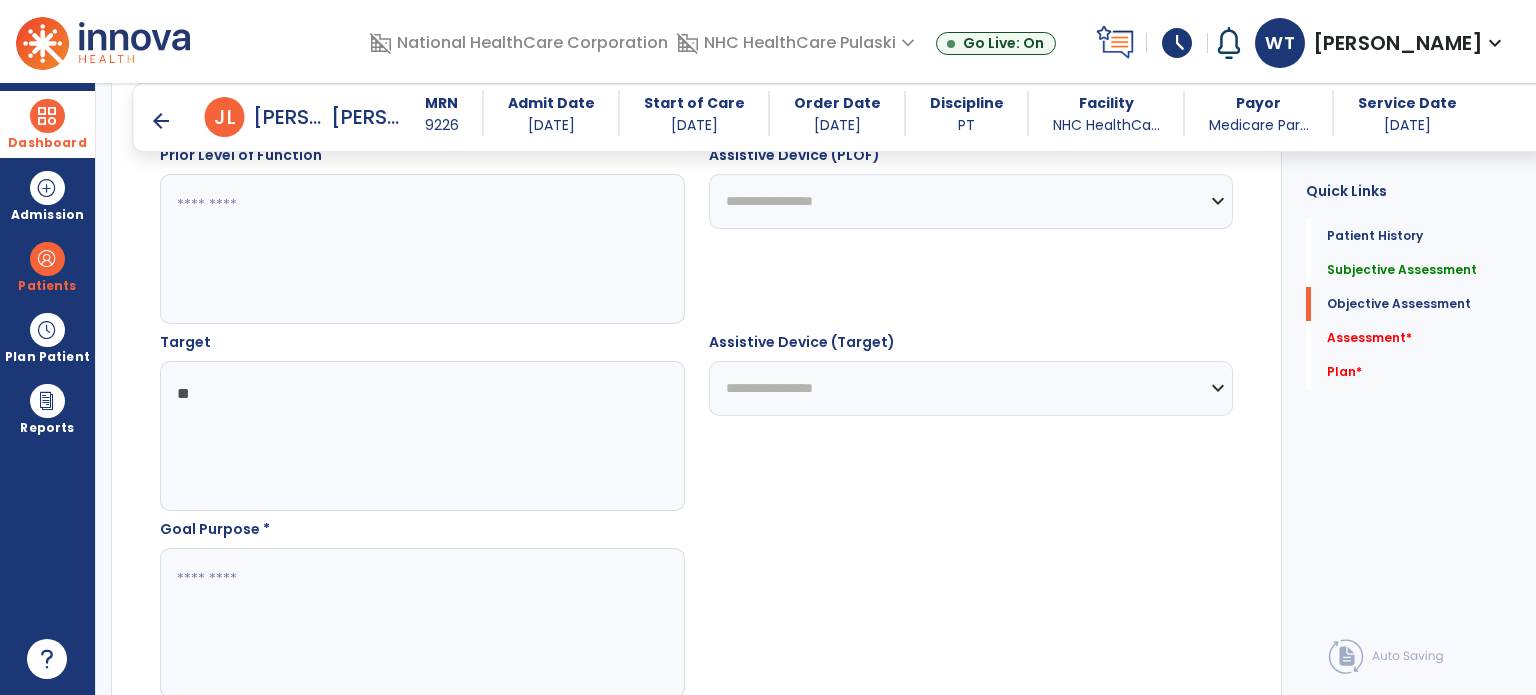 type on "*" 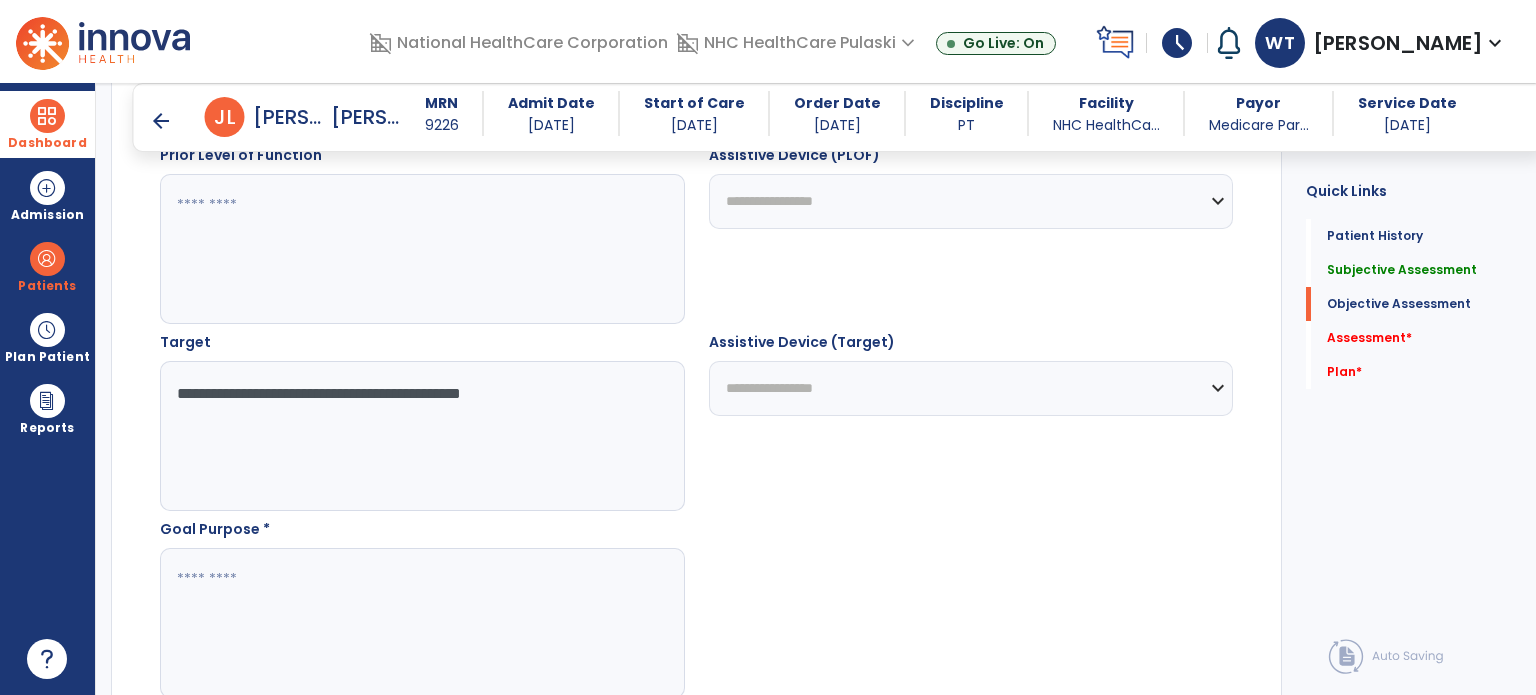 type on "**********" 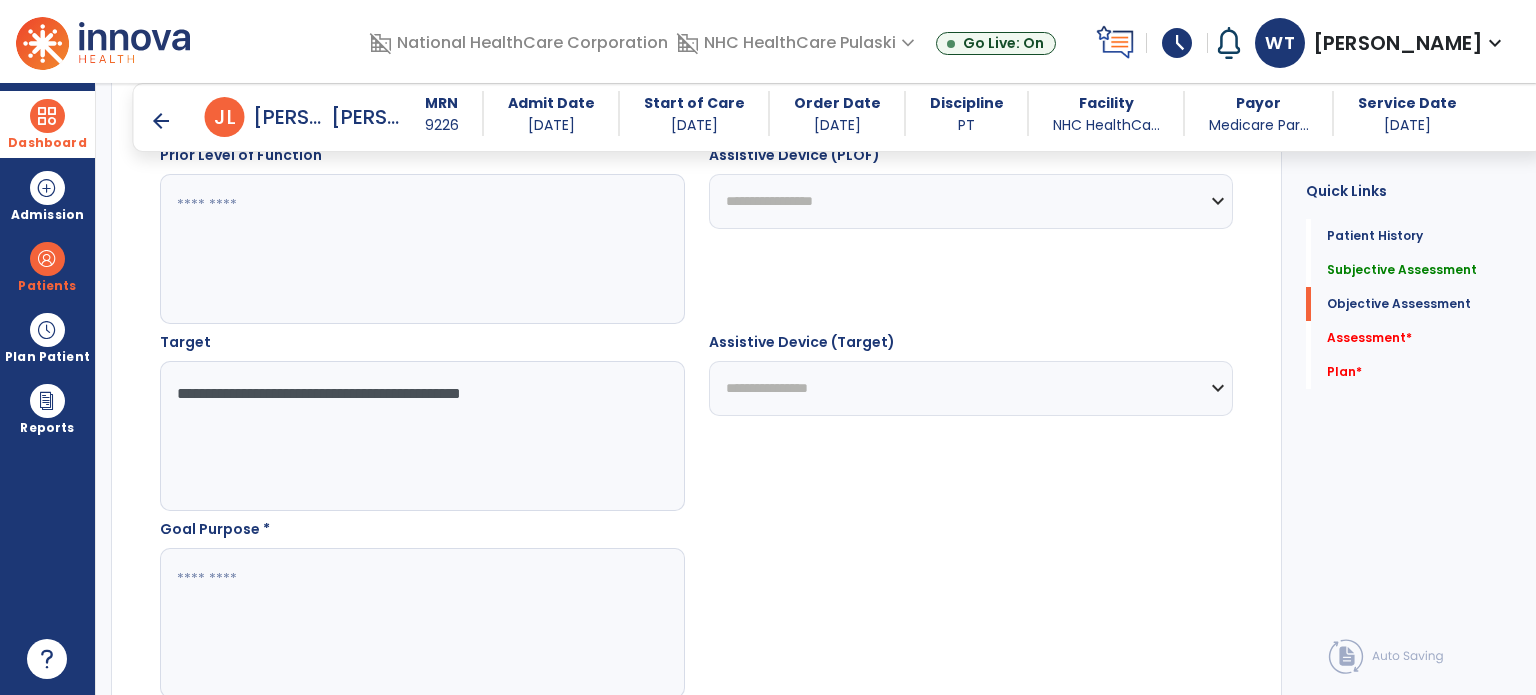 click on "**********" 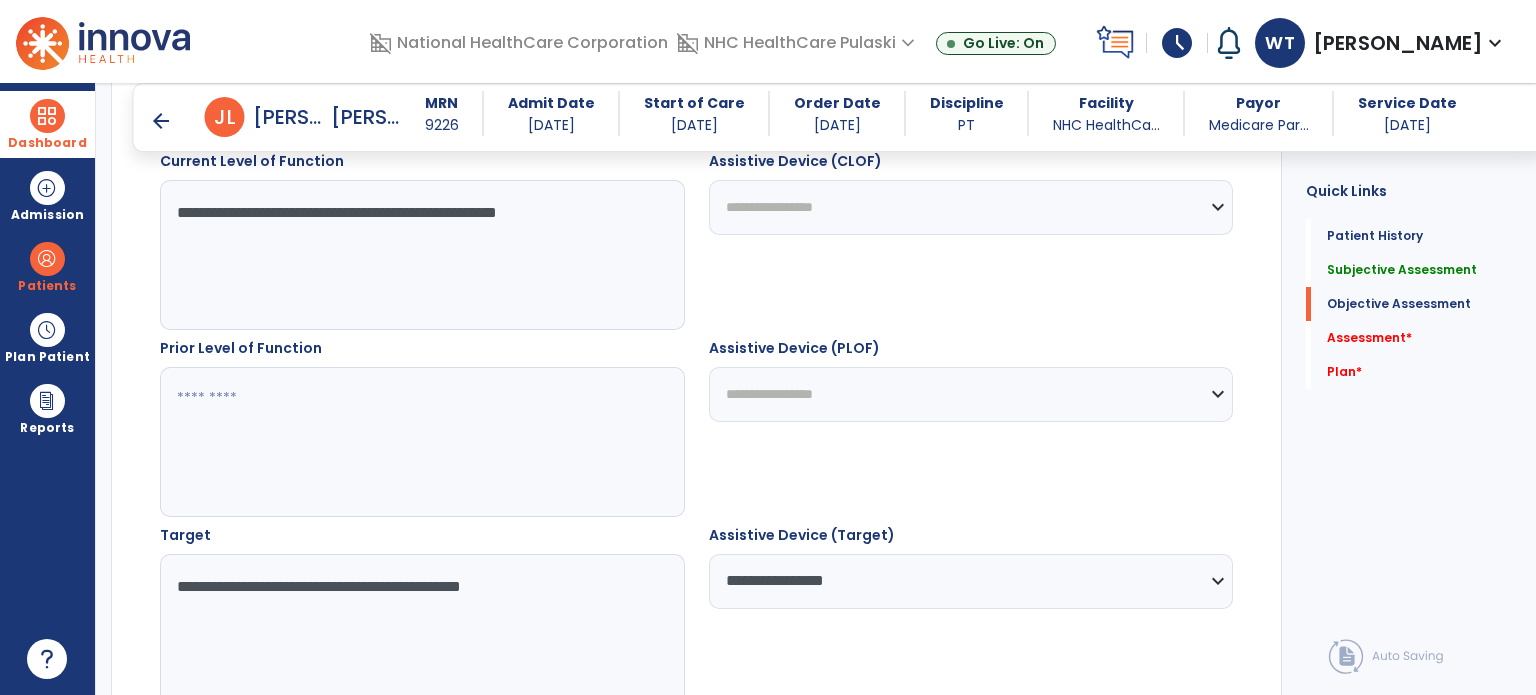 scroll, scrollTop: 1101, scrollLeft: 0, axis: vertical 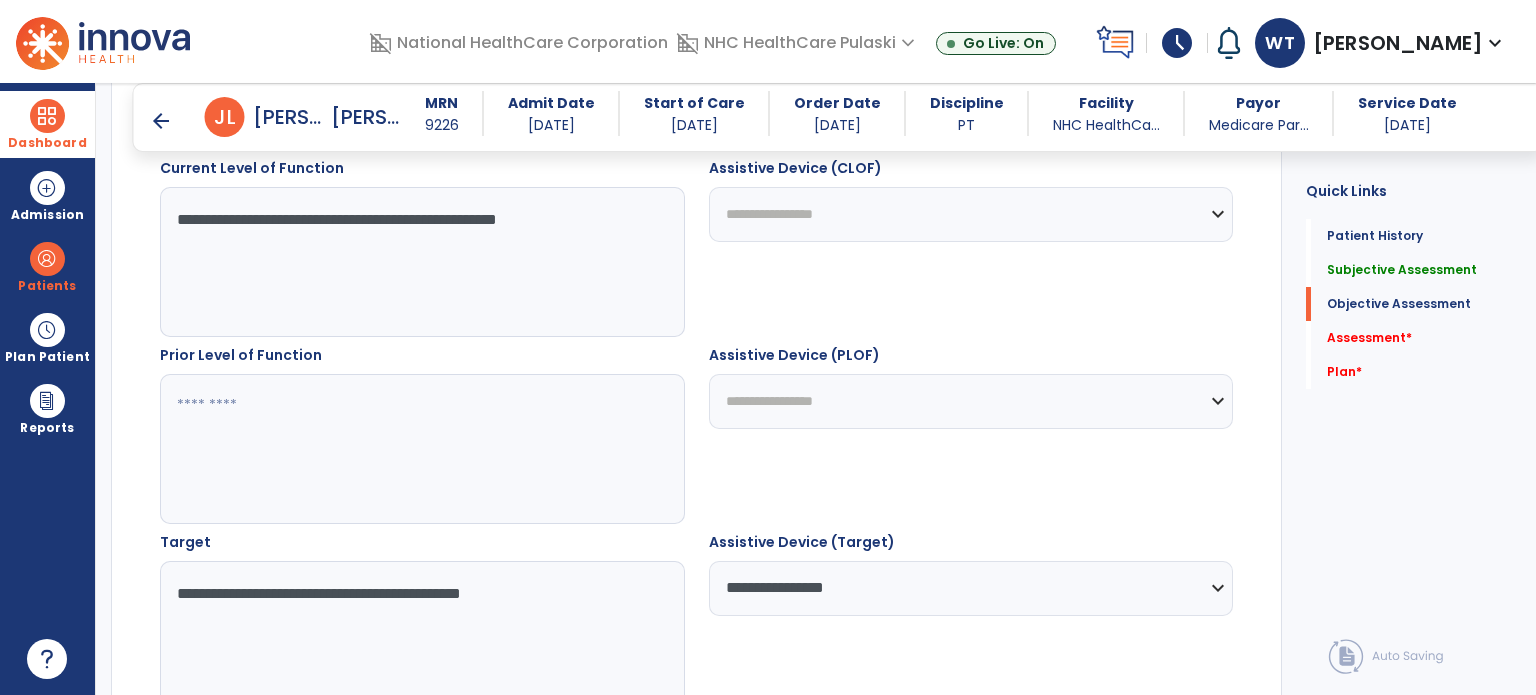 click on "**********" 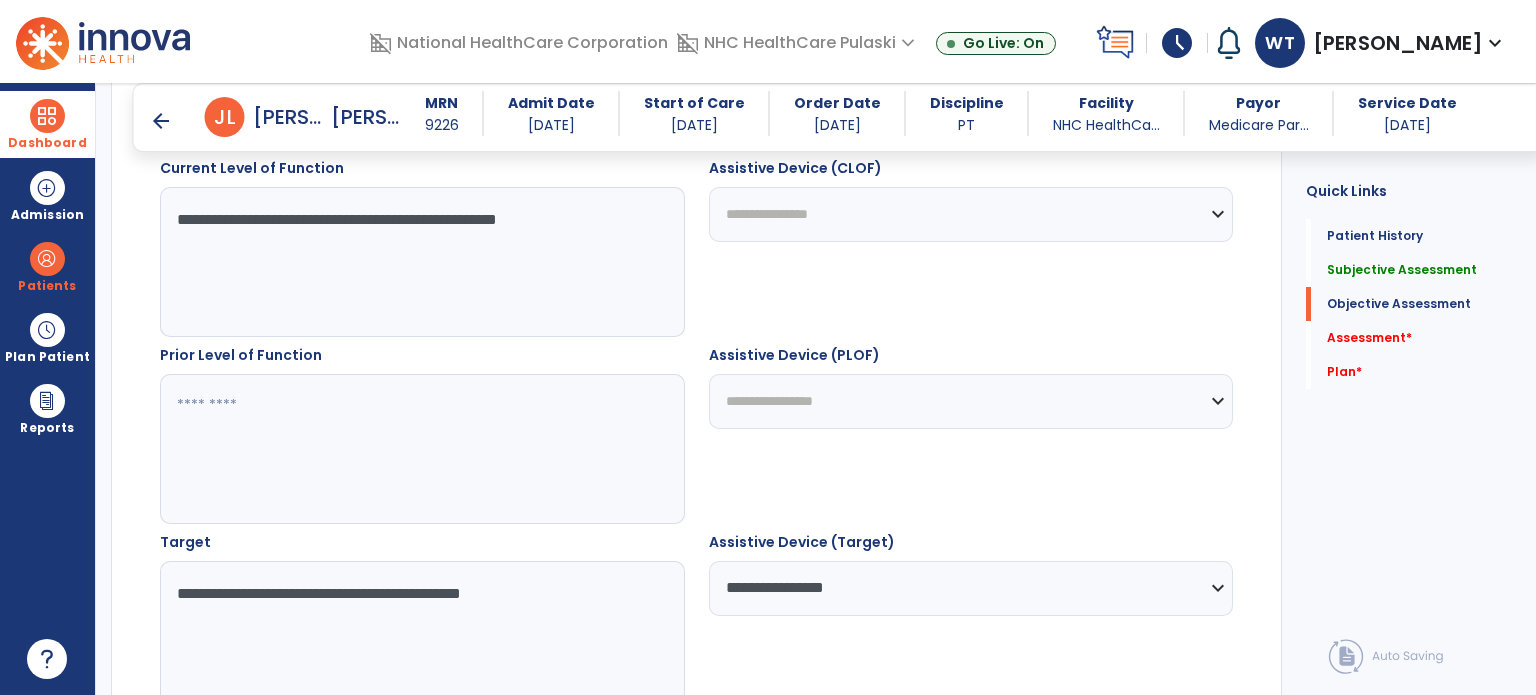 click on "**********" 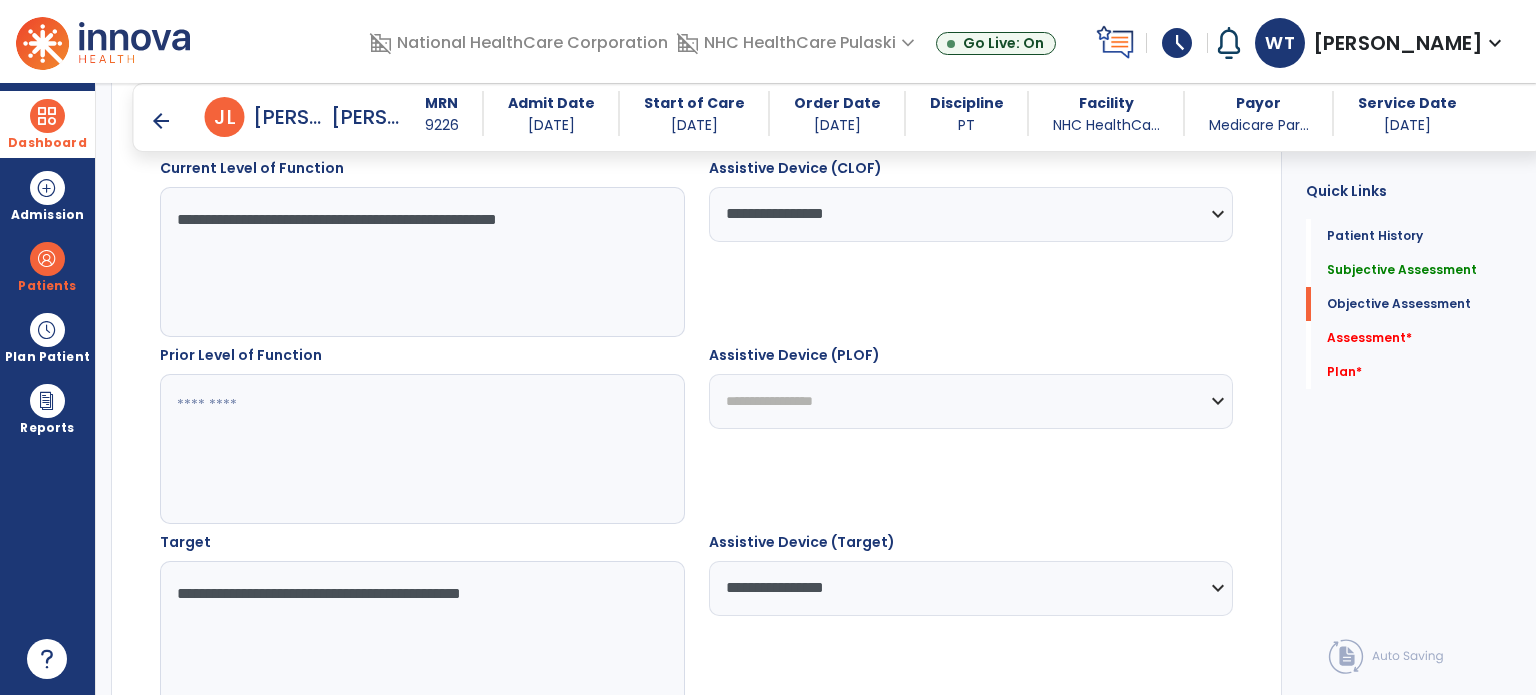 scroll, scrollTop: 1501, scrollLeft: 0, axis: vertical 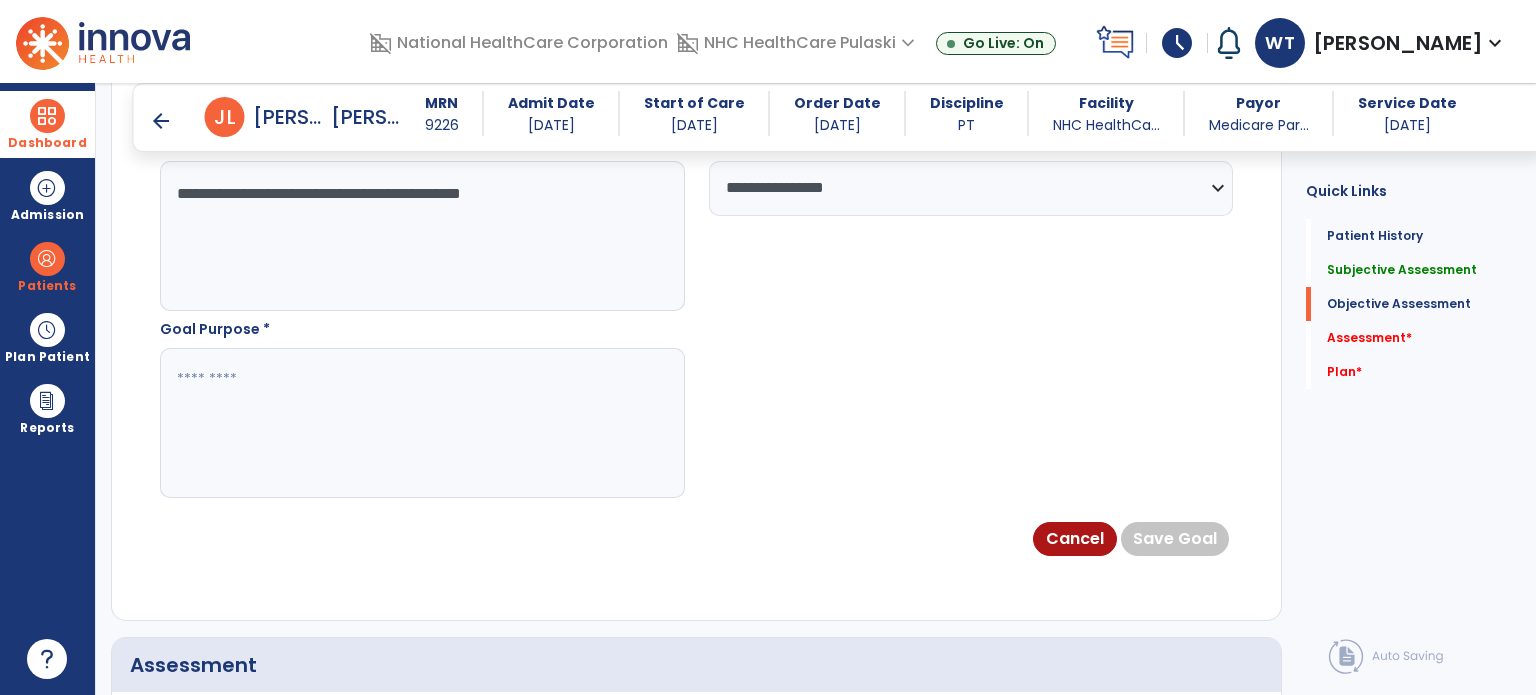 click 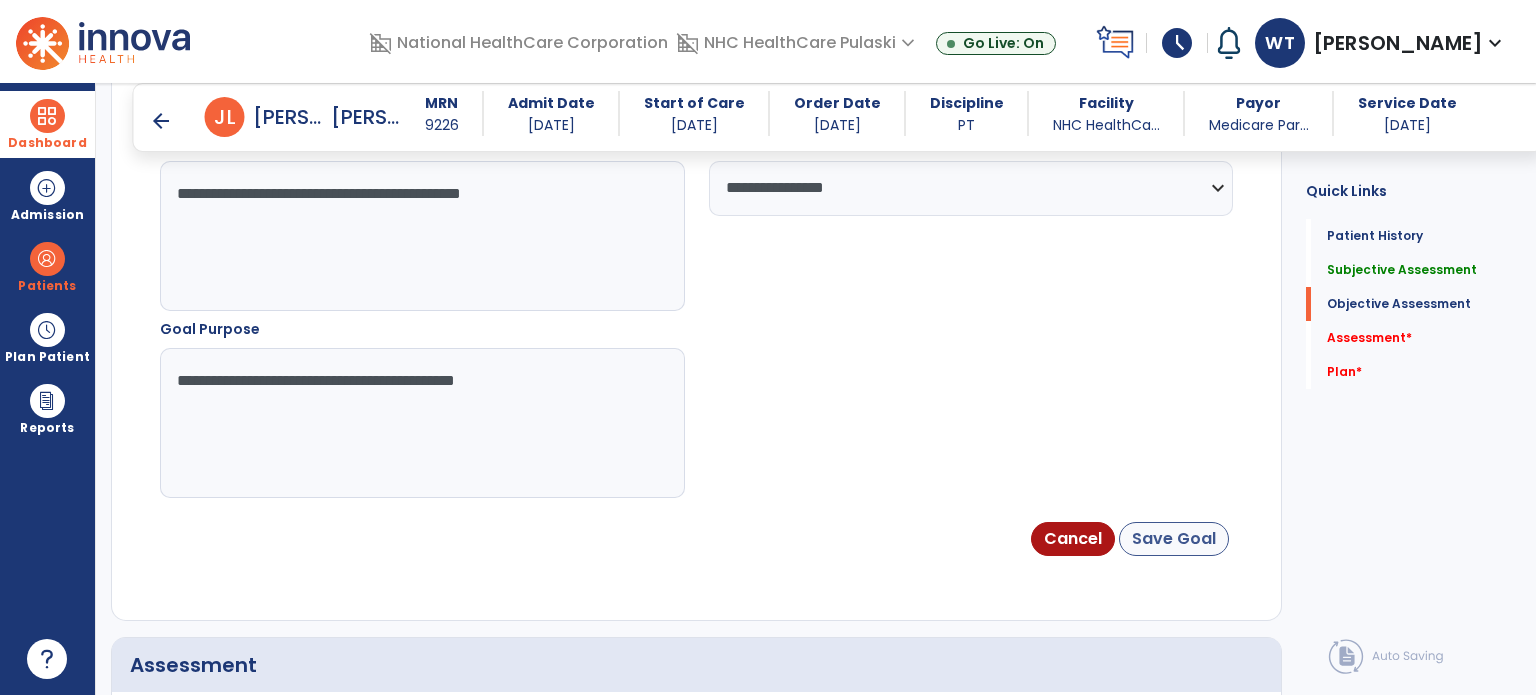 type on "**********" 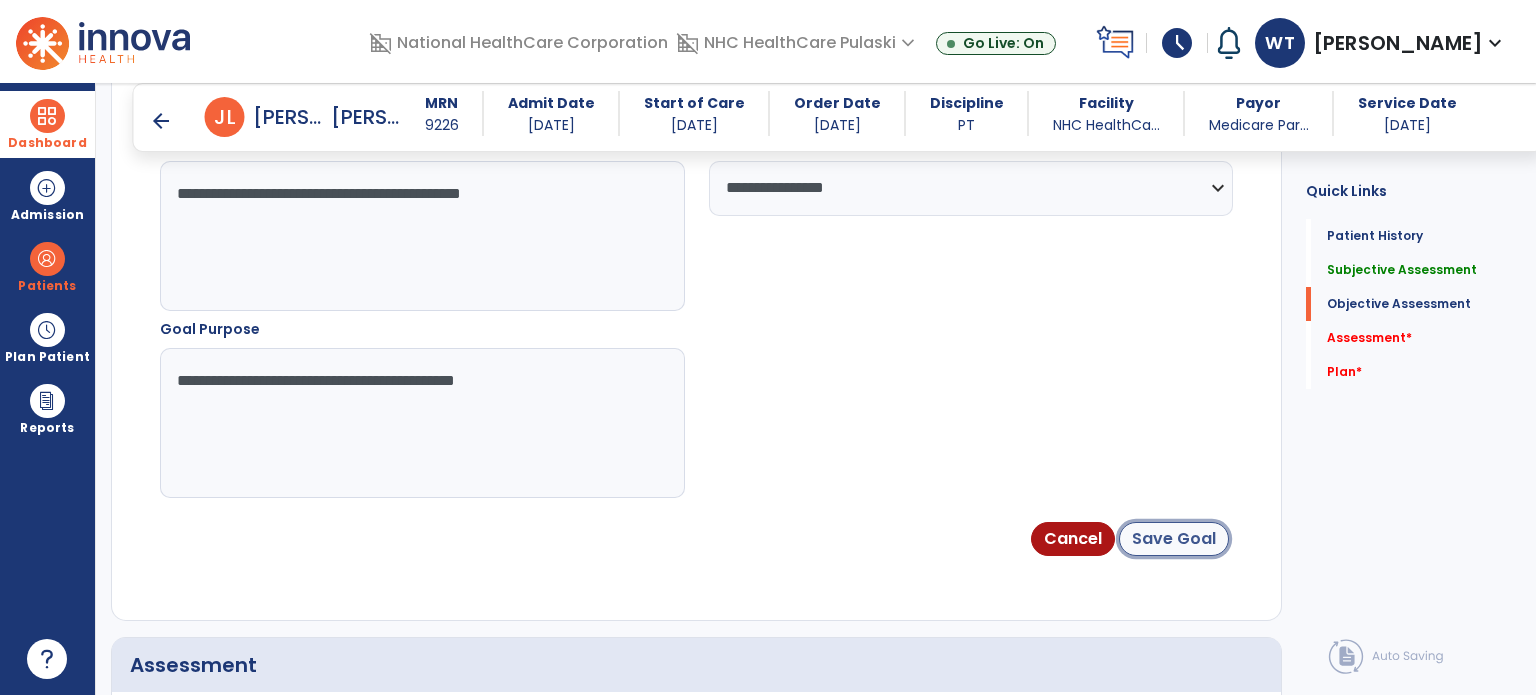 click on "Save Goal" 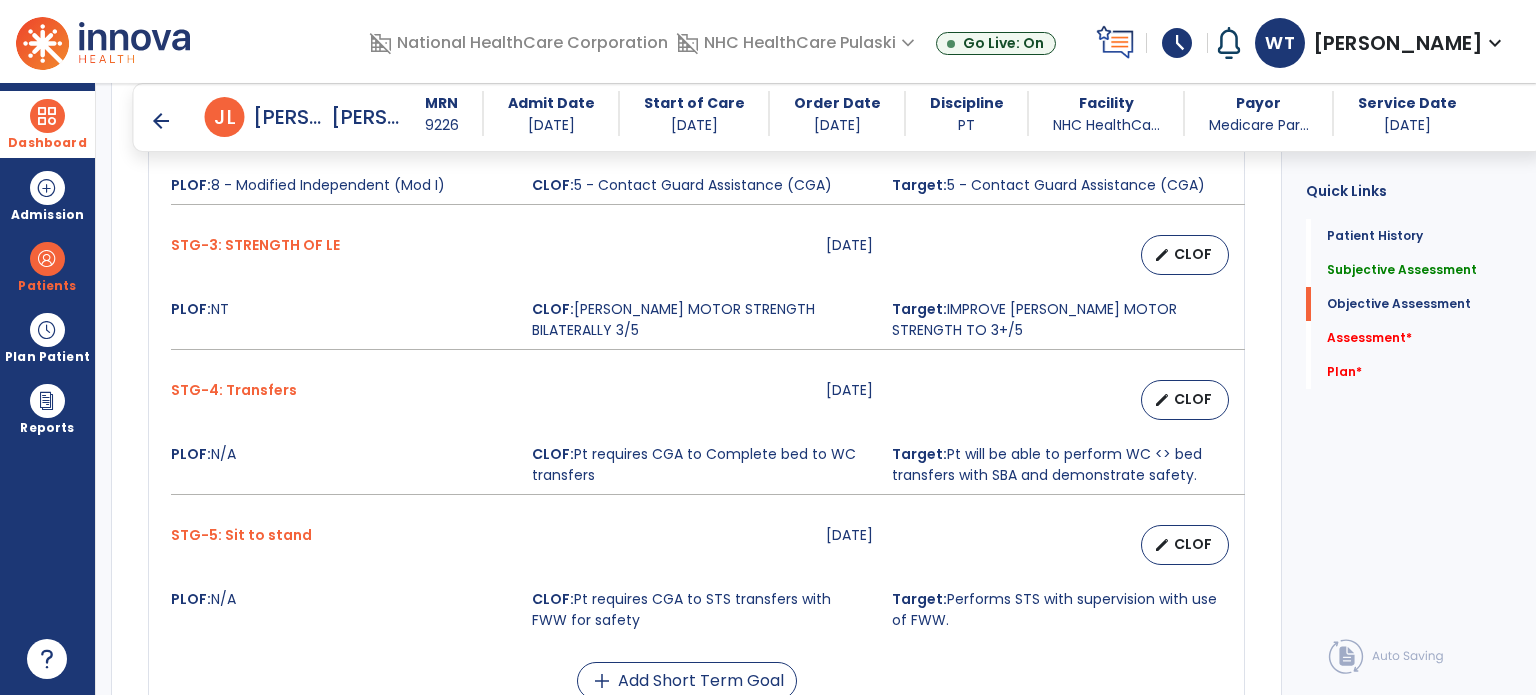scroll, scrollTop: 1823, scrollLeft: 0, axis: vertical 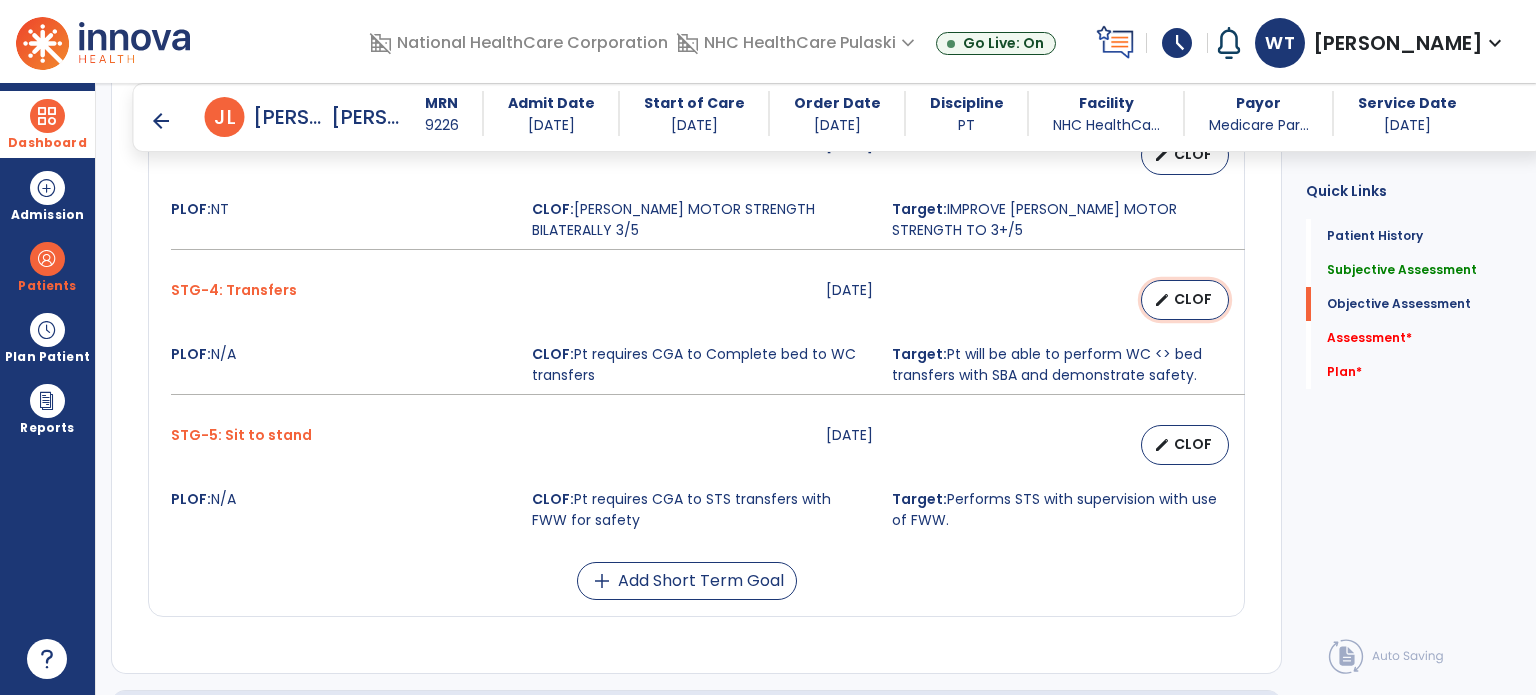 click on "edit   CLOF" at bounding box center (1185, 300) 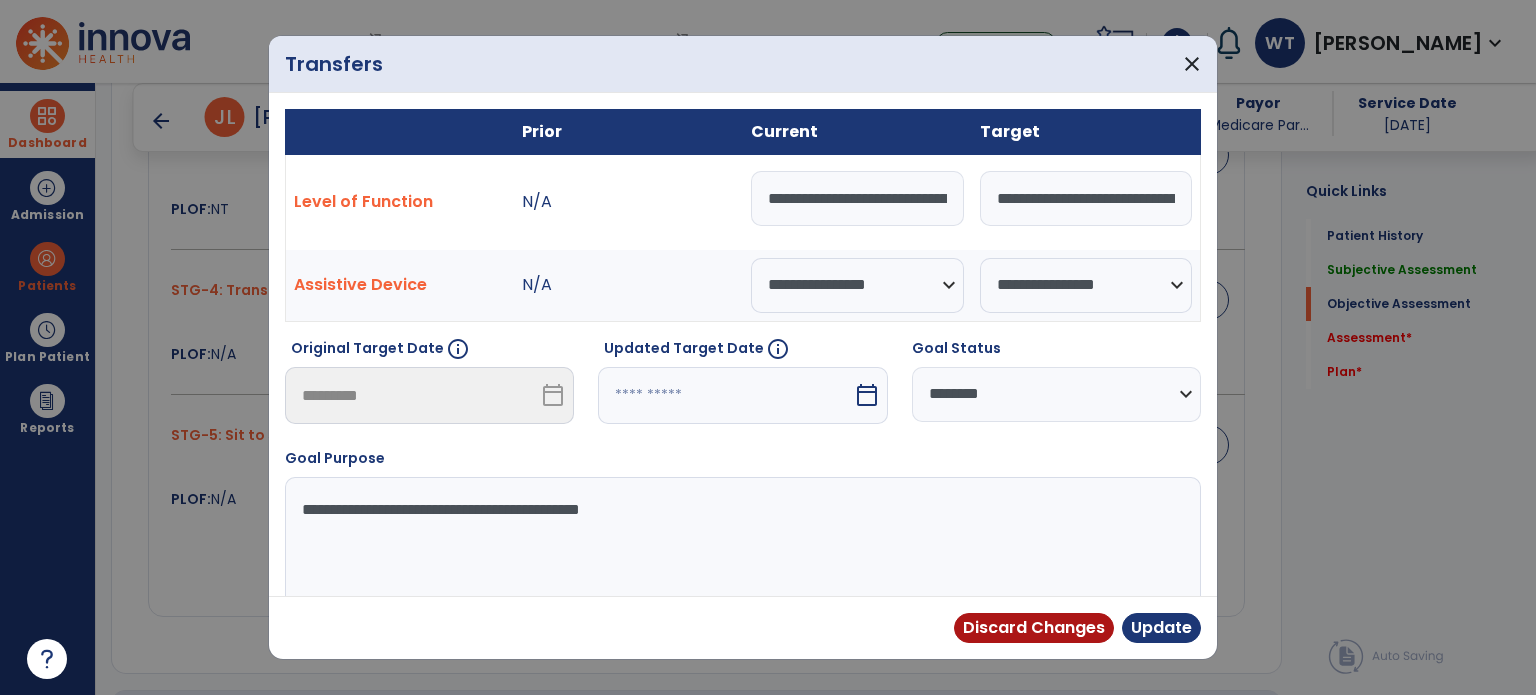 click on "calendar_today" at bounding box center (867, 395) 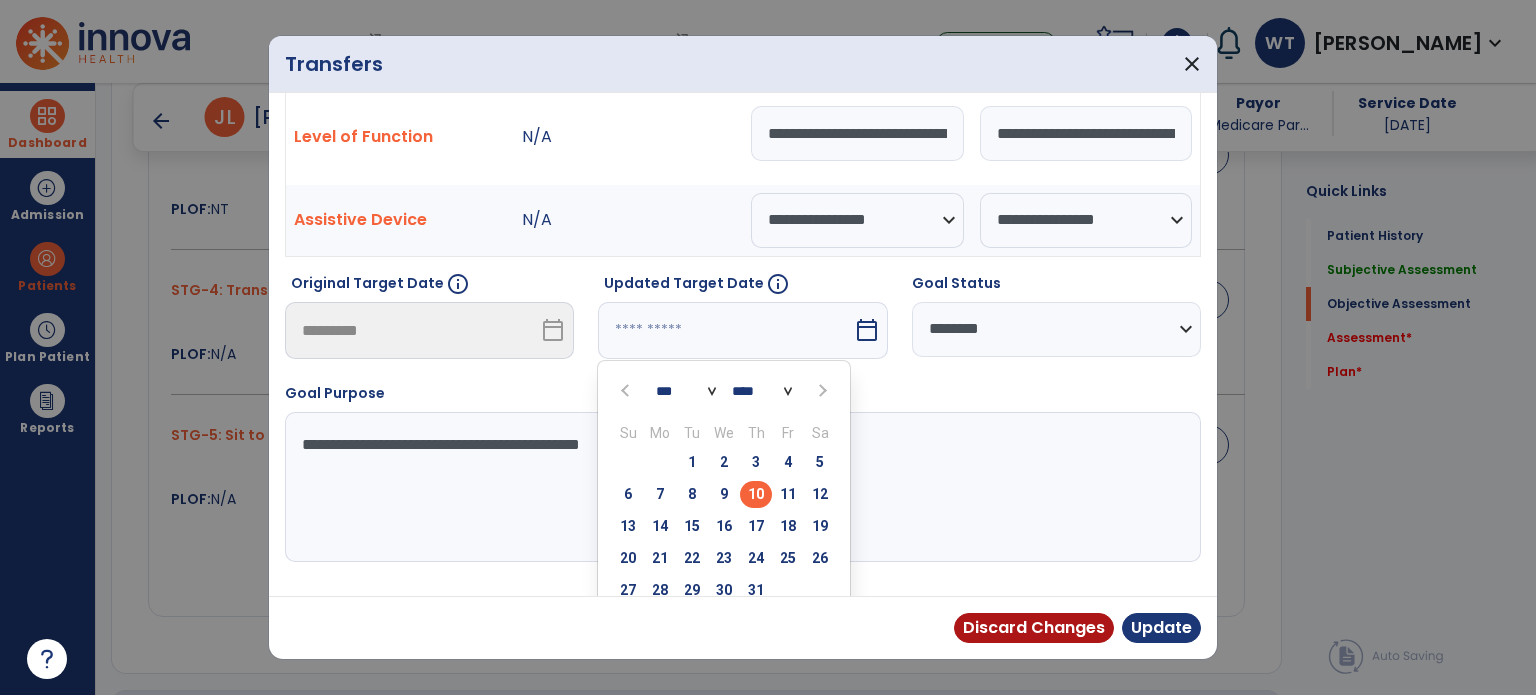 scroll, scrollTop: 100, scrollLeft: 0, axis: vertical 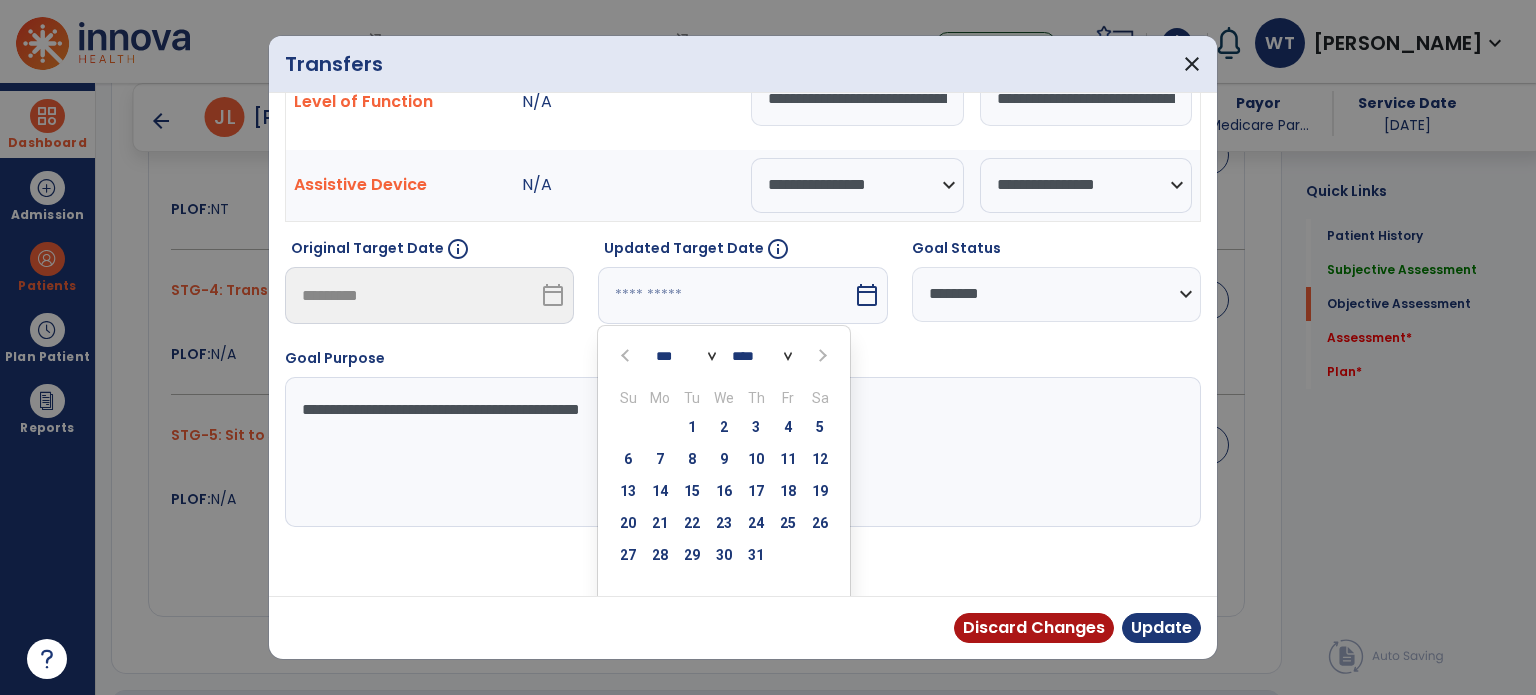click at bounding box center [822, 356] 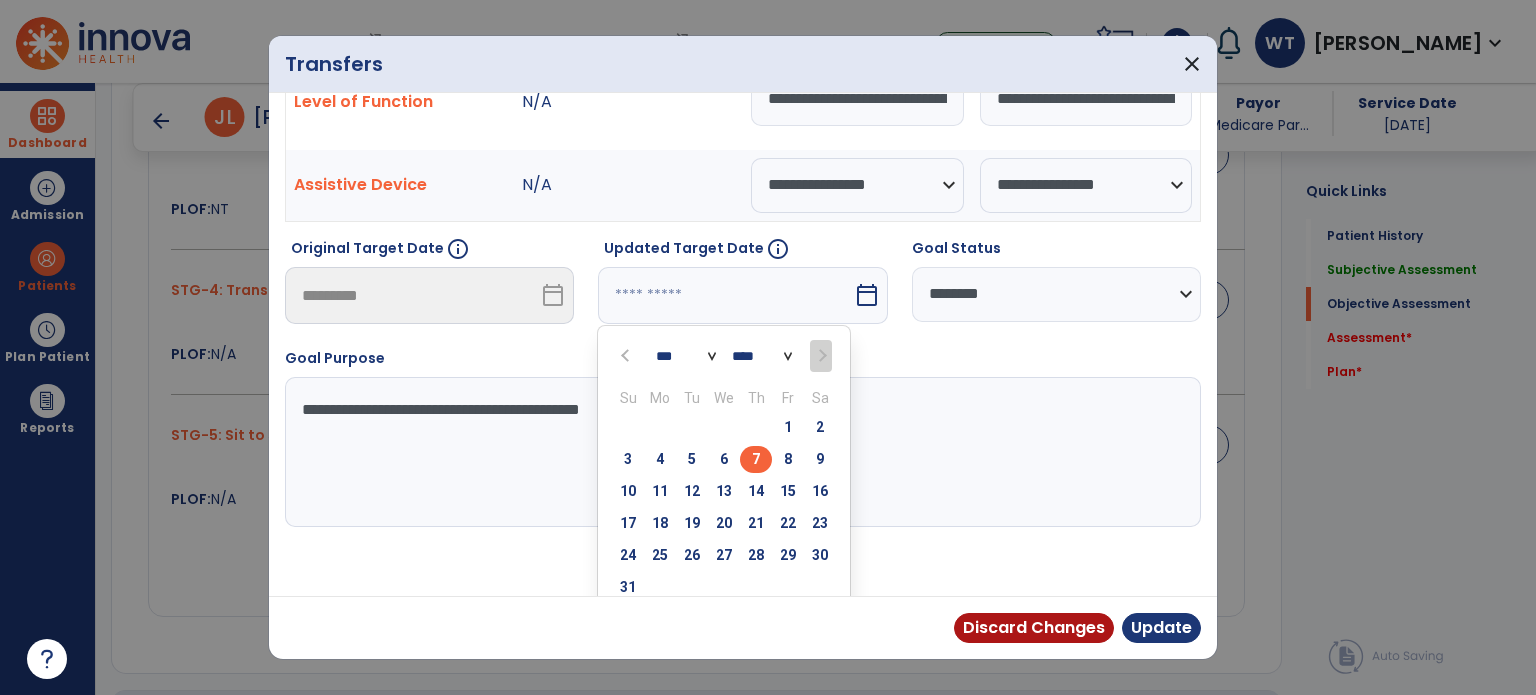 click on "7" at bounding box center [756, 459] 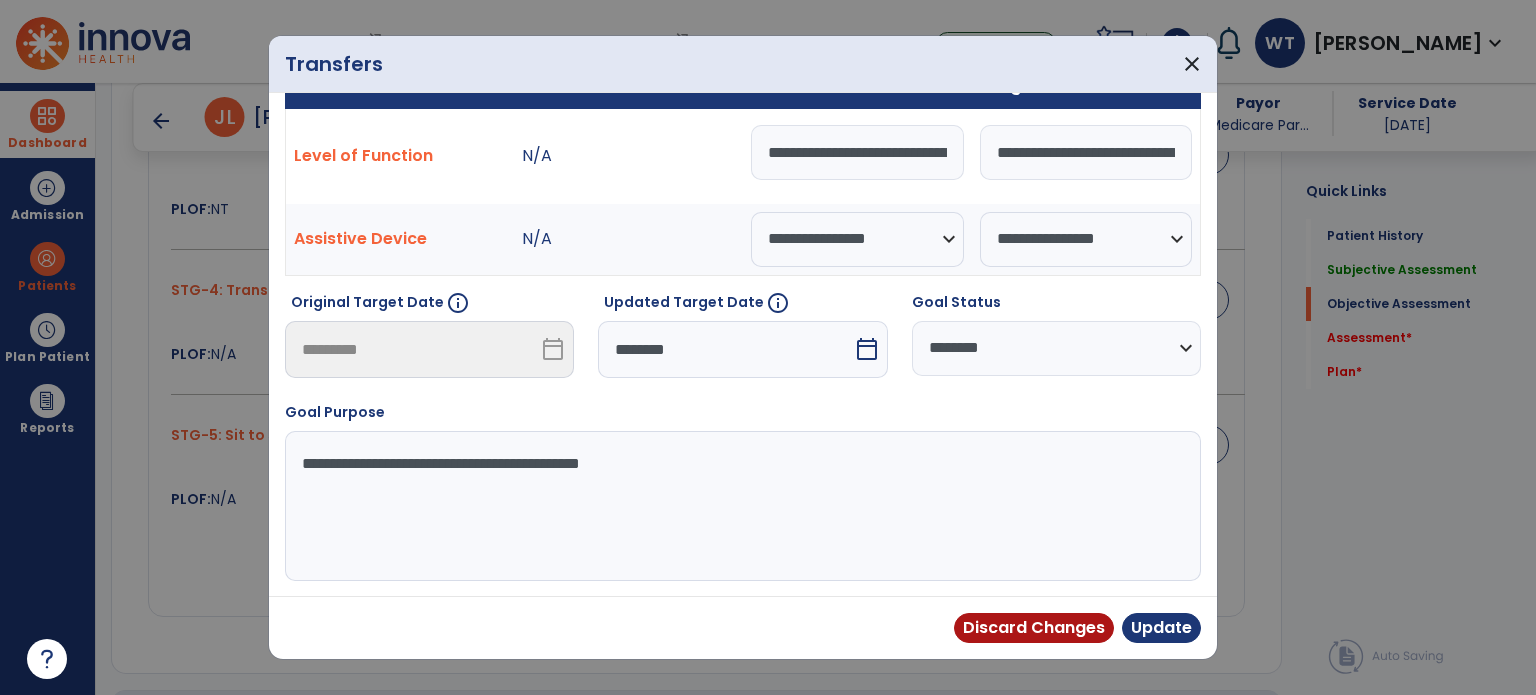 scroll, scrollTop: 44, scrollLeft: 0, axis: vertical 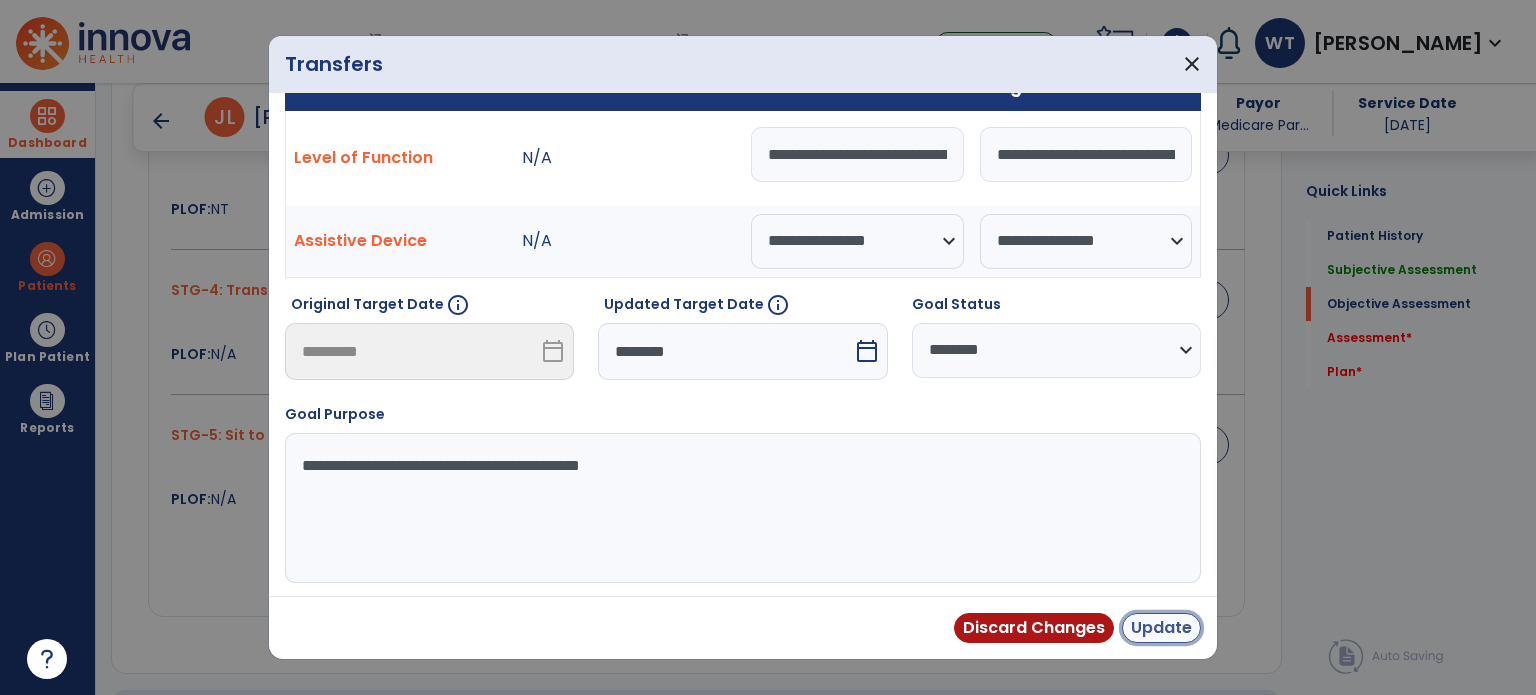 click on "Update" at bounding box center (1161, 628) 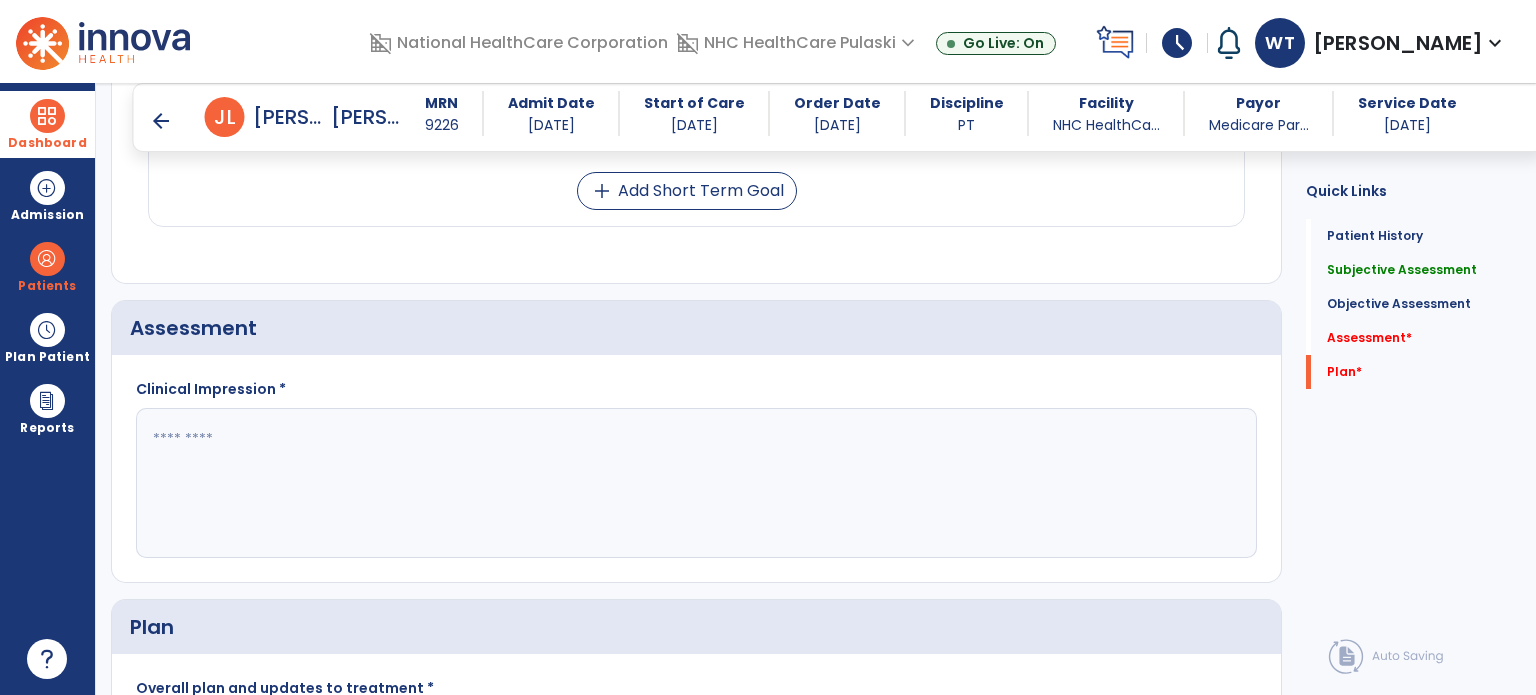 scroll, scrollTop: 2323, scrollLeft: 0, axis: vertical 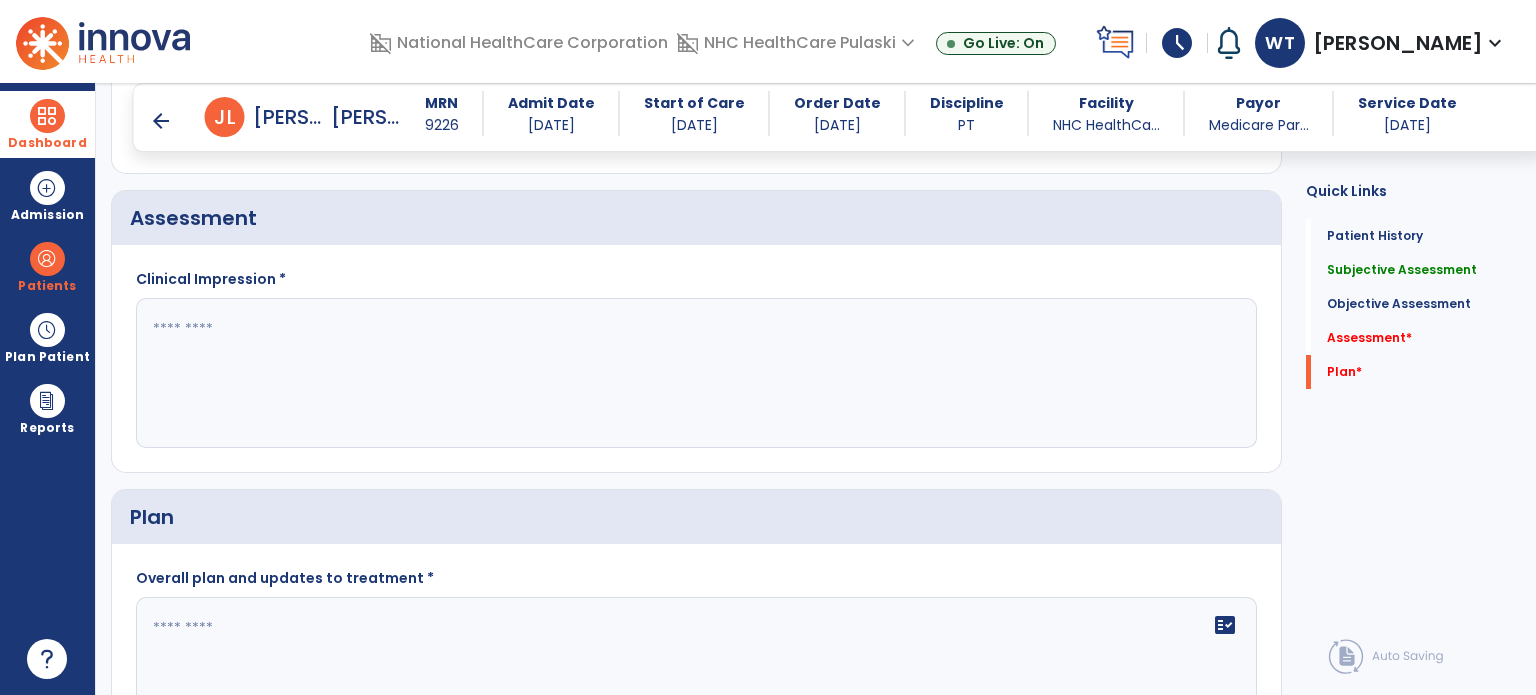 click 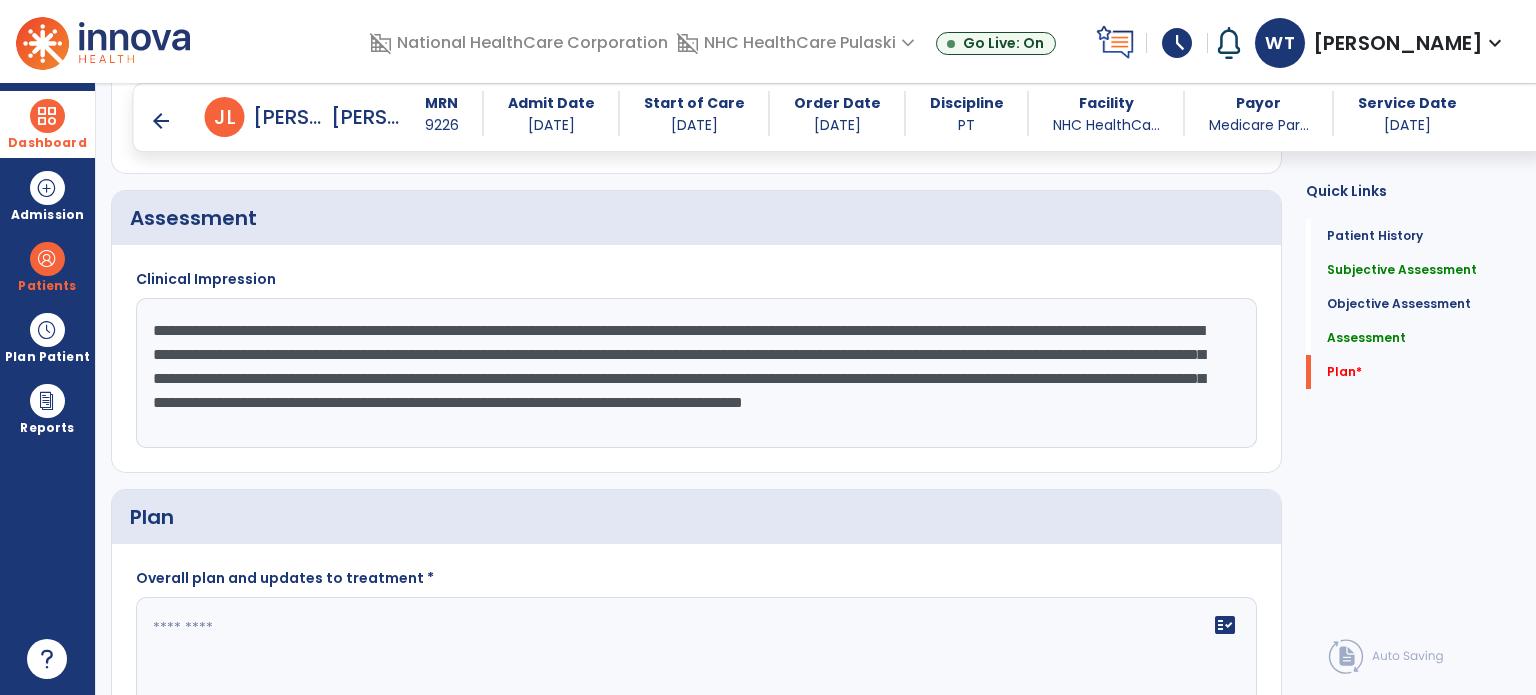 scroll, scrollTop: 2464, scrollLeft: 0, axis: vertical 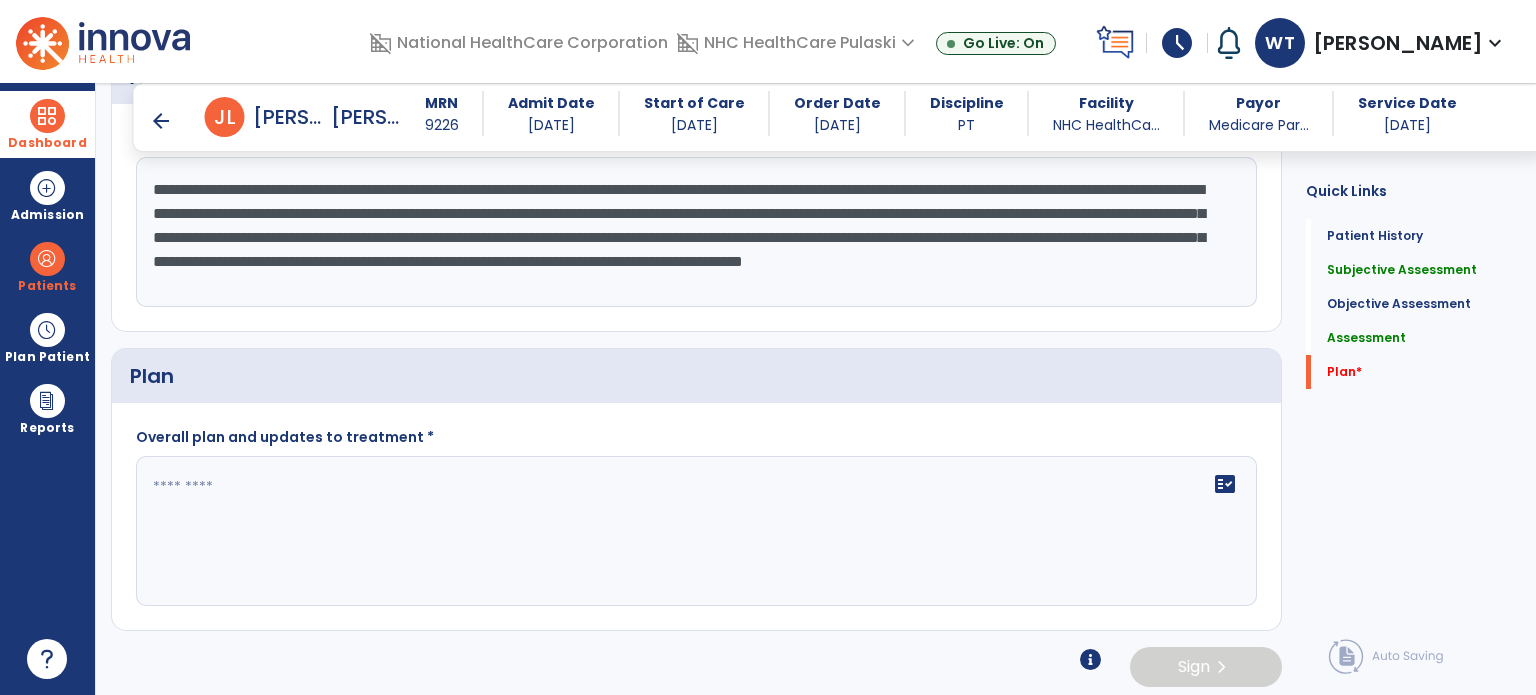 type on "**********" 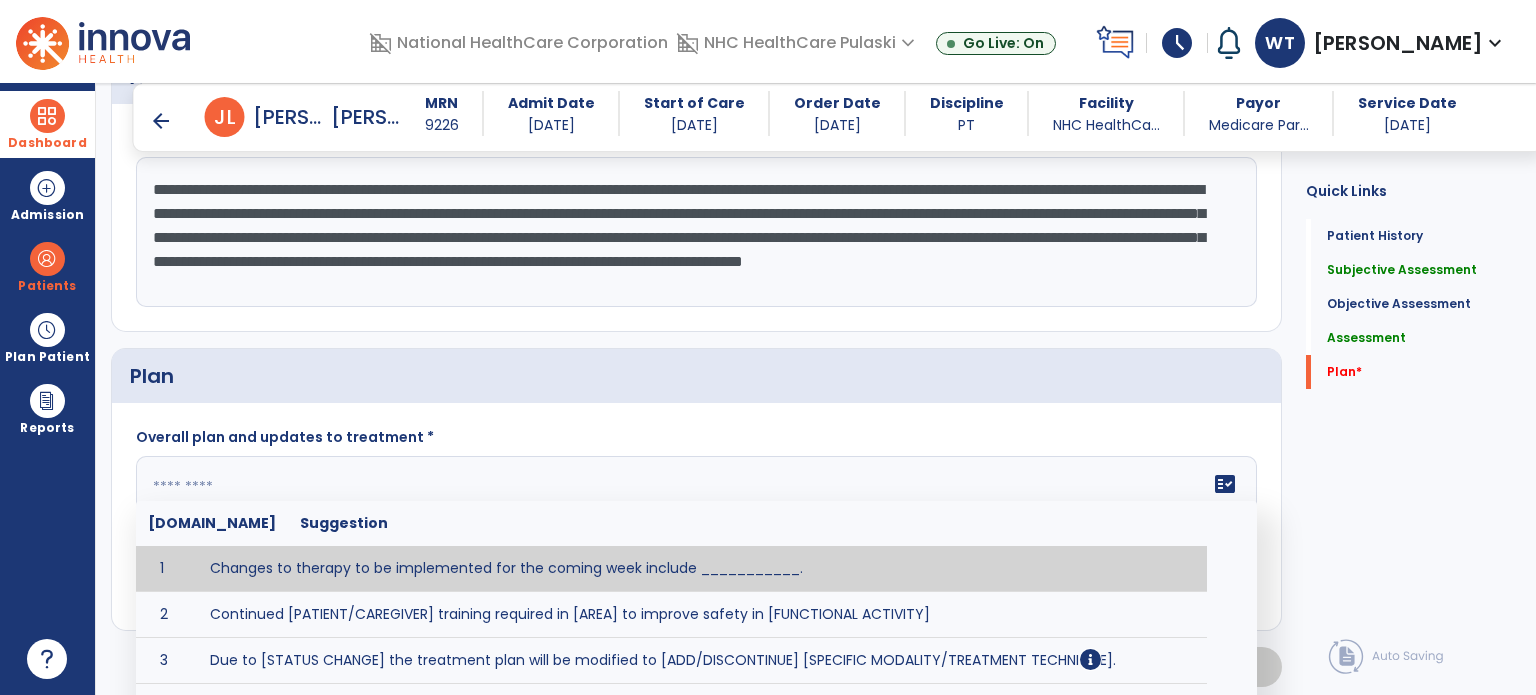 click 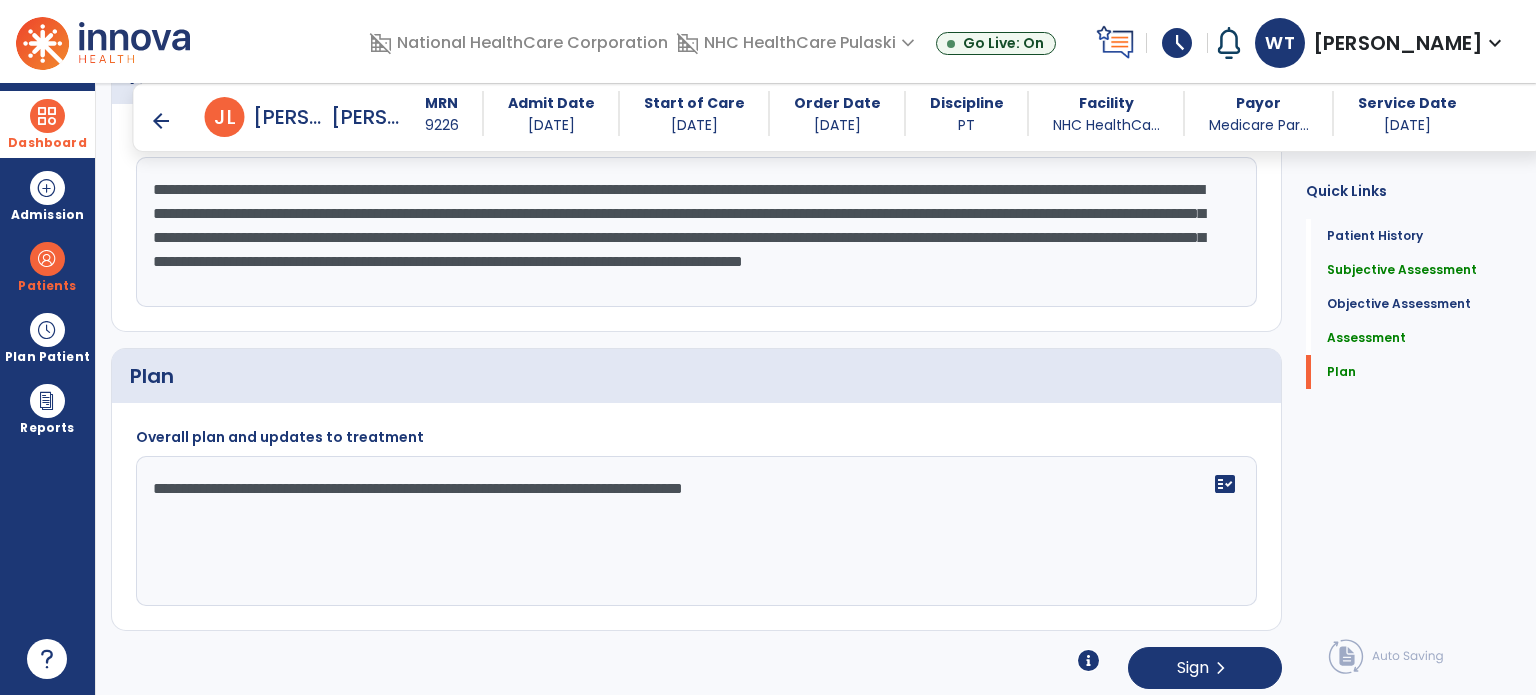 type on "**********" 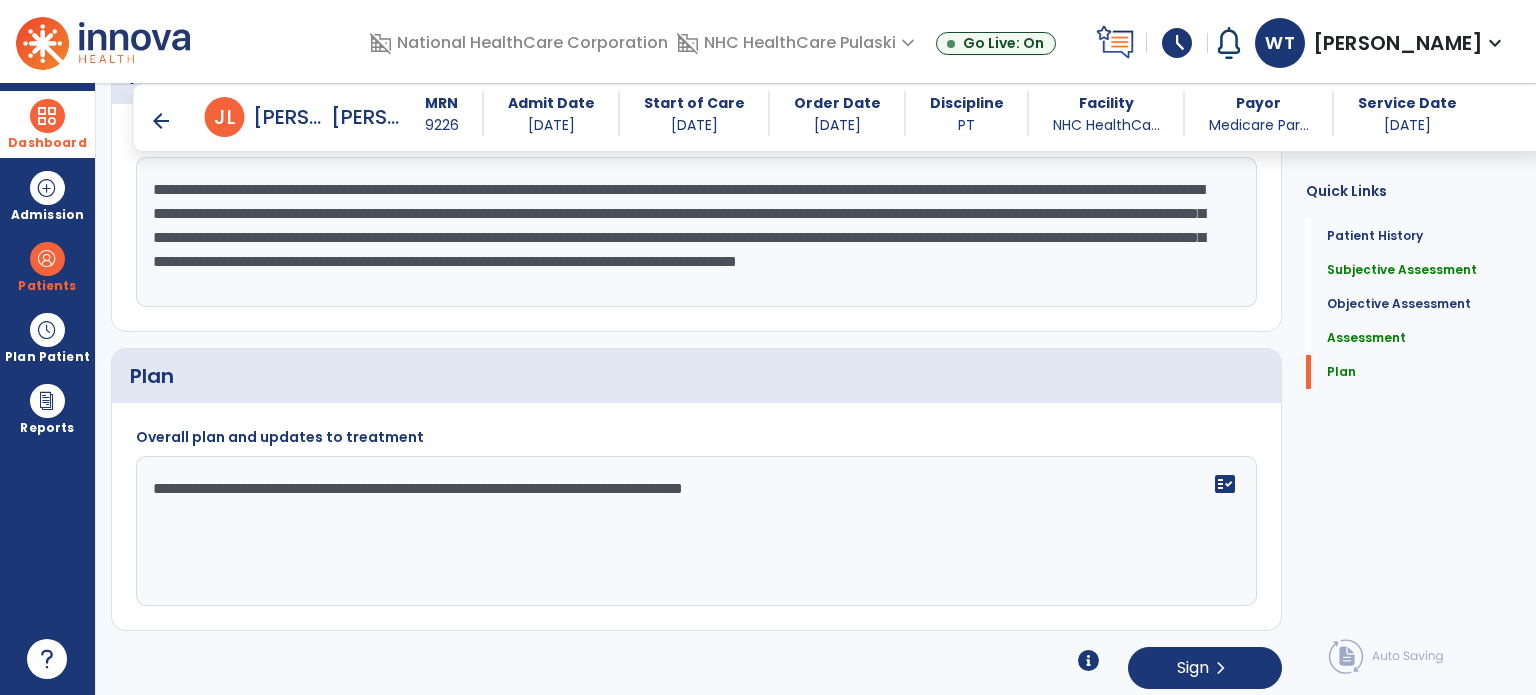 click on "**********" 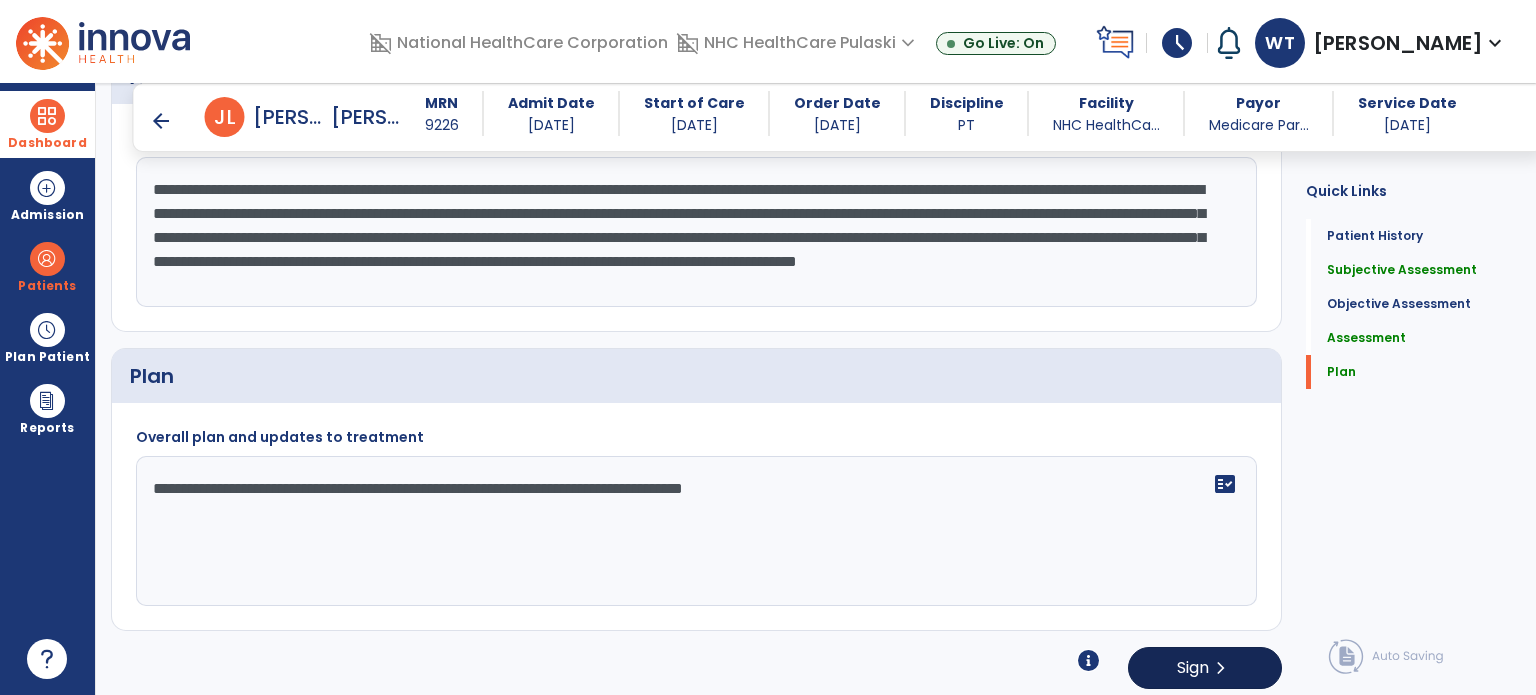 type on "**********" 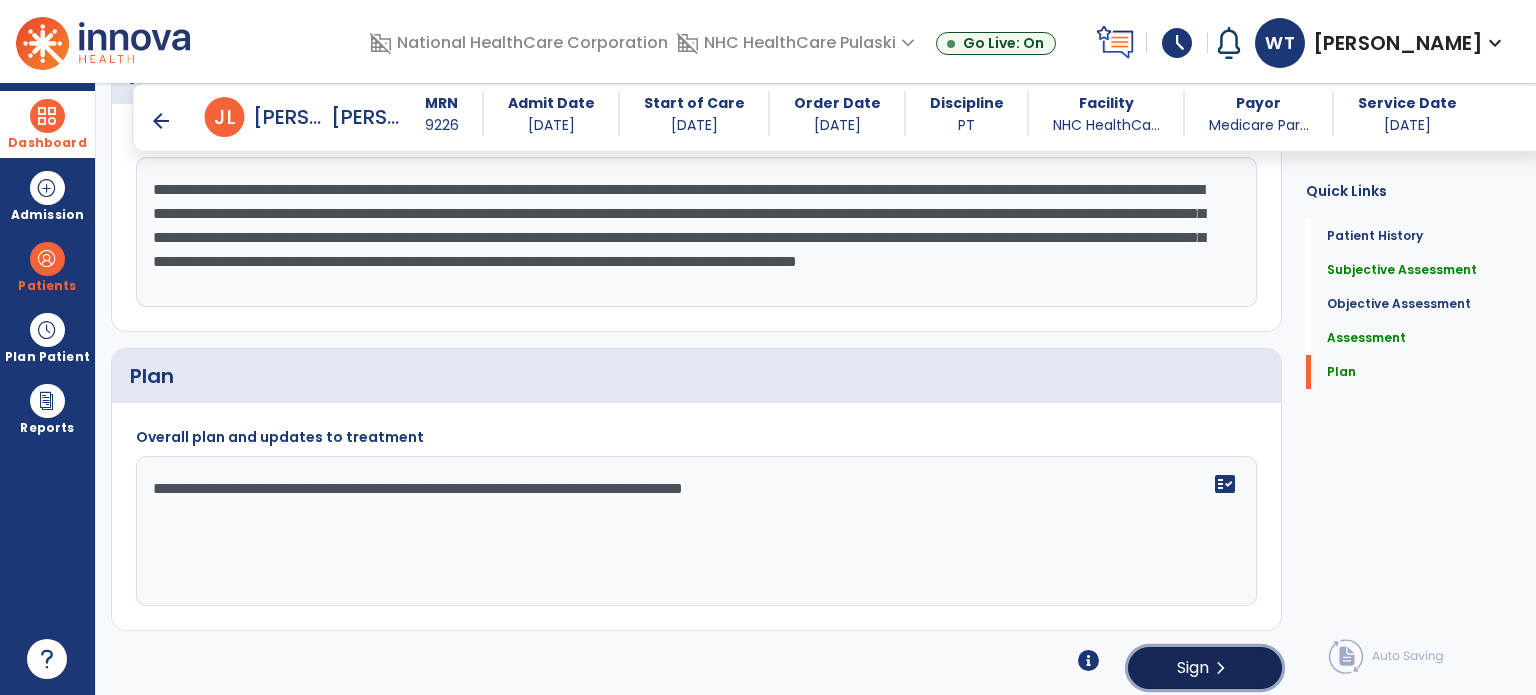 click on "chevron_right" 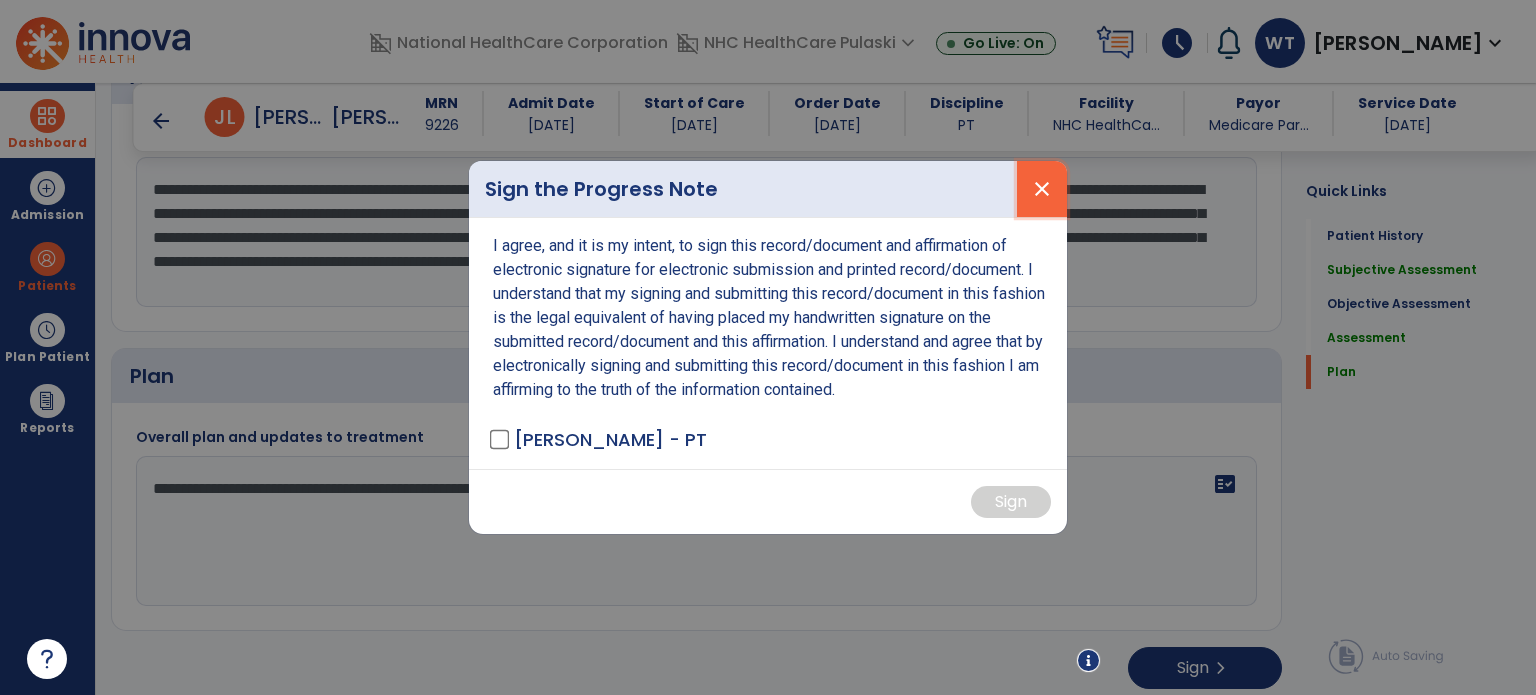 click on "close" at bounding box center (1042, 189) 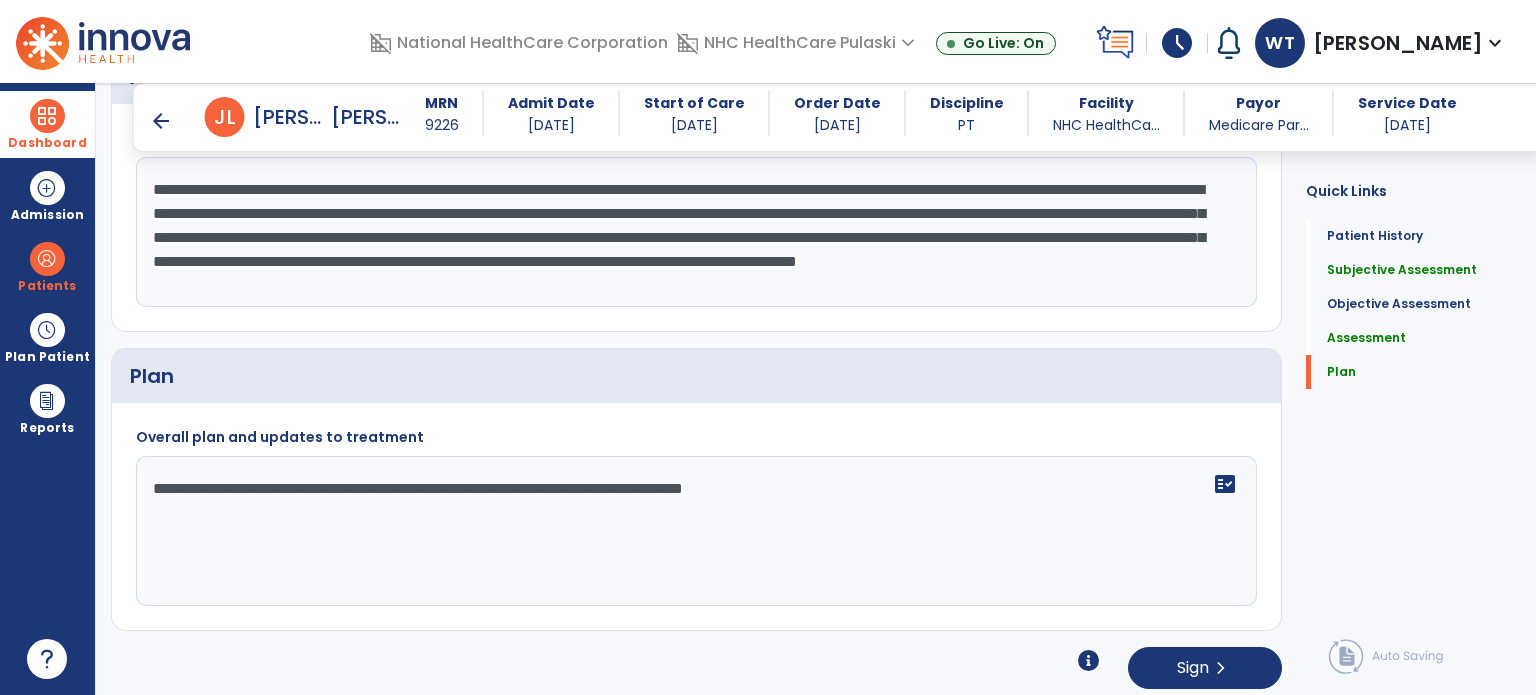 drag, startPoint x: 860, startPoint y: 479, endPoint x: 109, endPoint y: 478, distance: 751.0007 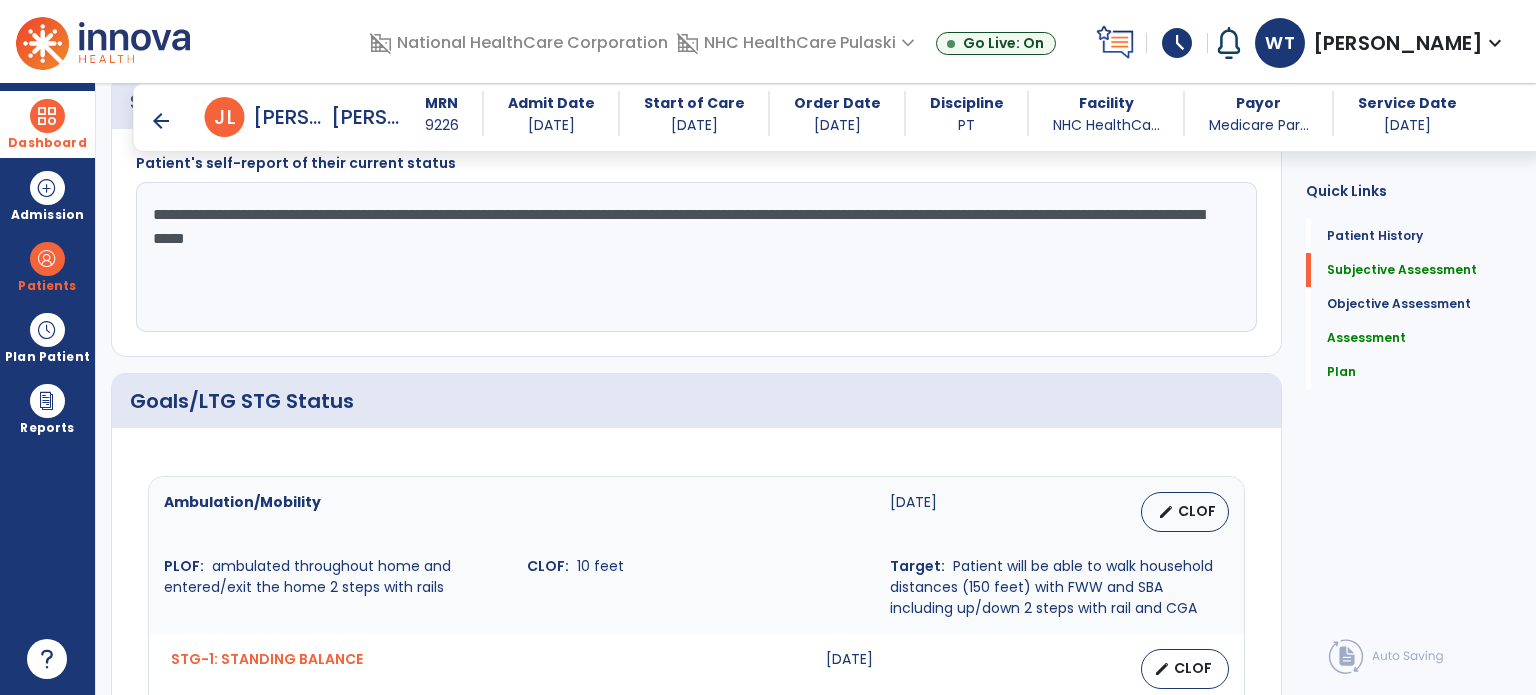 scroll, scrollTop: 164, scrollLeft: 0, axis: vertical 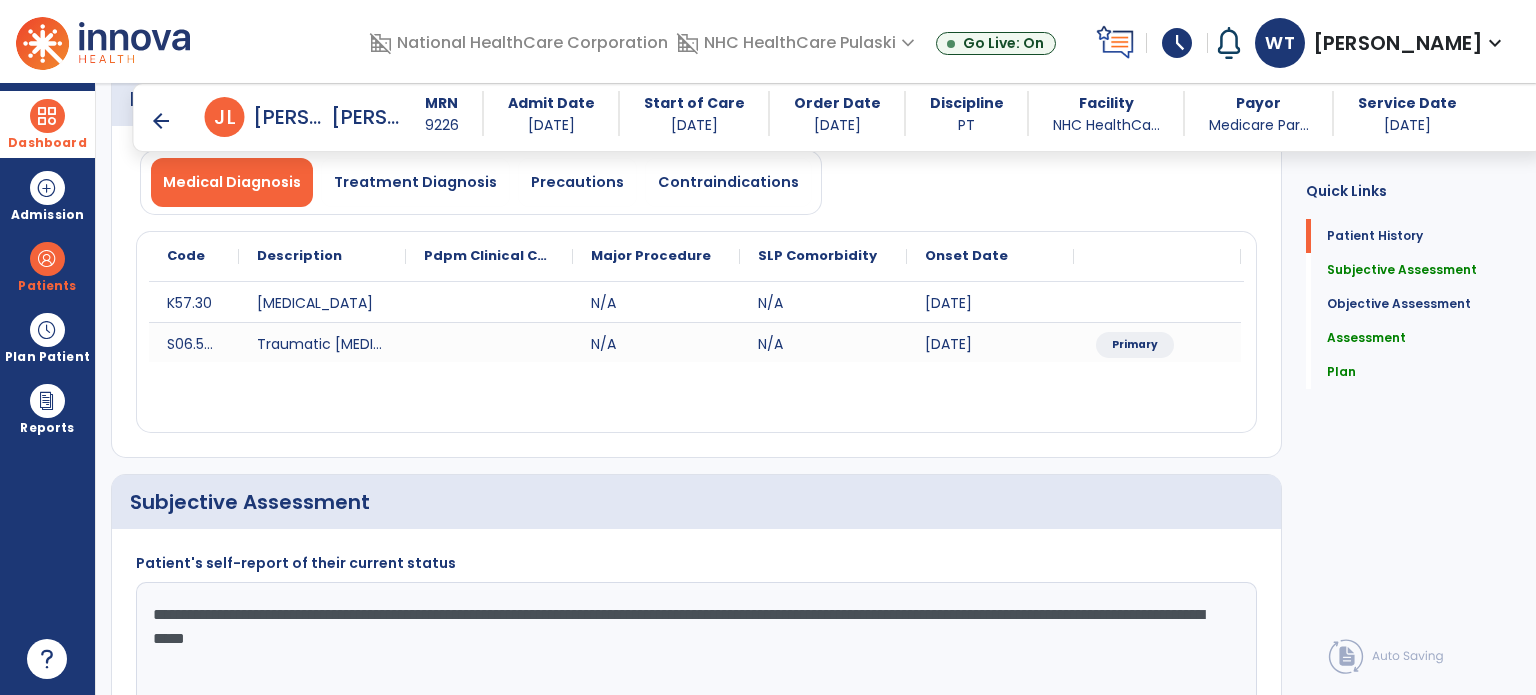 drag, startPoint x: 588, startPoint y: 639, endPoint x: 139, endPoint y: 600, distance: 450.69058 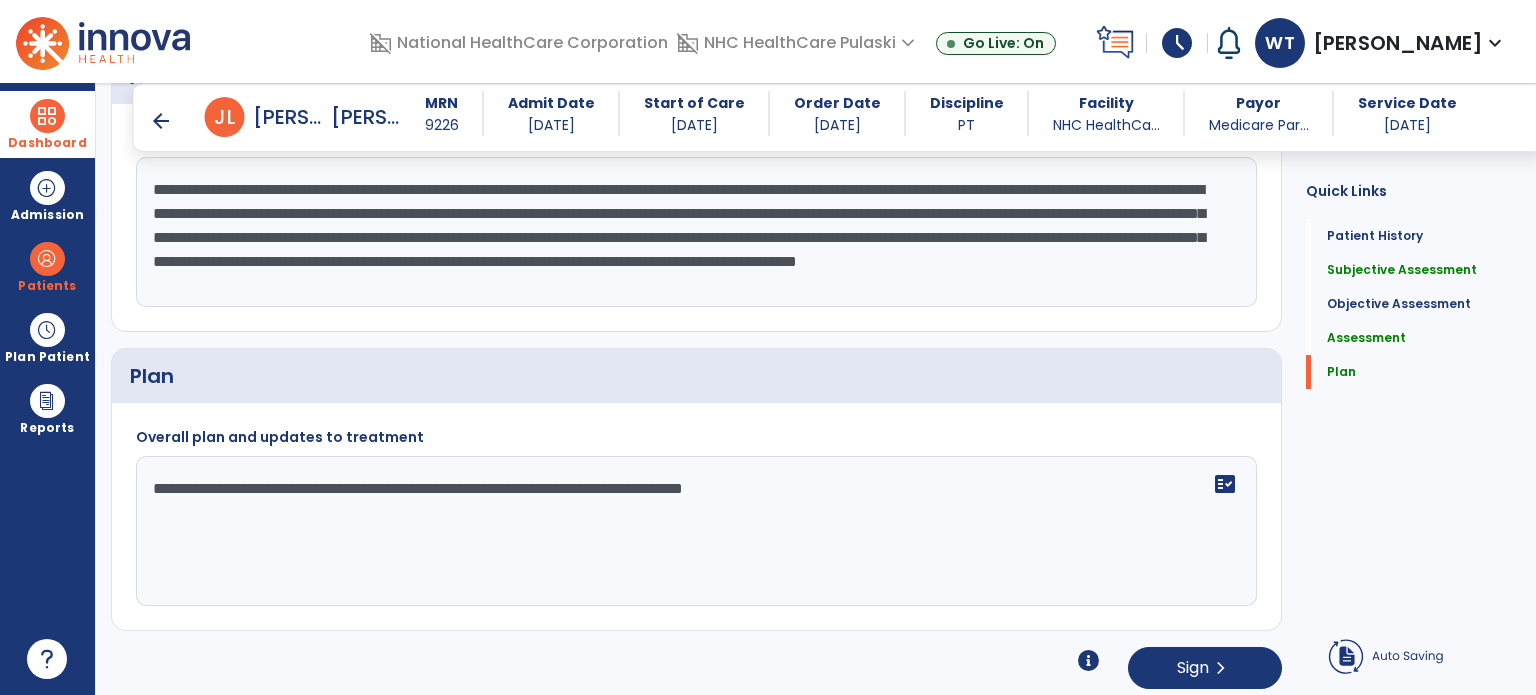 scroll, scrollTop: 2466, scrollLeft: 0, axis: vertical 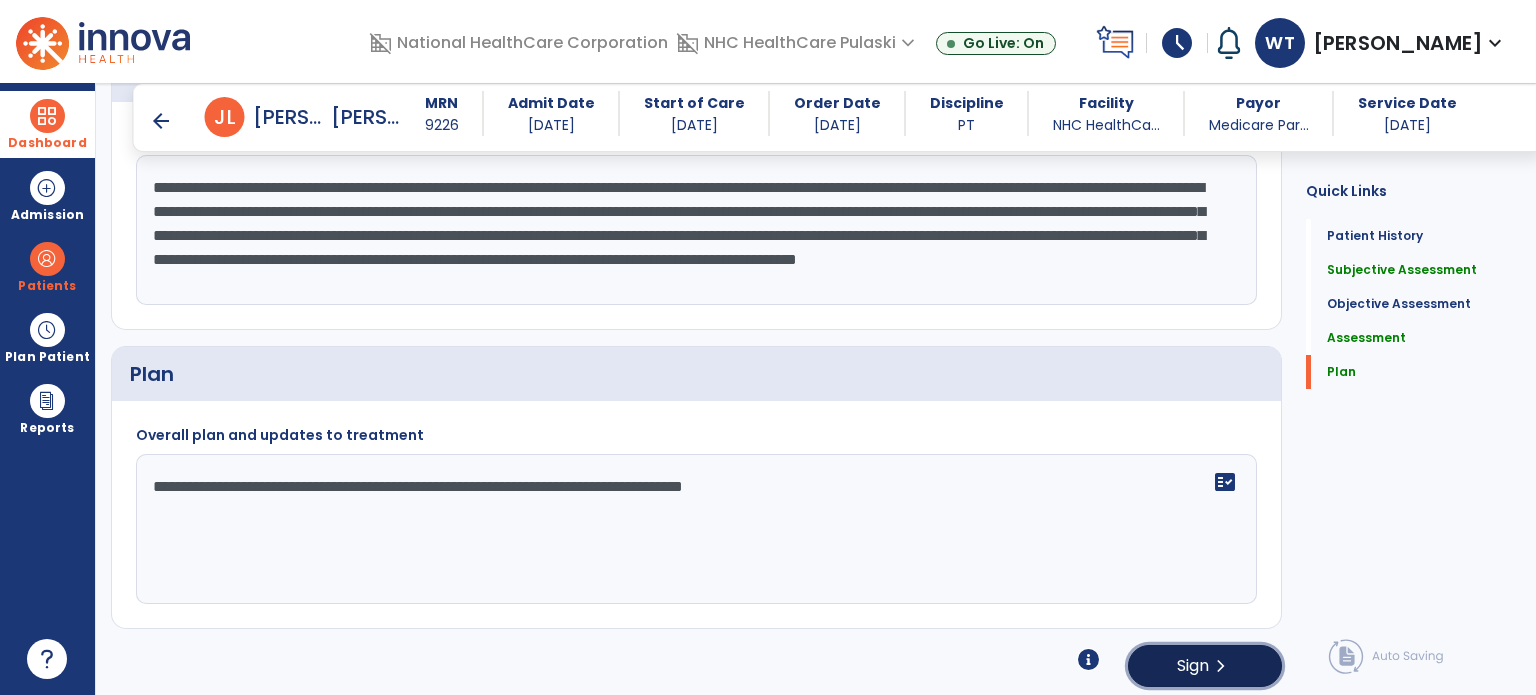 click on "Sign  chevron_right" 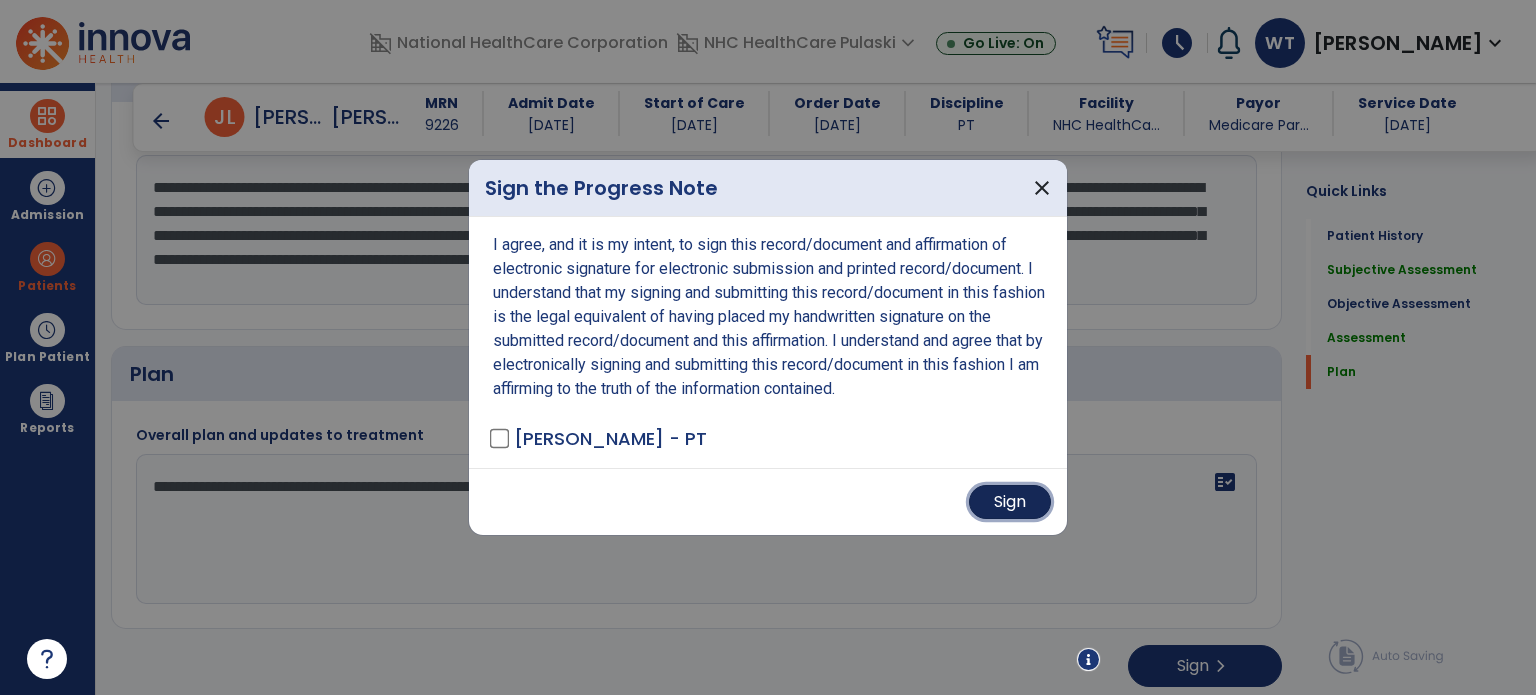 click on "Sign" at bounding box center [1010, 502] 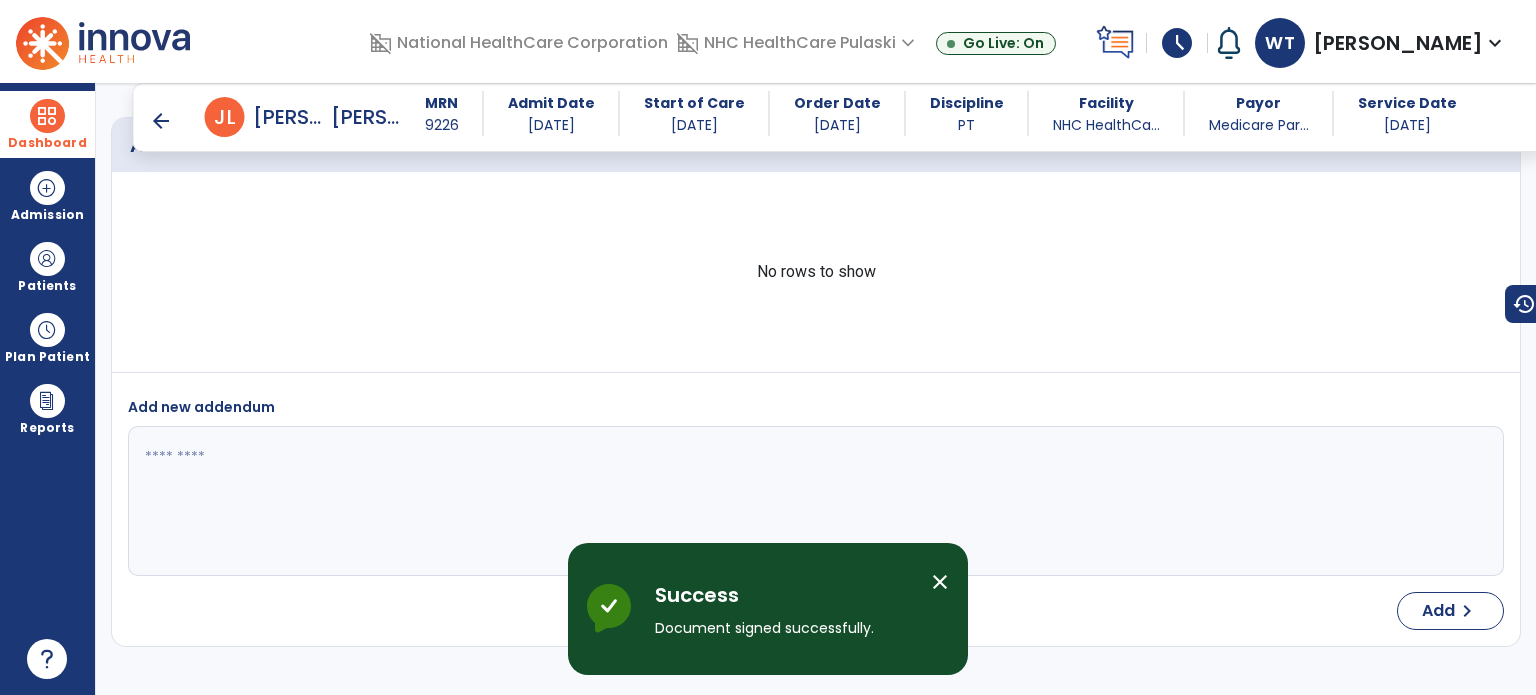 scroll, scrollTop: 3568, scrollLeft: 0, axis: vertical 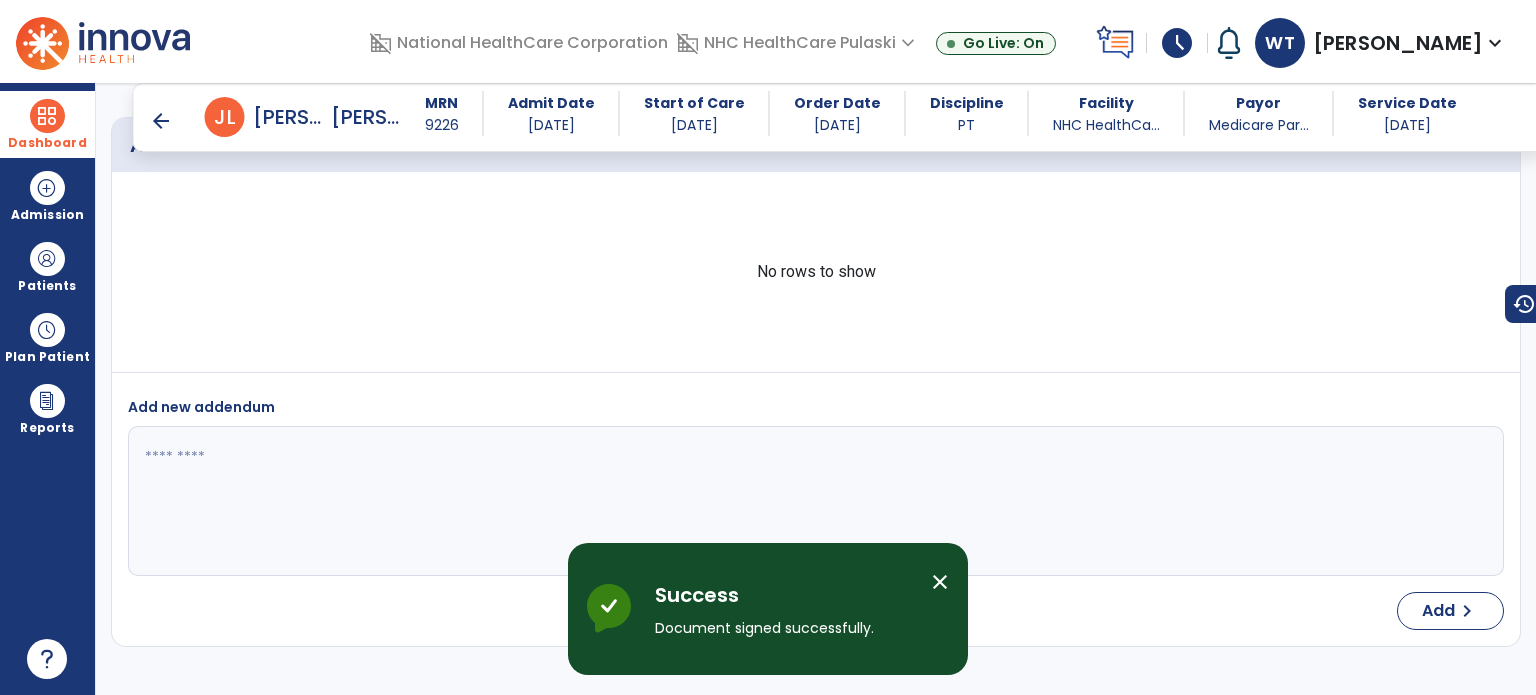 click on "arrow_back" at bounding box center [161, 121] 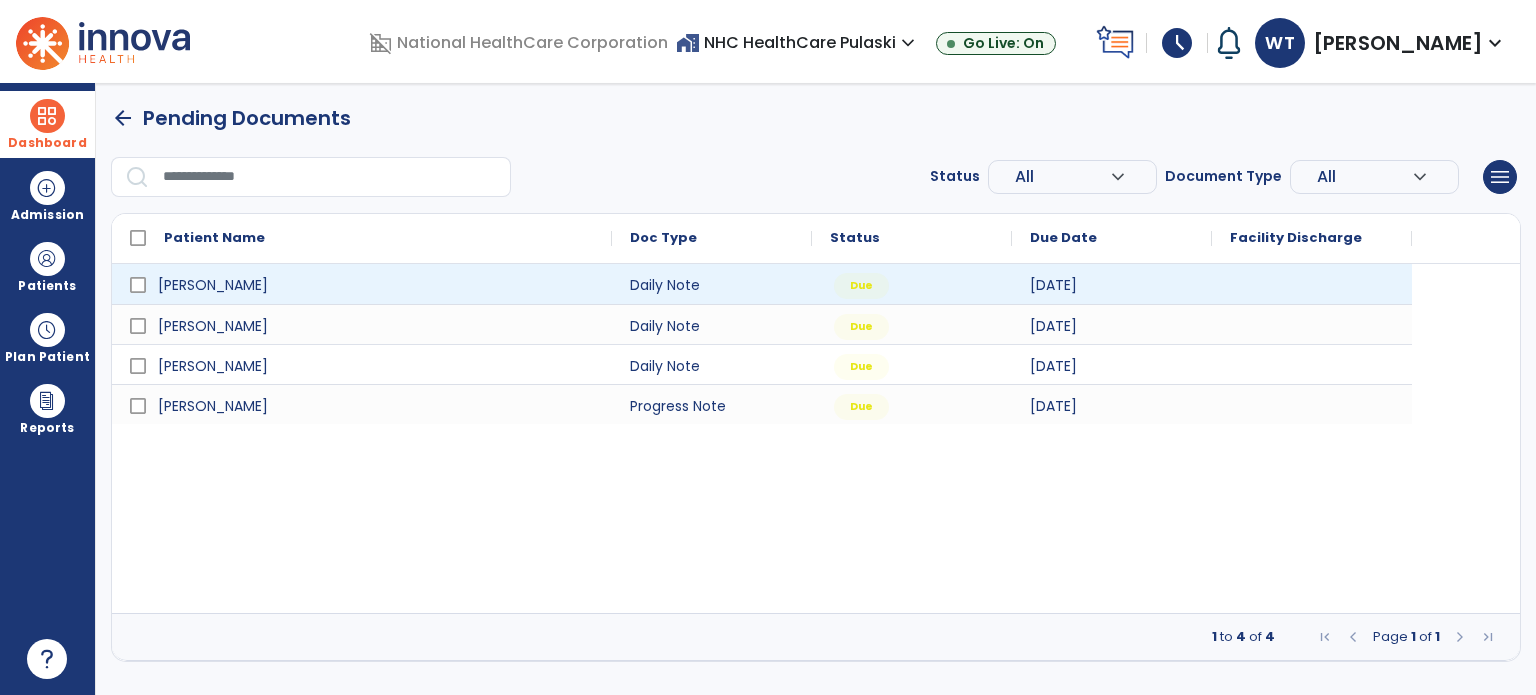scroll, scrollTop: 0, scrollLeft: 0, axis: both 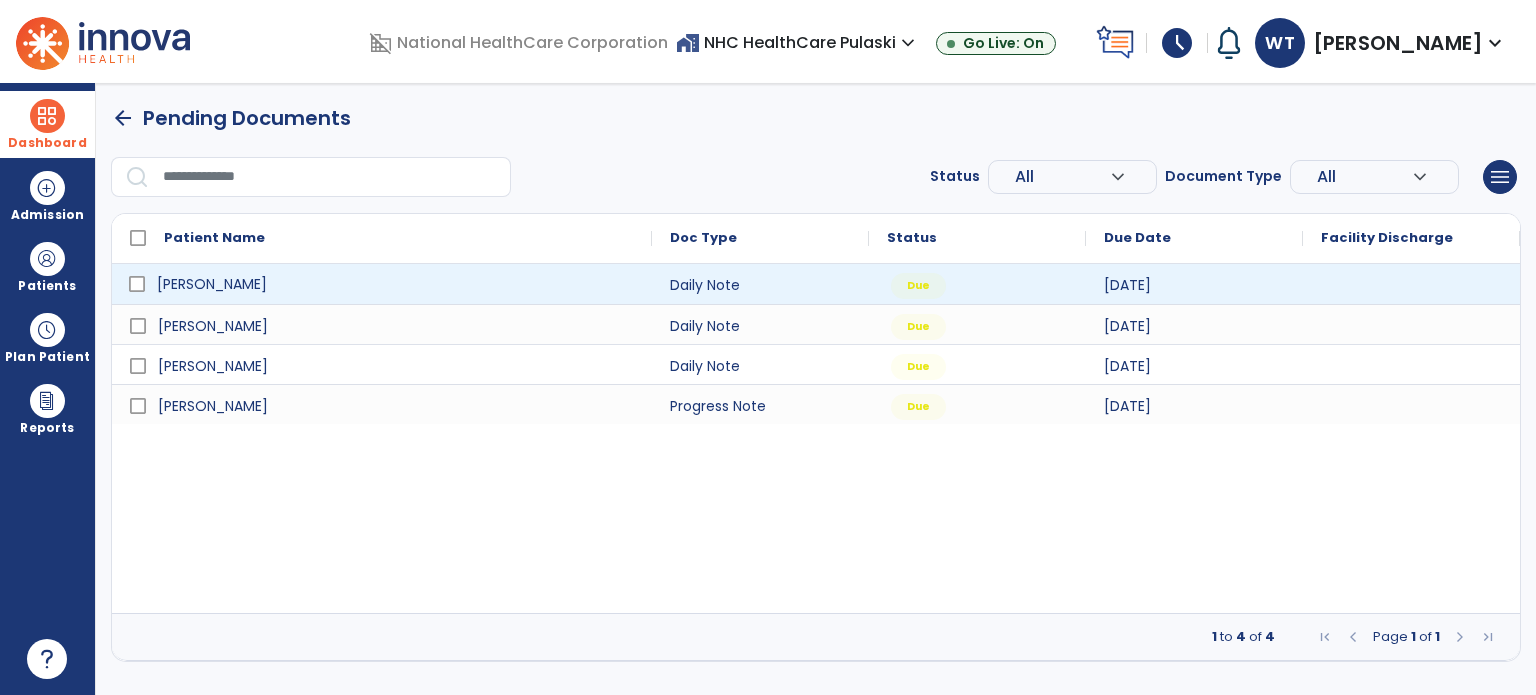 click on "[PERSON_NAME]" at bounding box center (396, 284) 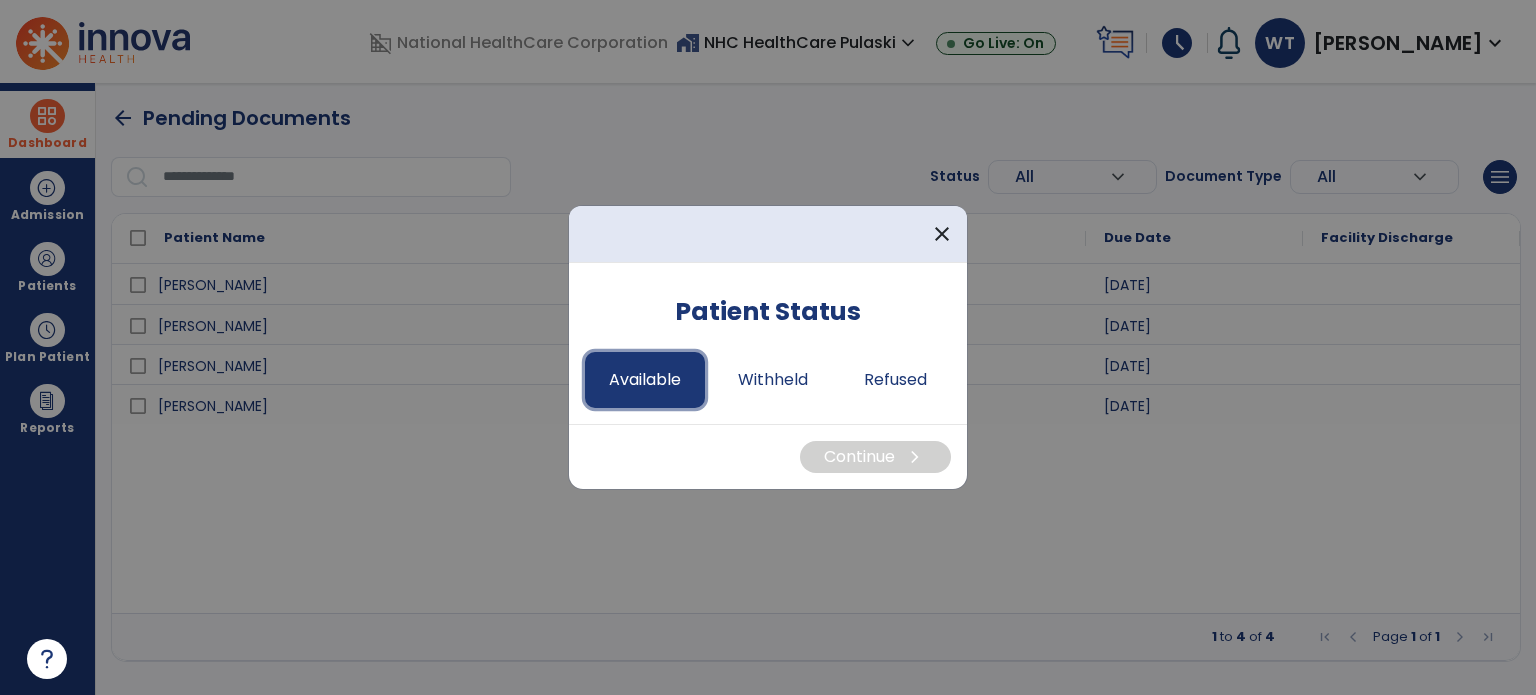 click on "Available" at bounding box center (645, 380) 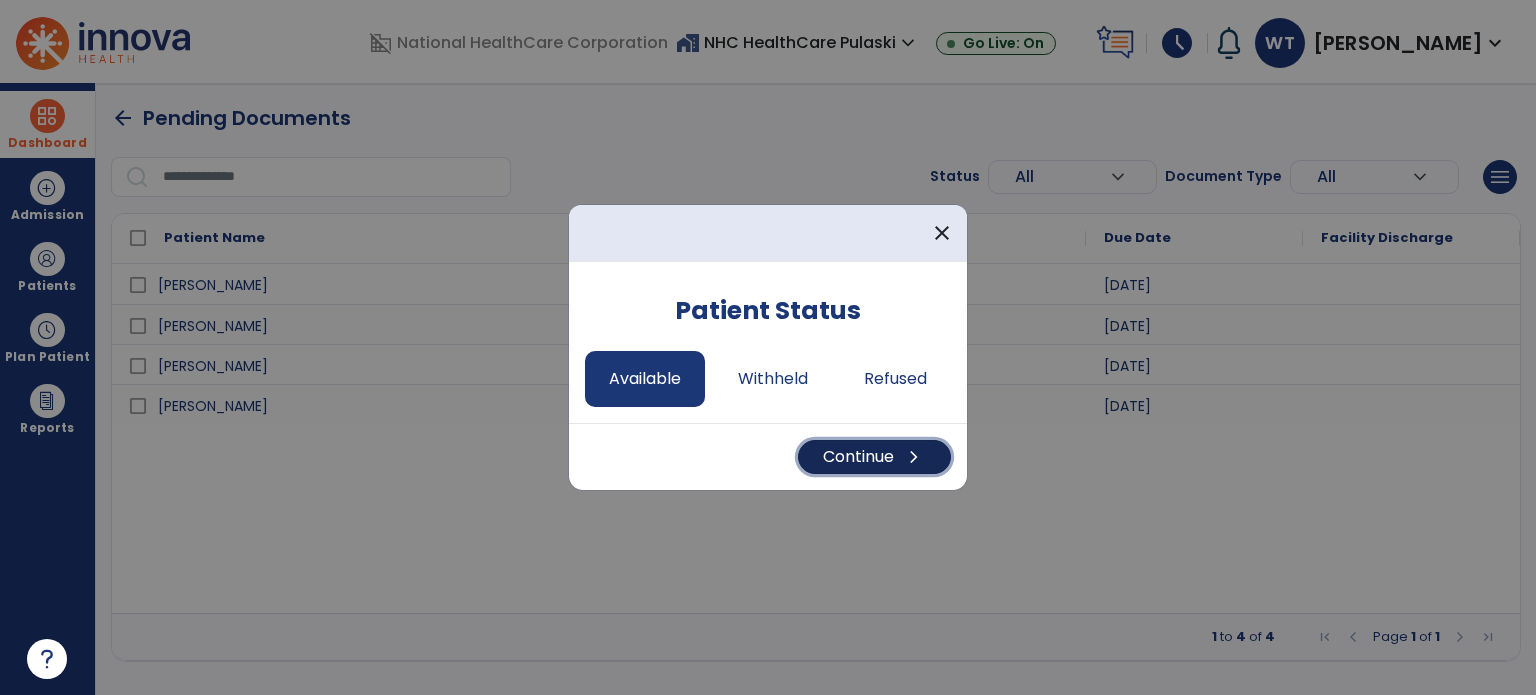 click on "Continue   chevron_right" at bounding box center (874, 457) 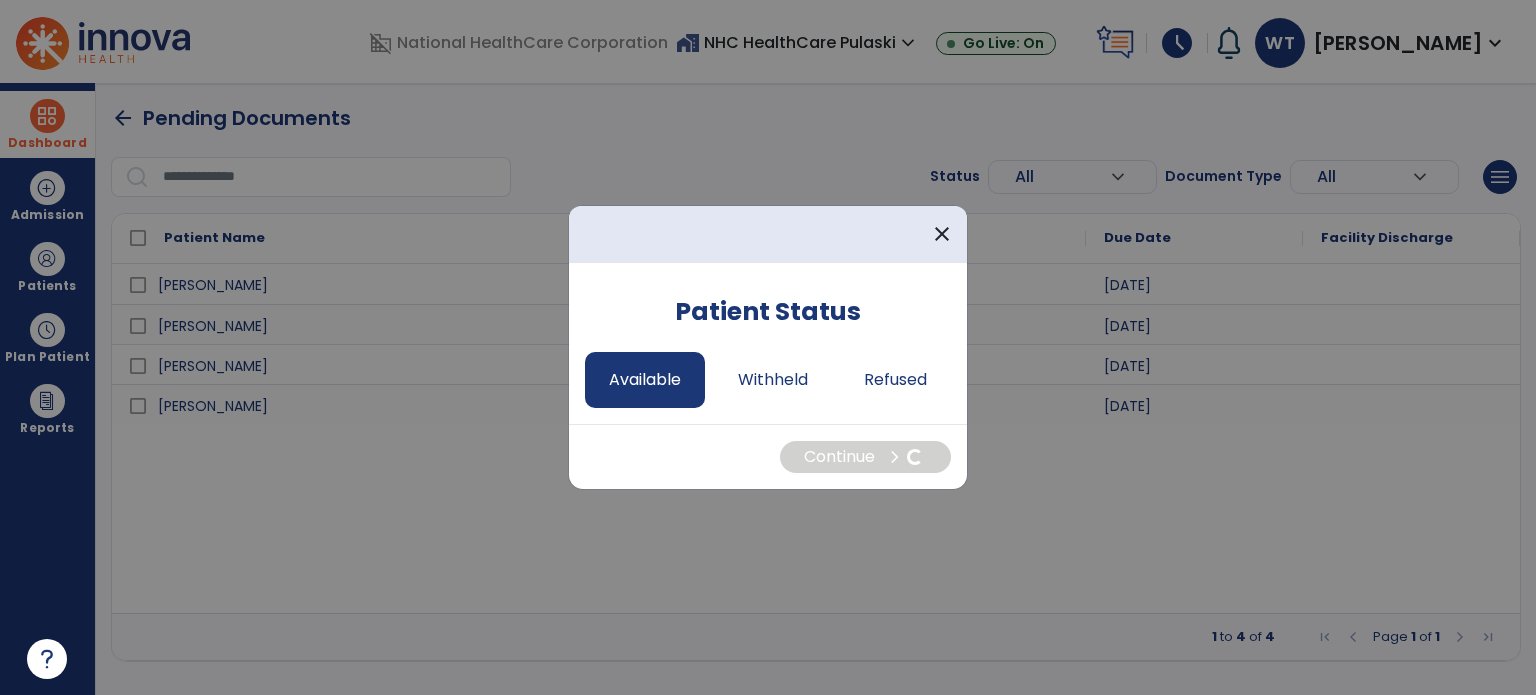 select on "*" 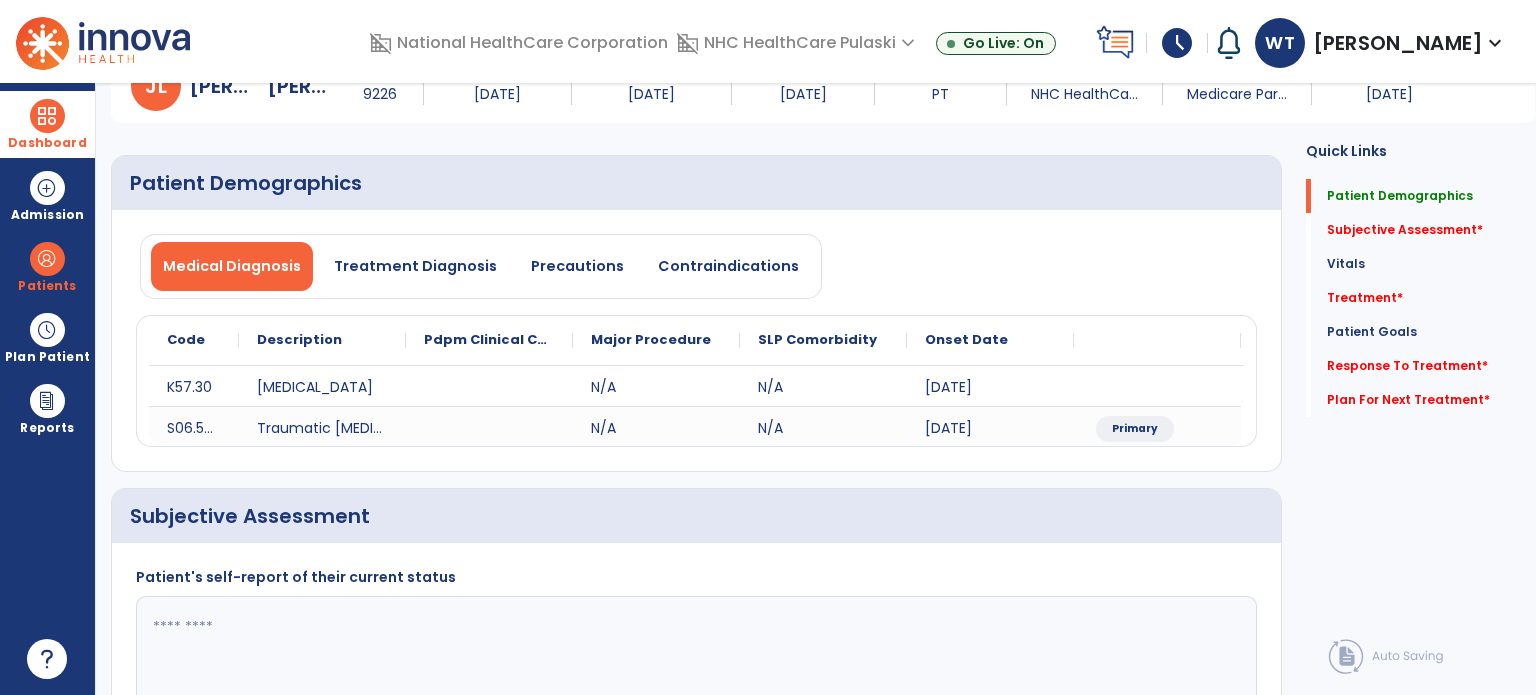 scroll, scrollTop: 400, scrollLeft: 0, axis: vertical 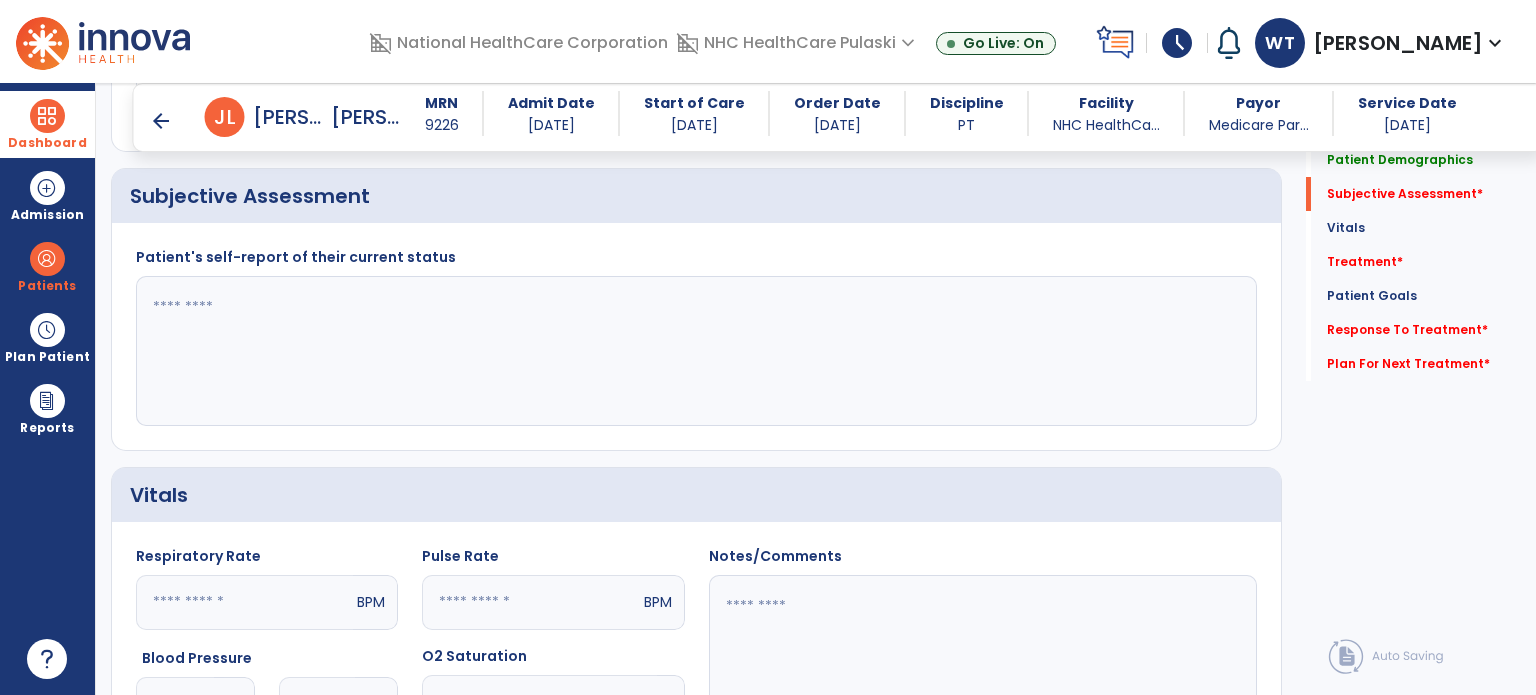 click 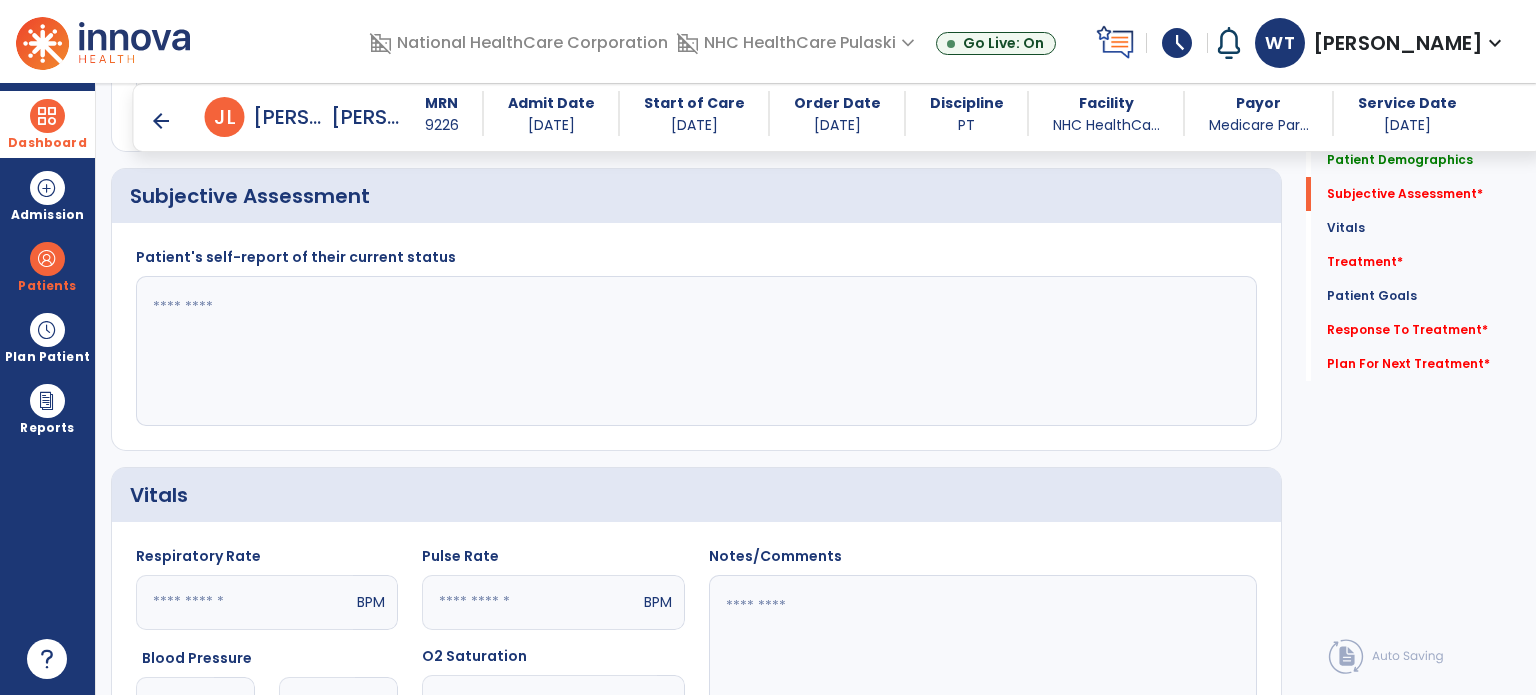 paste on "**********" 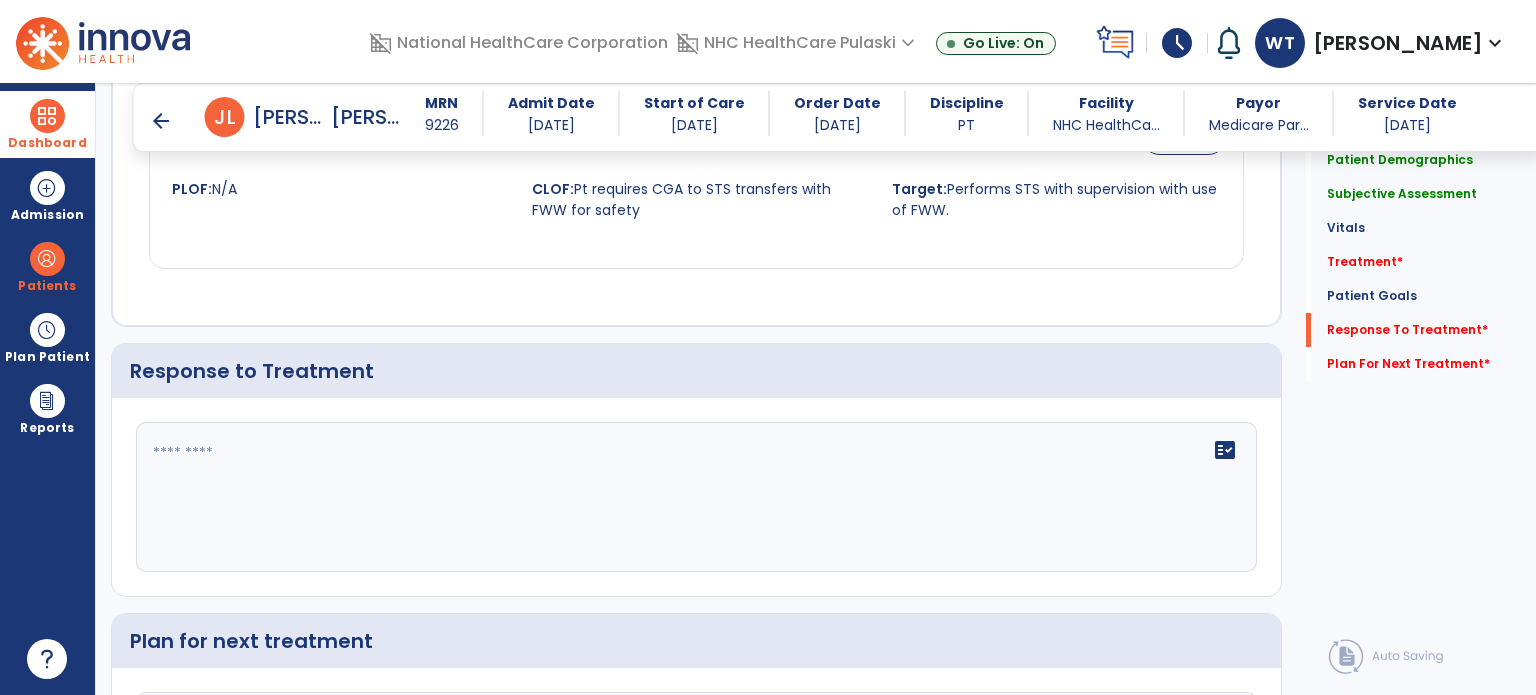 scroll, scrollTop: 2951, scrollLeft: 0, axis: vertical 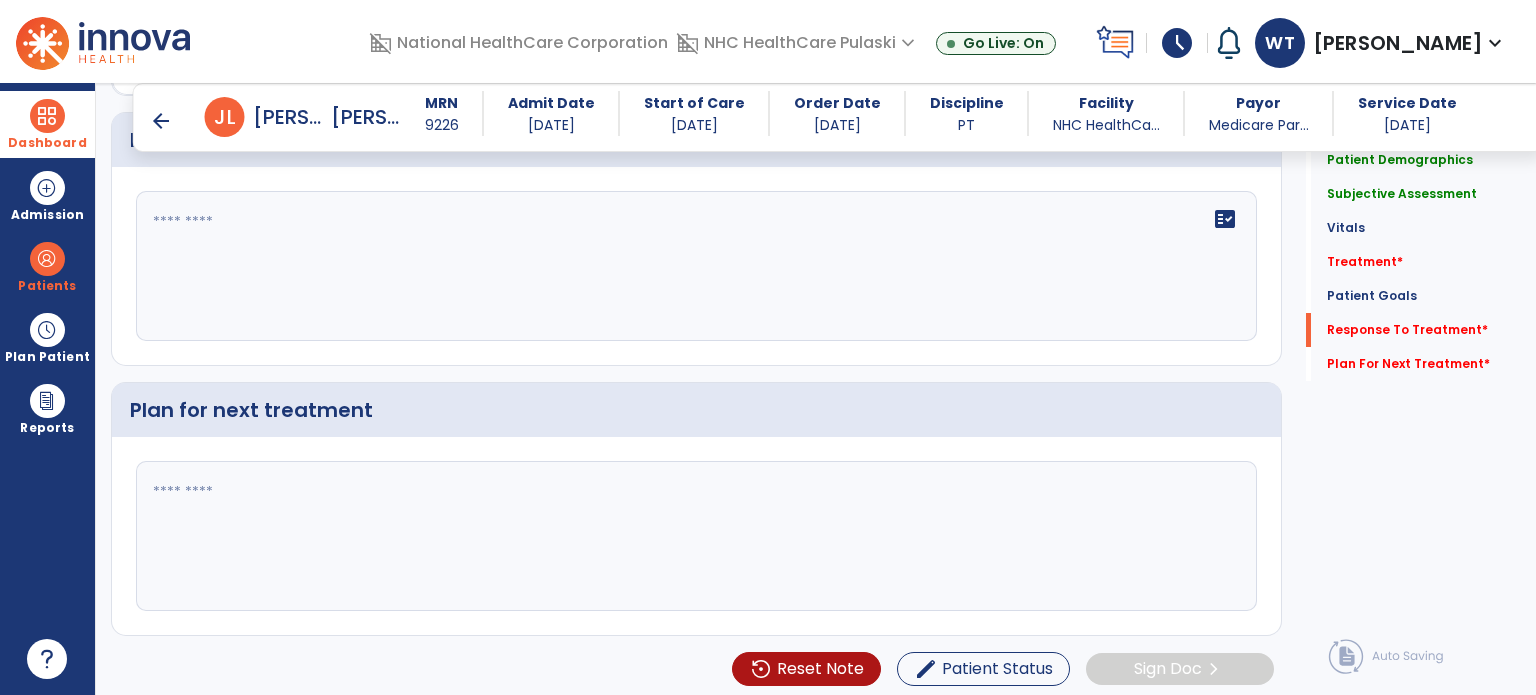 type on "**********" 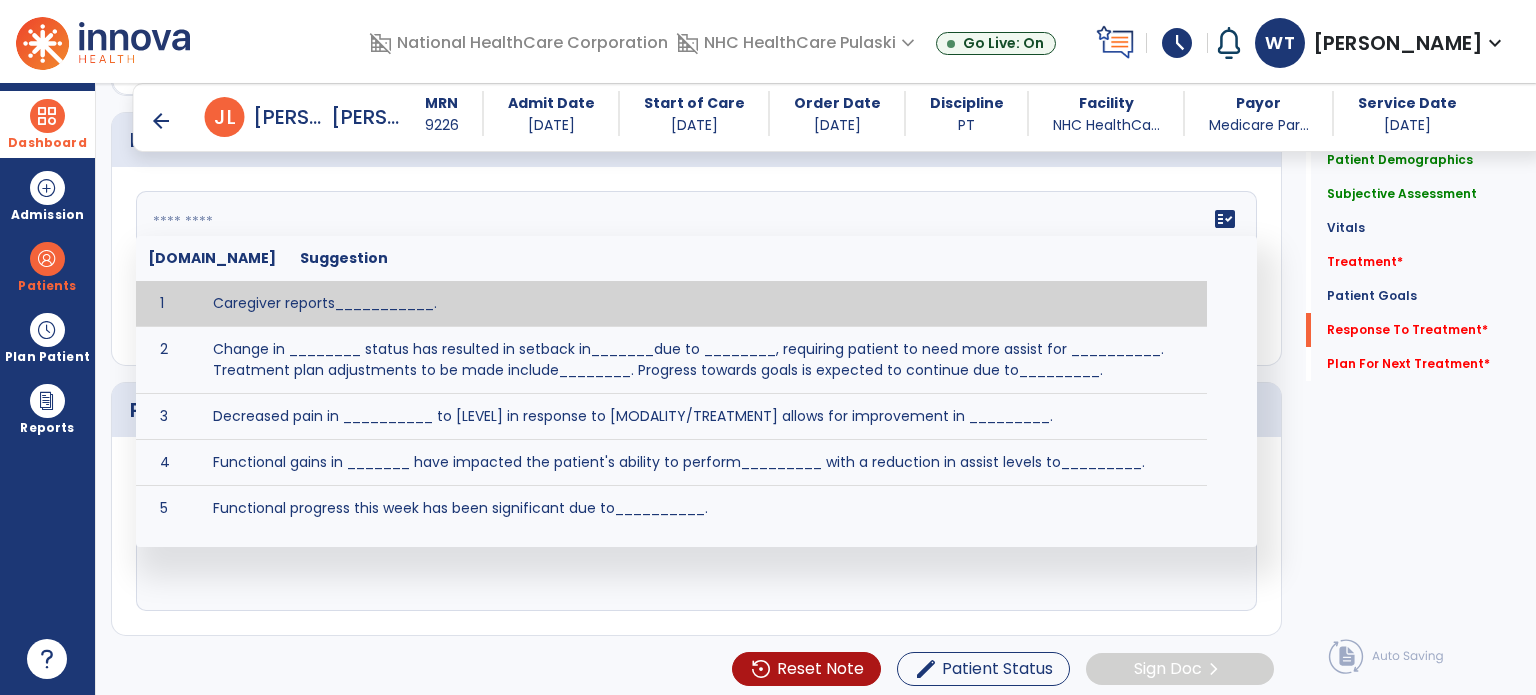 paste on "**********" 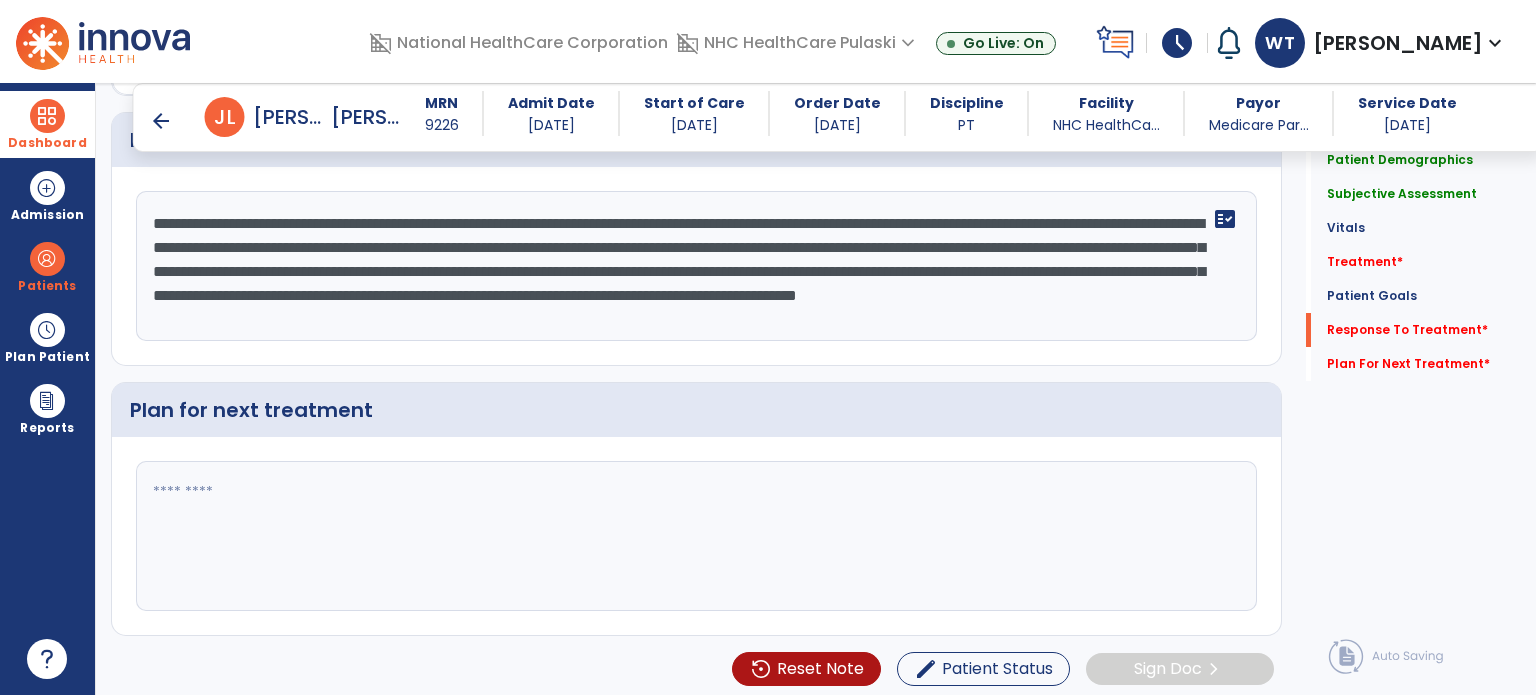 type on "**********" 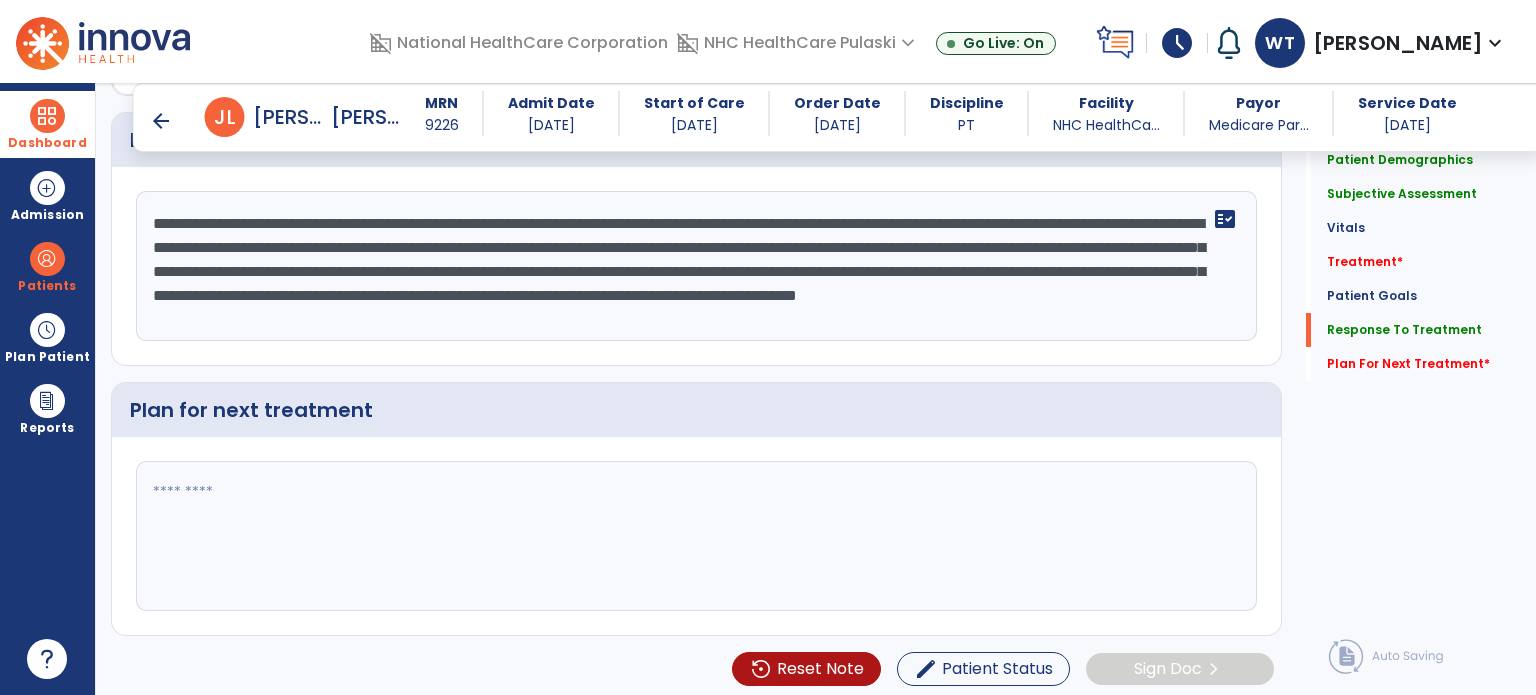 paste on "**********" 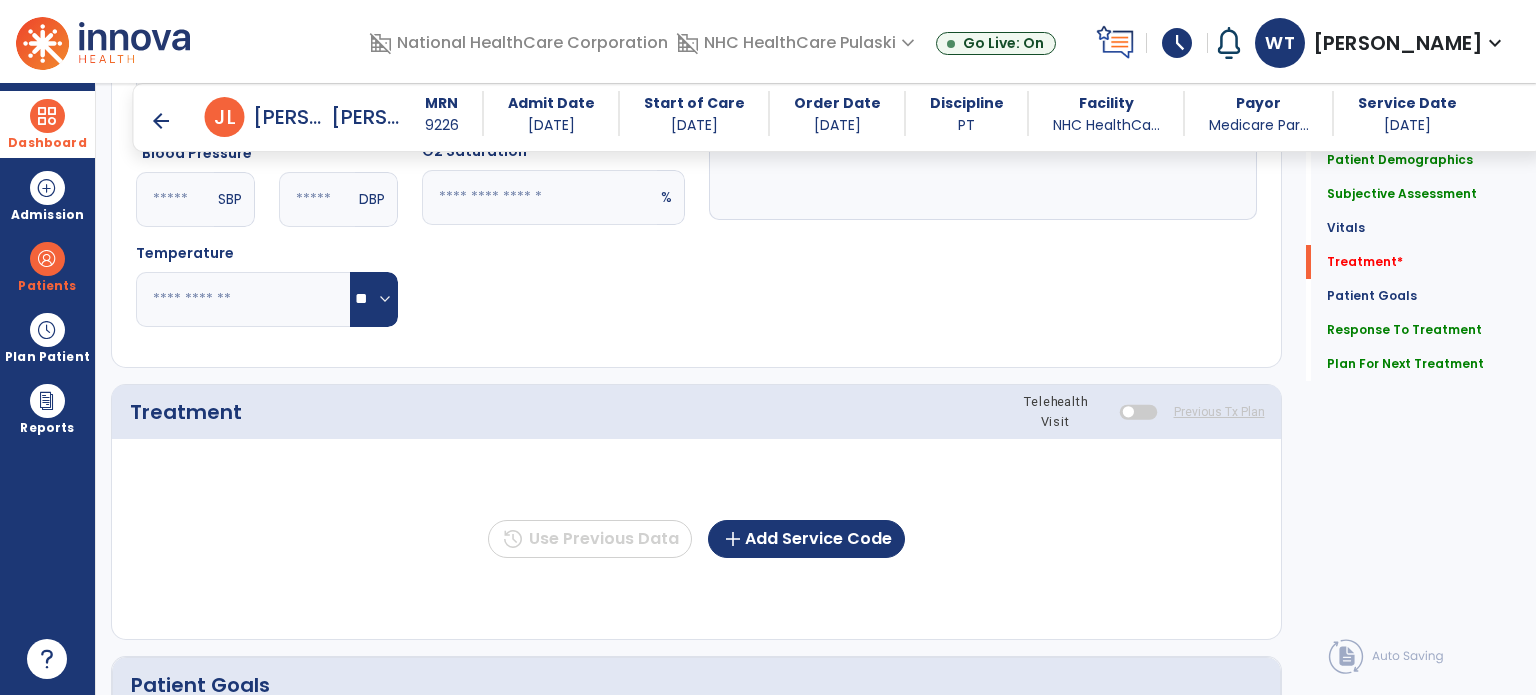 scroll, scrollTop: 851, scrollLeft: 0, axis: vertical 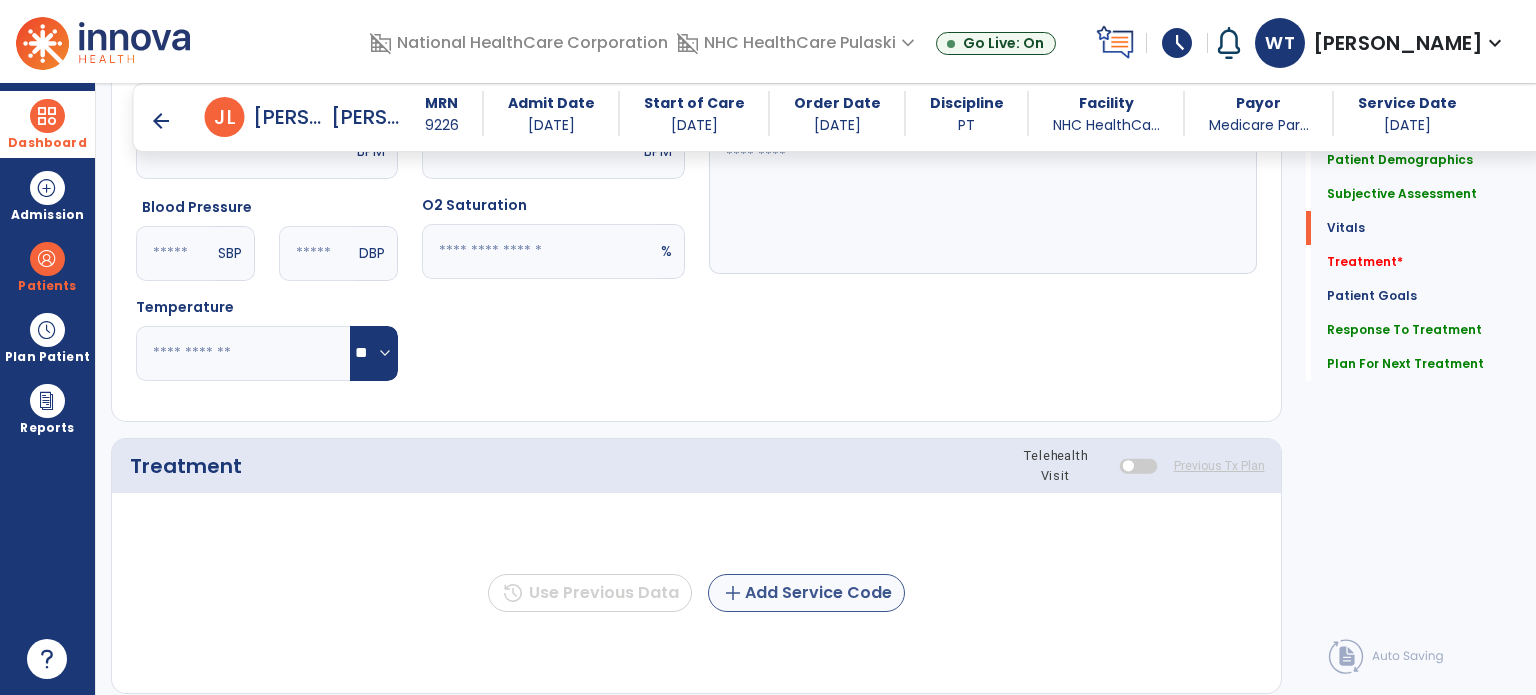type on "**********" 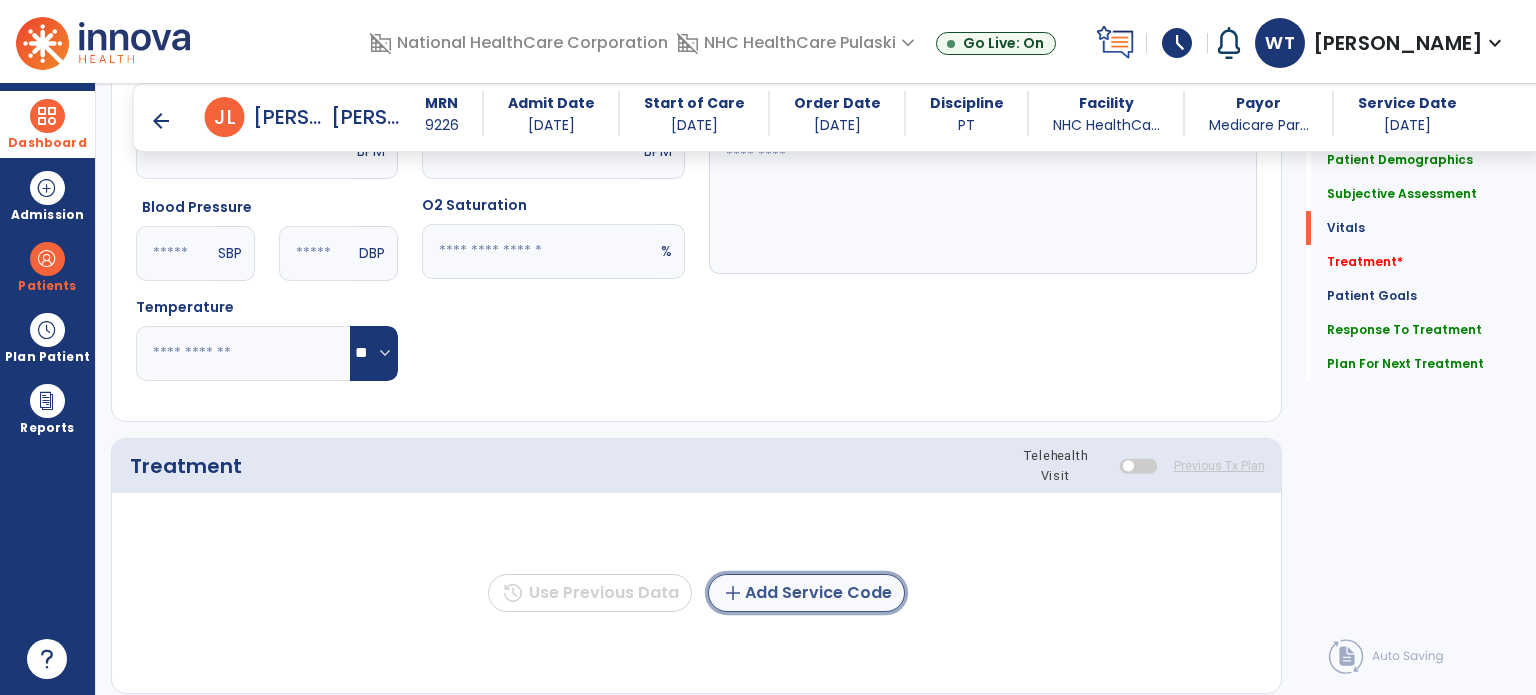 click on "add  Add Service Code" 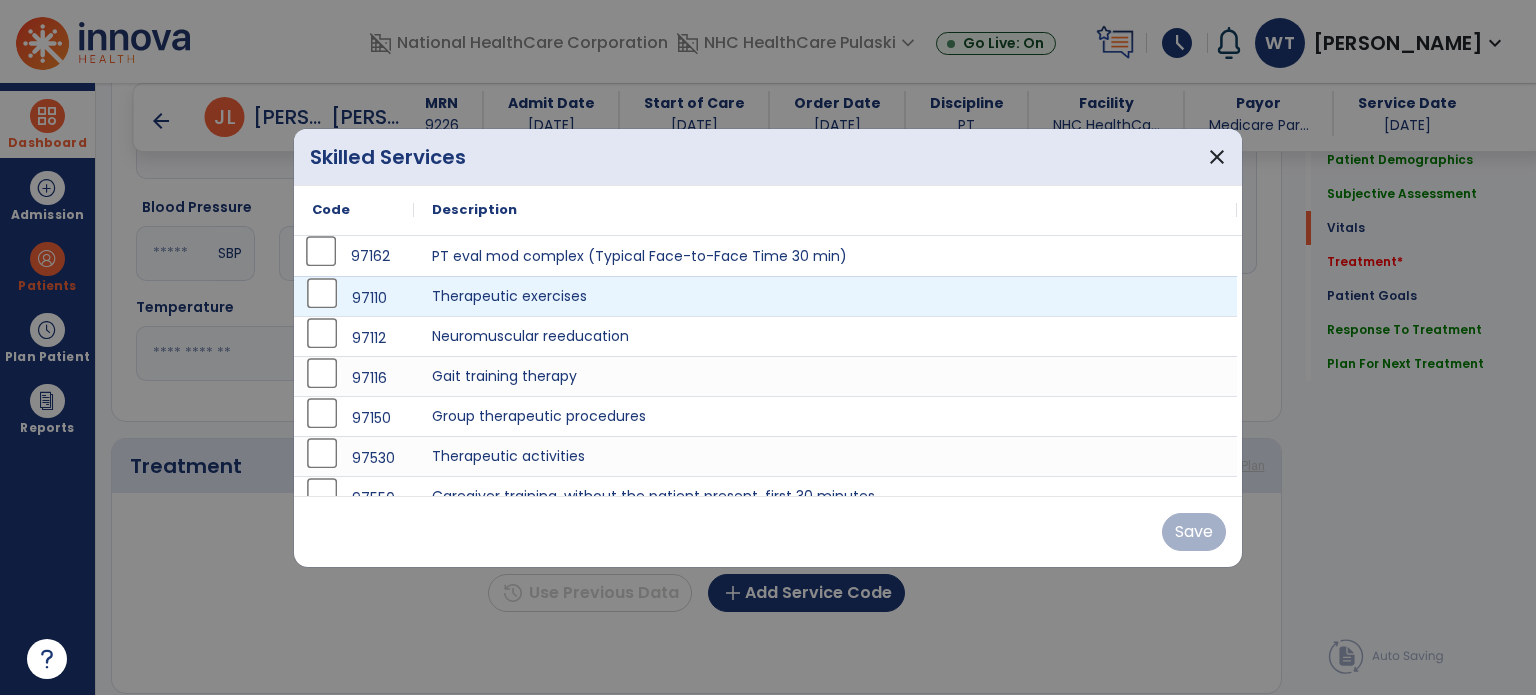 scroll, scrollTop: 20, scrollLeft: 0, axis: vertical 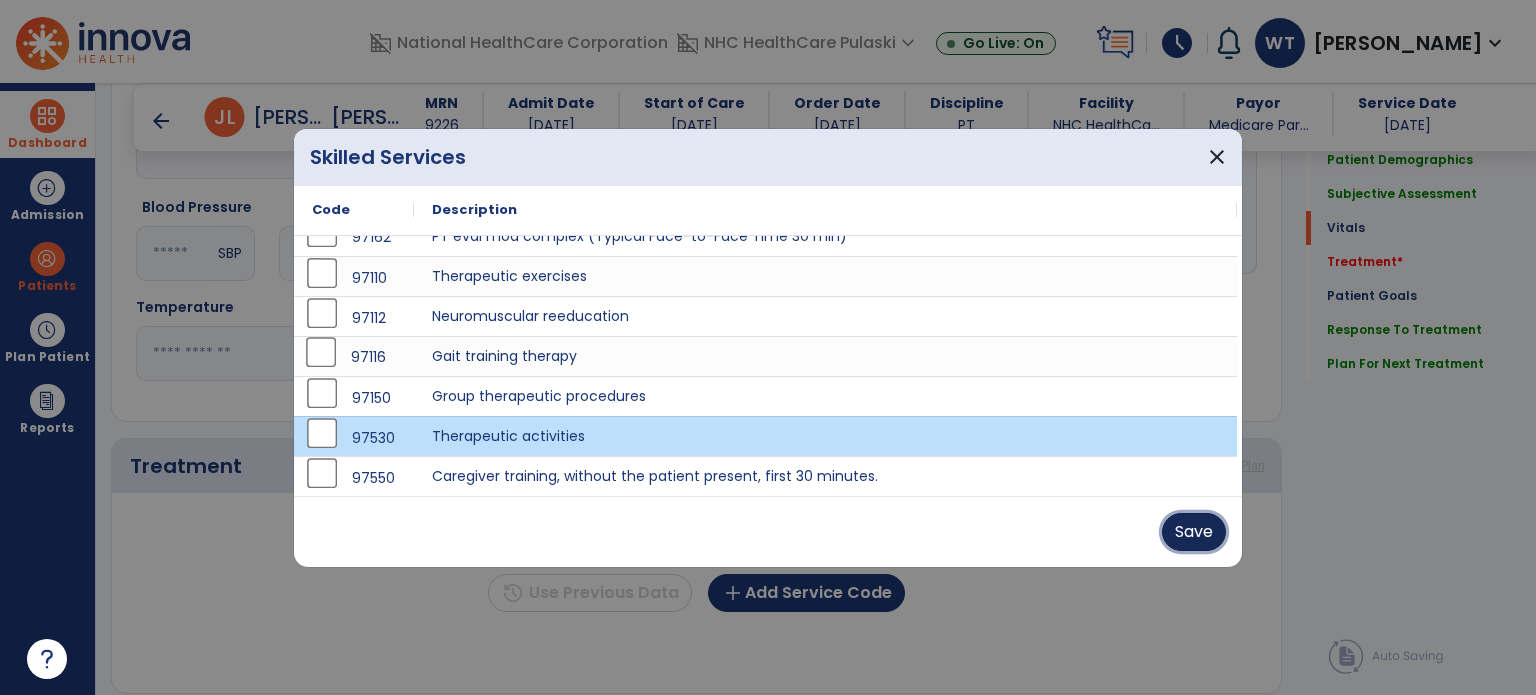 click on "Save" at bounding box center [1194, 532] 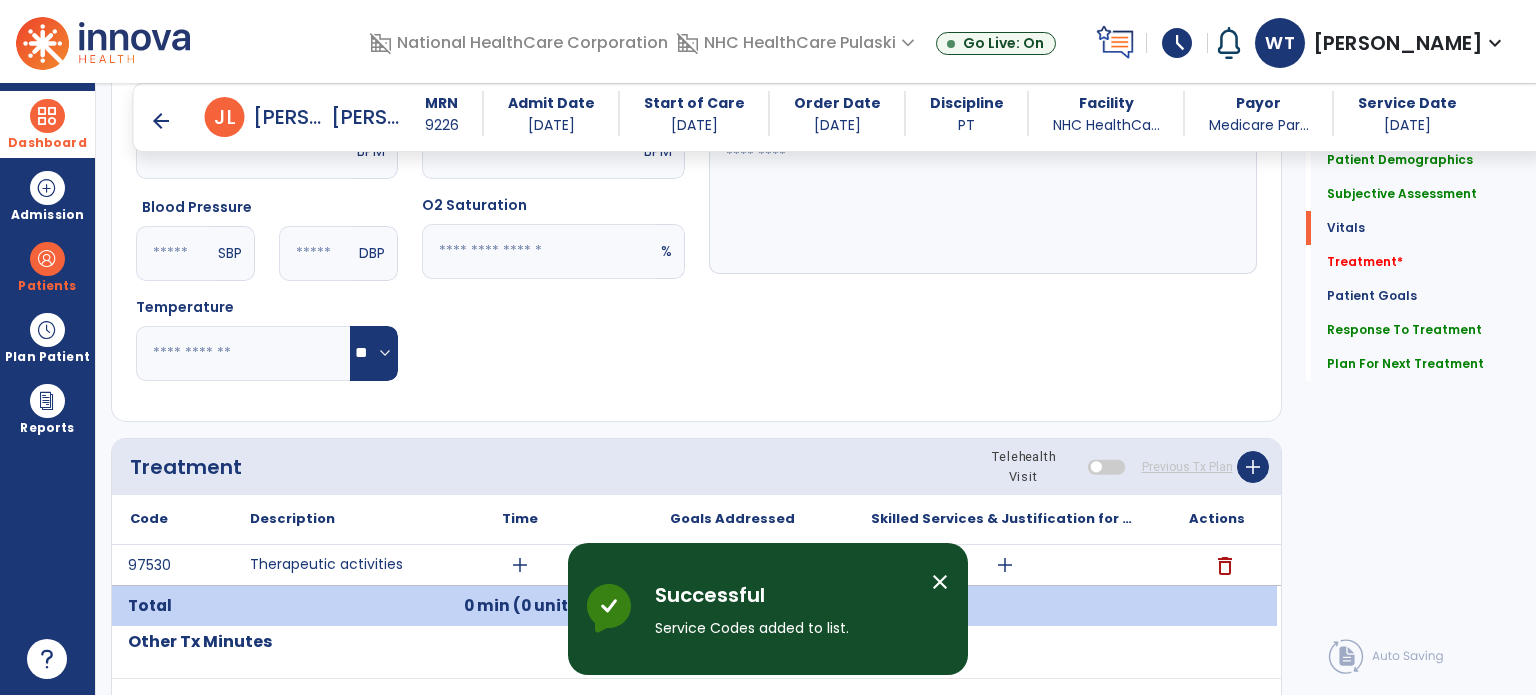 scroll, scrollTop: 1051, scrollLeft: 0, axis: vertical 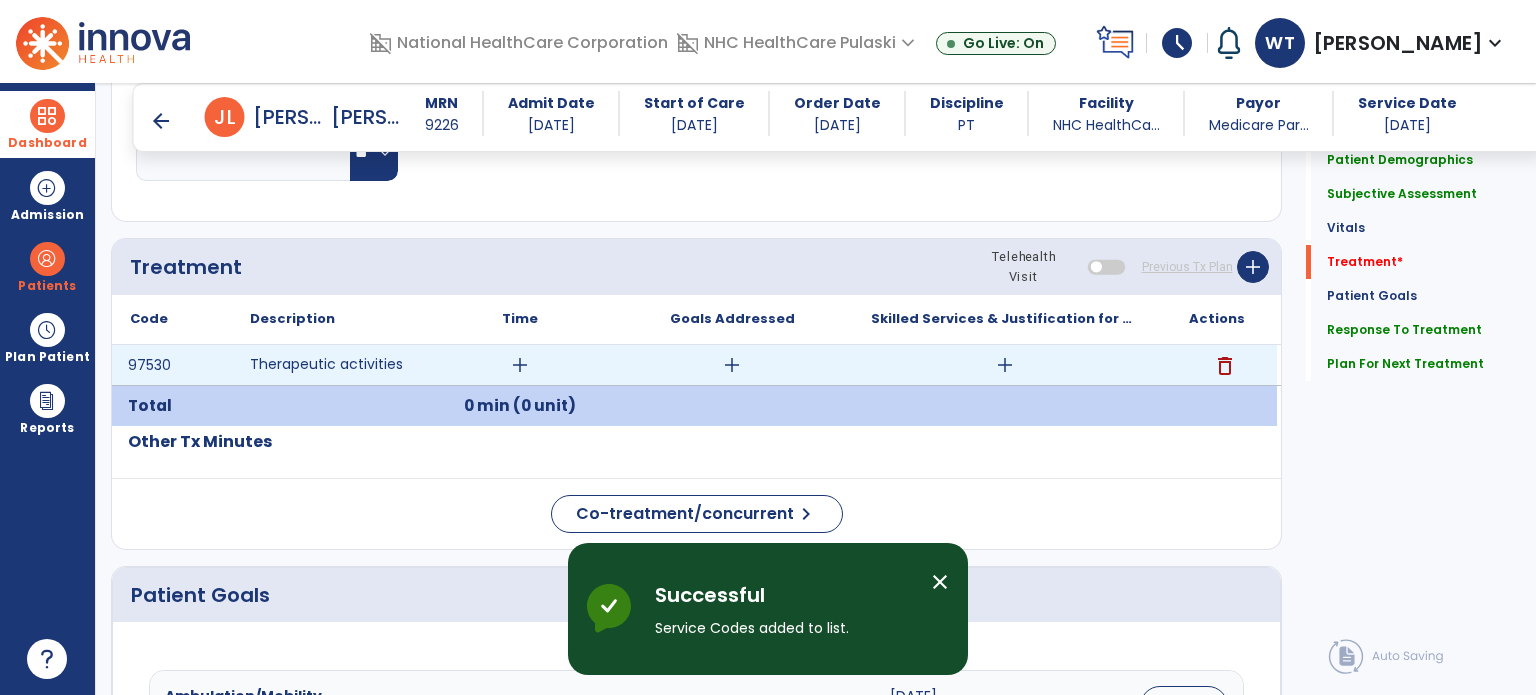 click on "add" at bounding box center [520, 365] 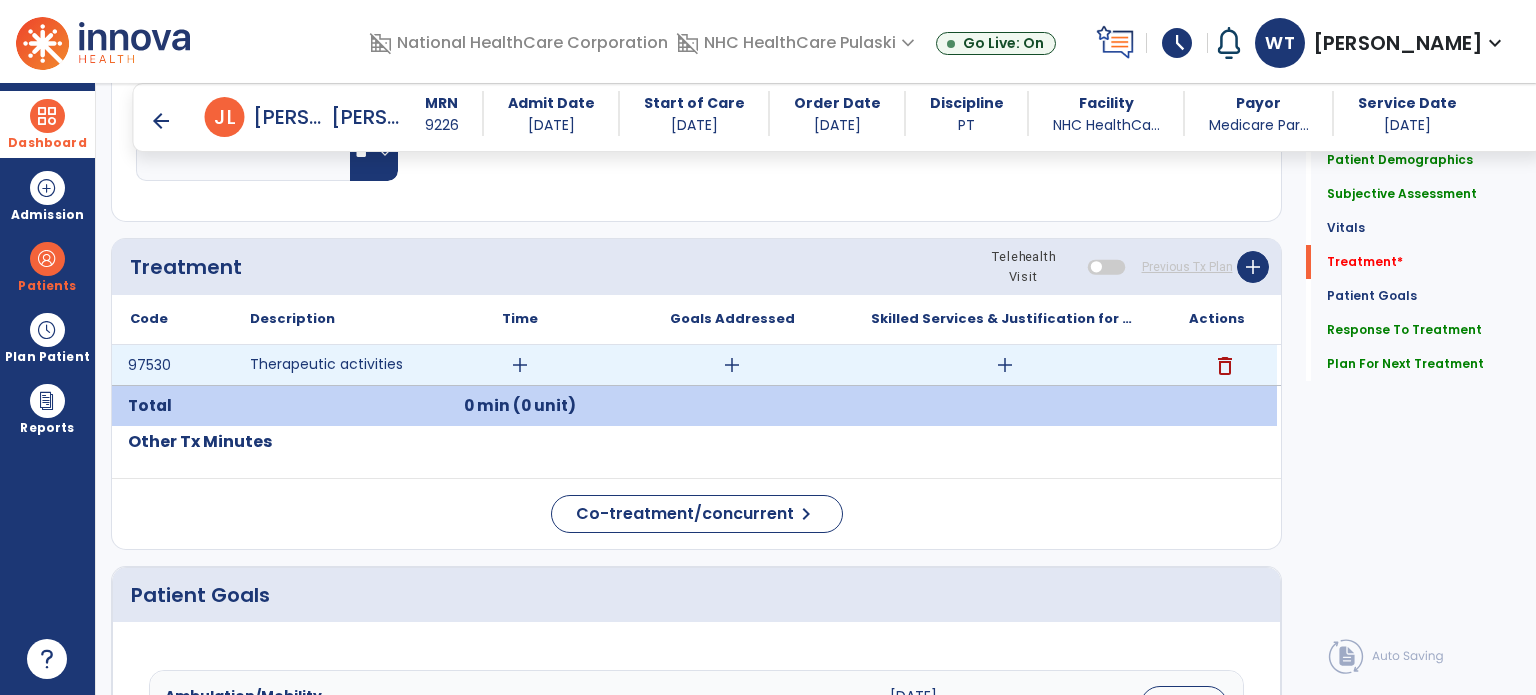 click on "add" at bounding box center [520, 365] 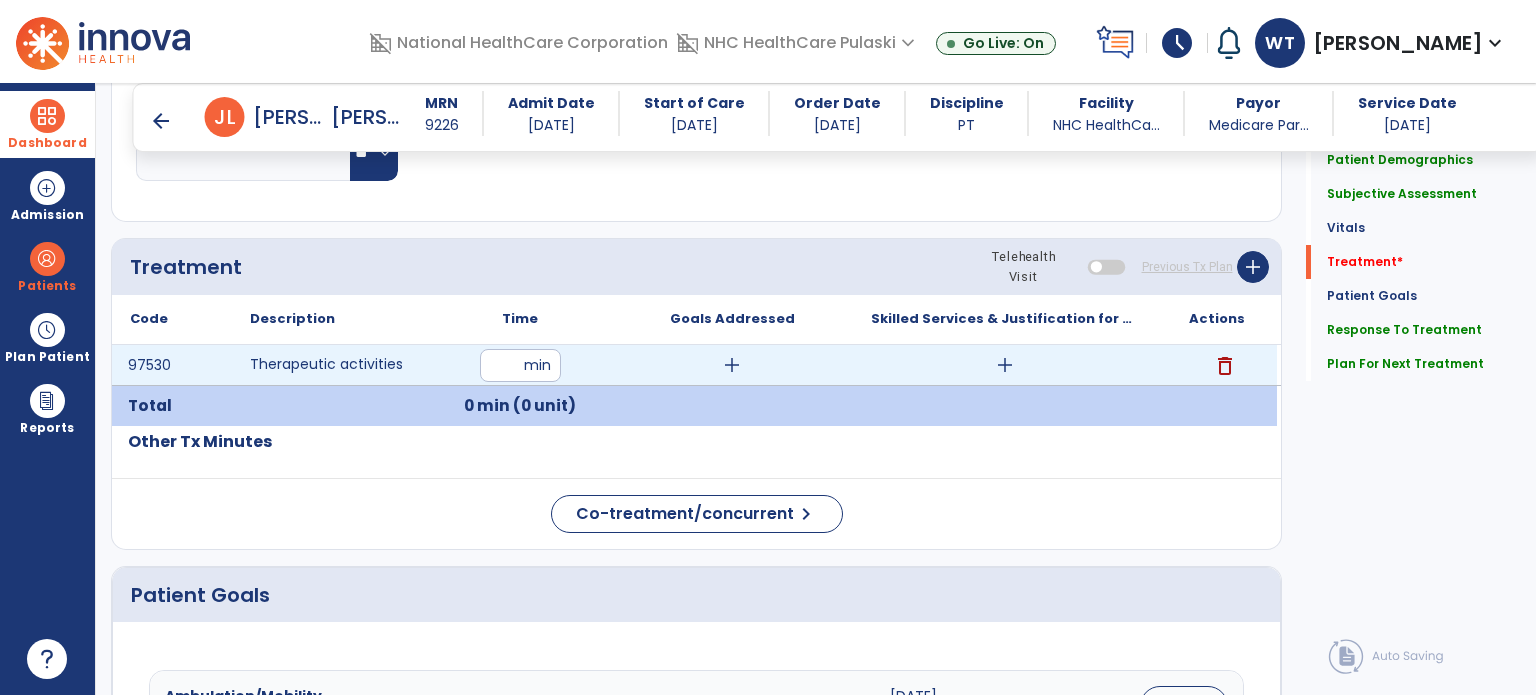 type on "**" 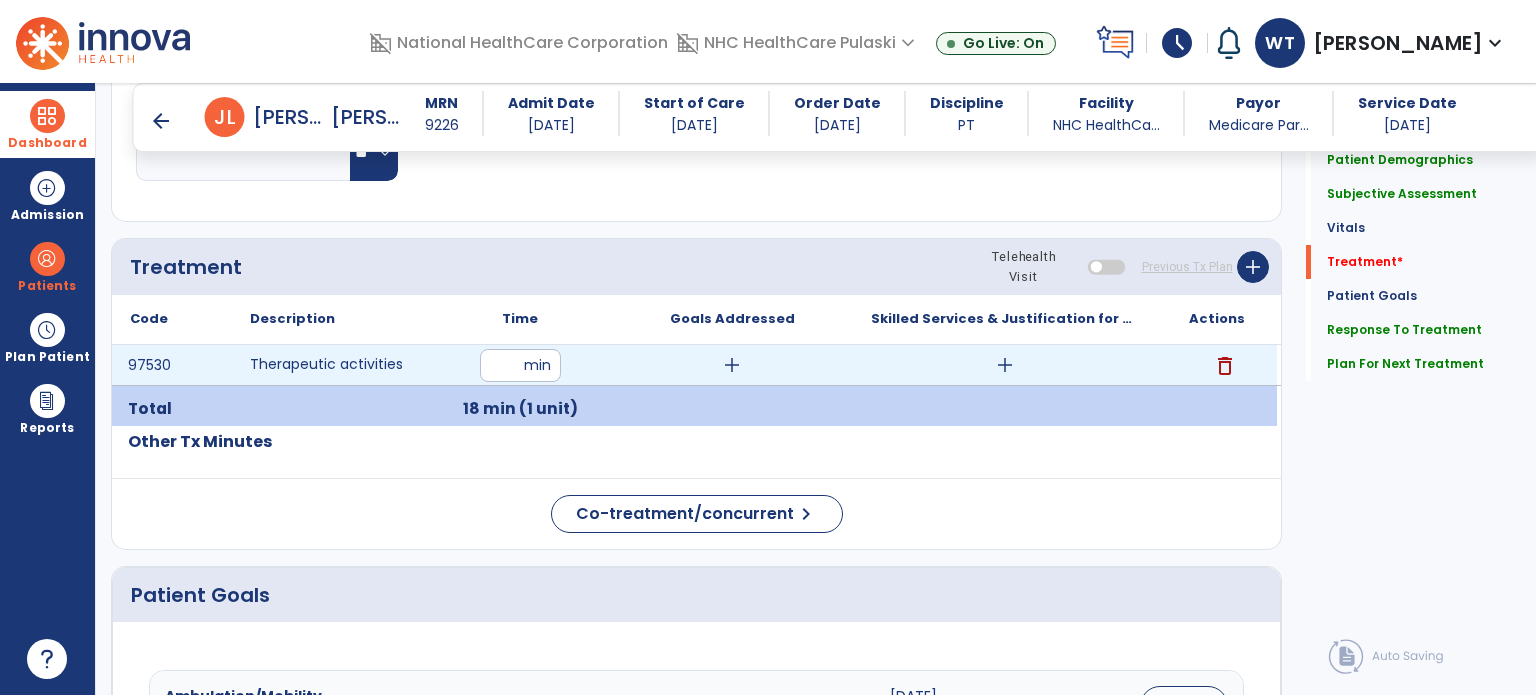 click on "add" at bounding box center [1005, 365] 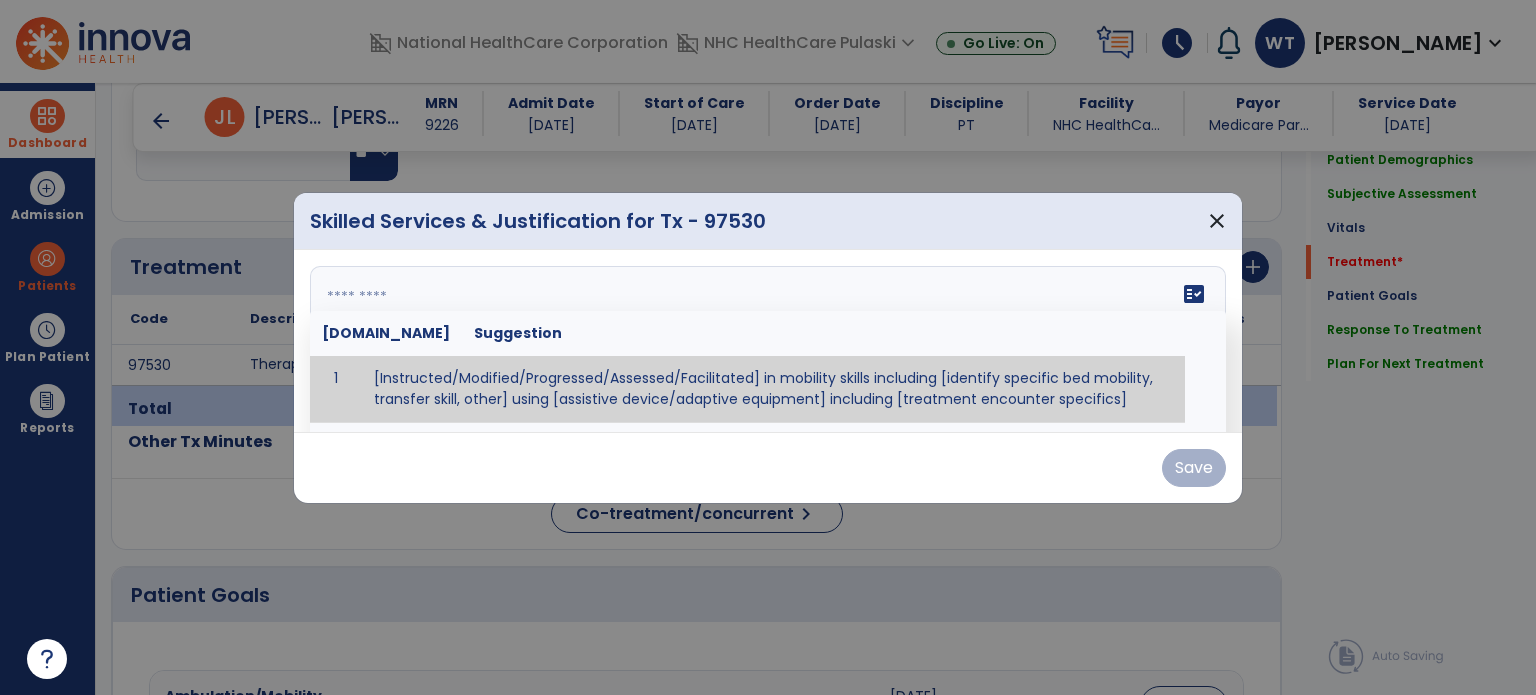 click on "fact_check  [DOMAIN_NAME] Suggestion 1 [Instructed/Modified/Progressed/Assessed/Facilitated] in mobility skills including [identify specific bed mobility, transfer skill, other] using [assistive device/adaptive equipment] including [treatment encounter specifics]" at bounding box center [768, 341] 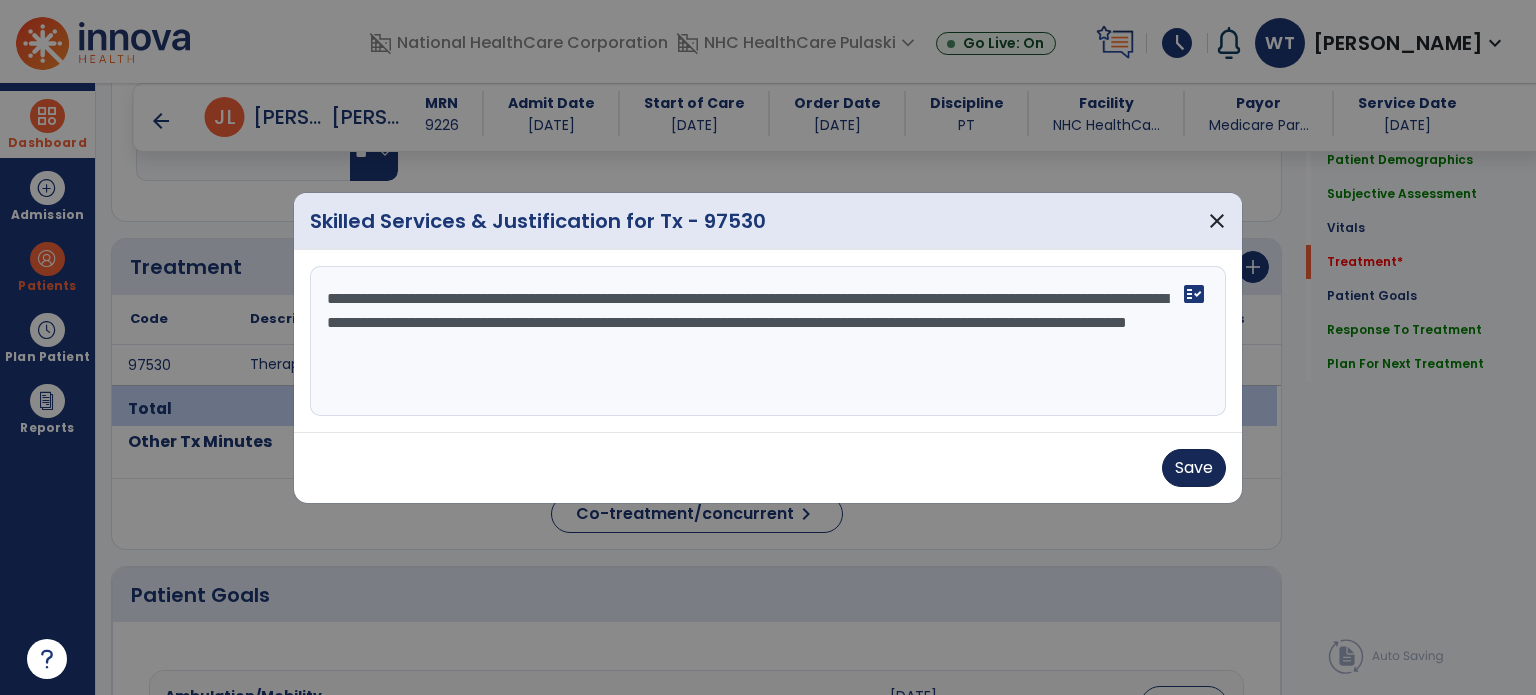 type on "**********" 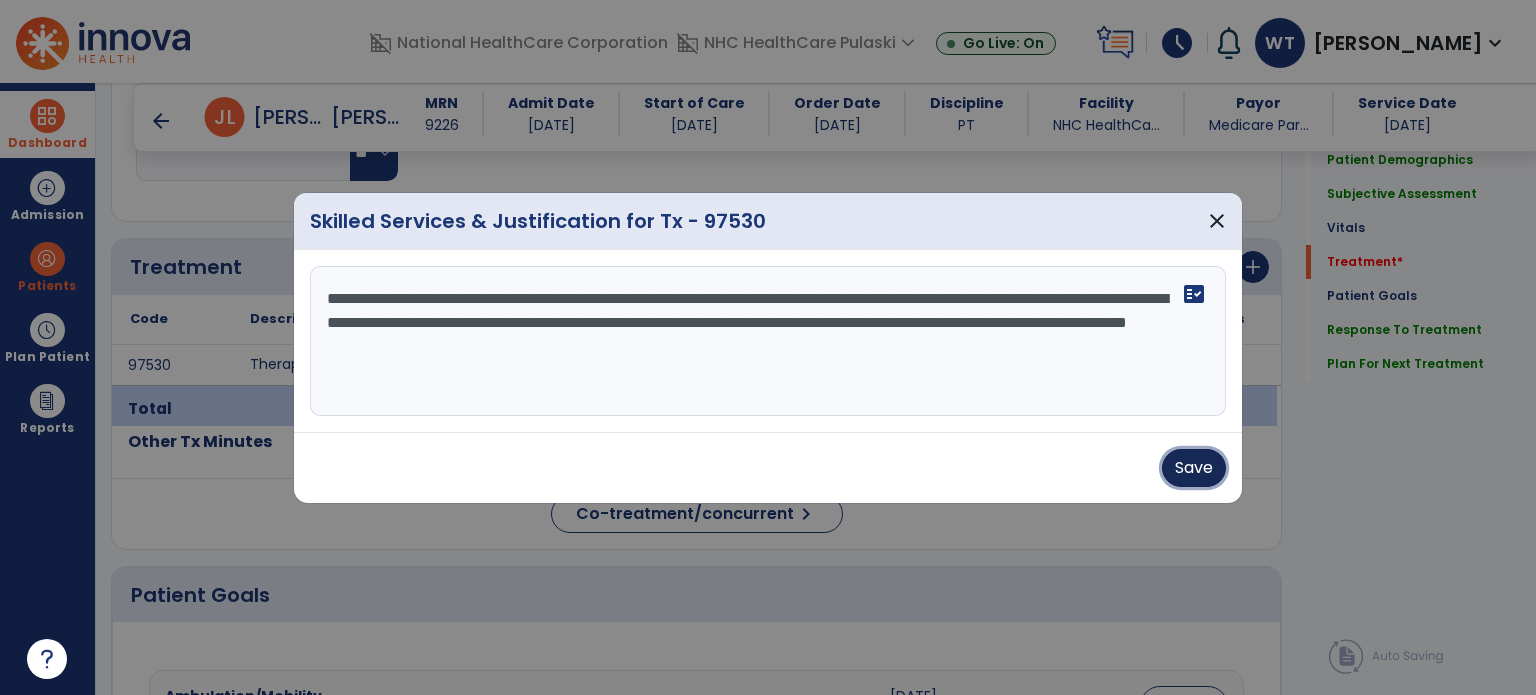 click on "Save" at bounding box center (1194, 468) 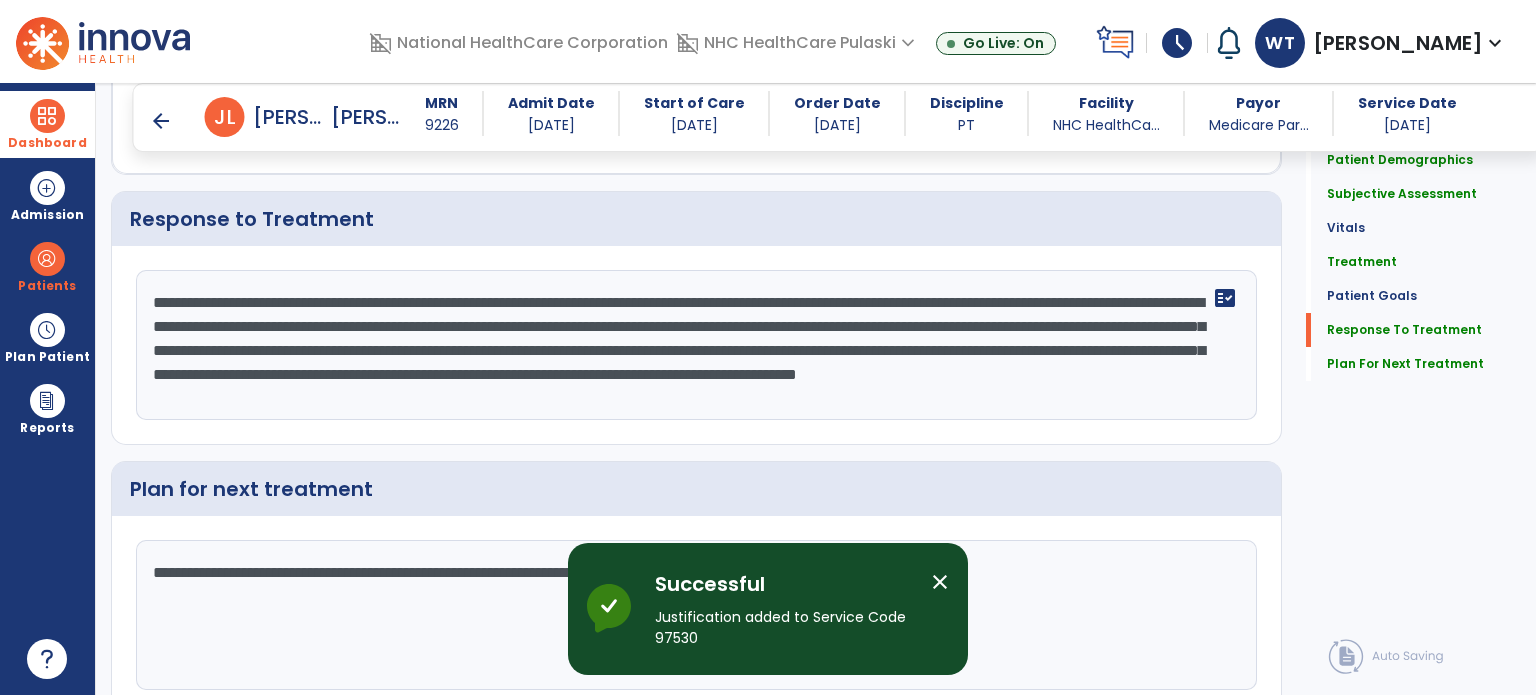 scroll, scrollTop: 3029, scrollLeft: 0, axis: vertical 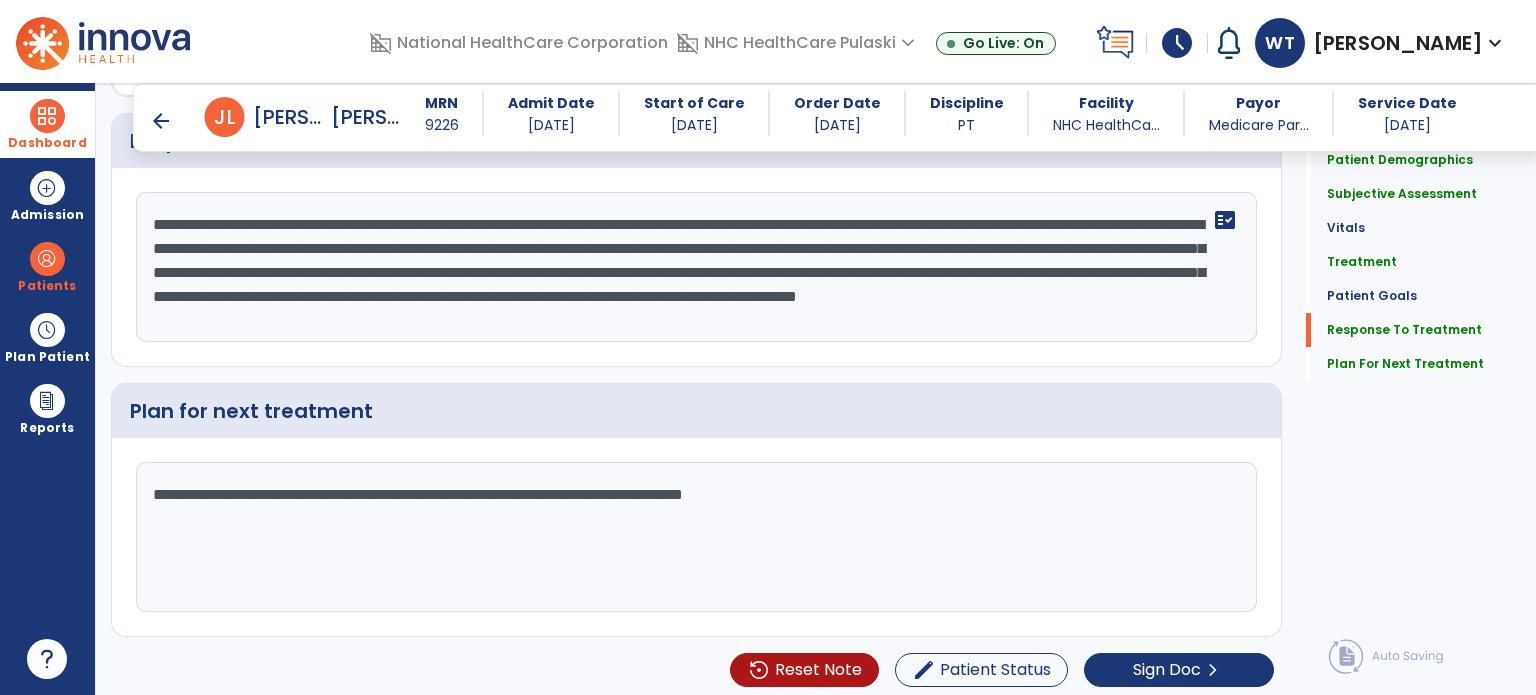 click on "**********" 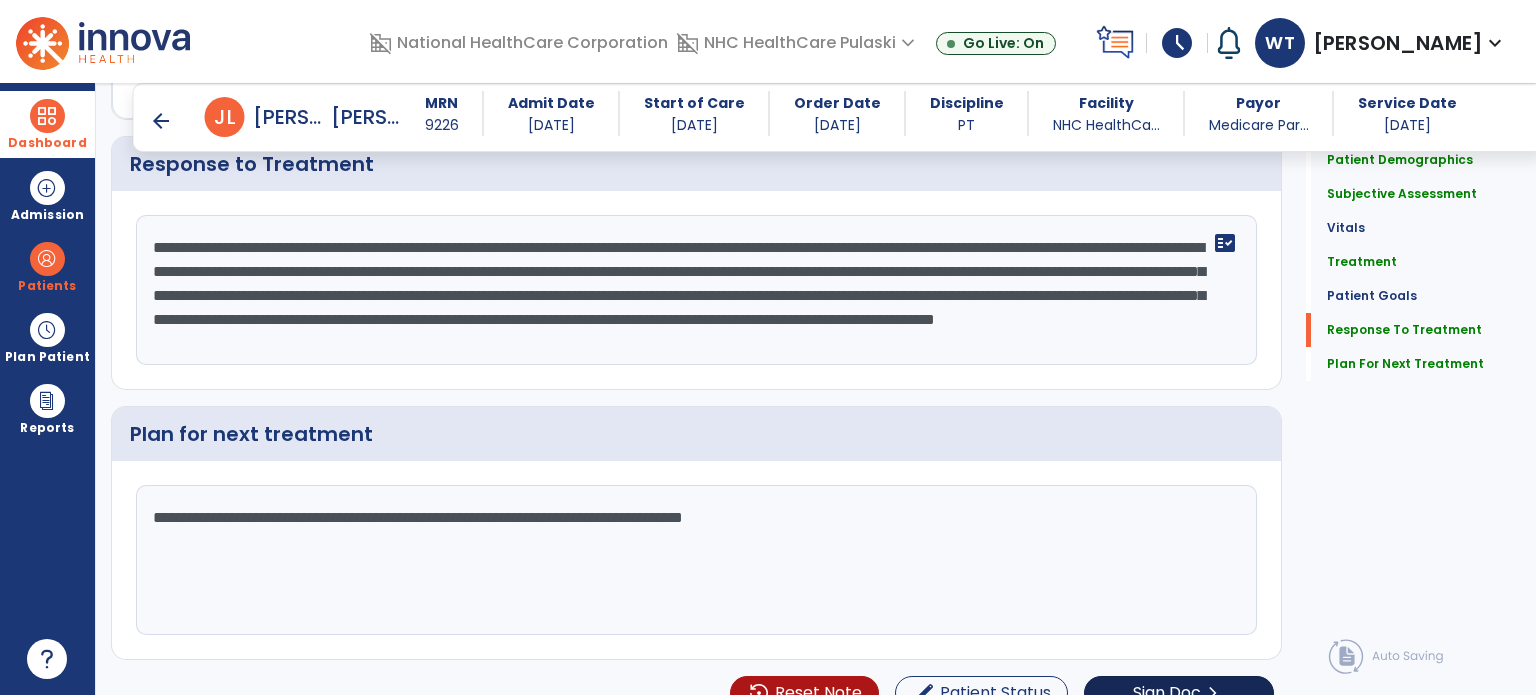 scroll, scrollTop: 3029, scrollLeft: 0, axis: vertical 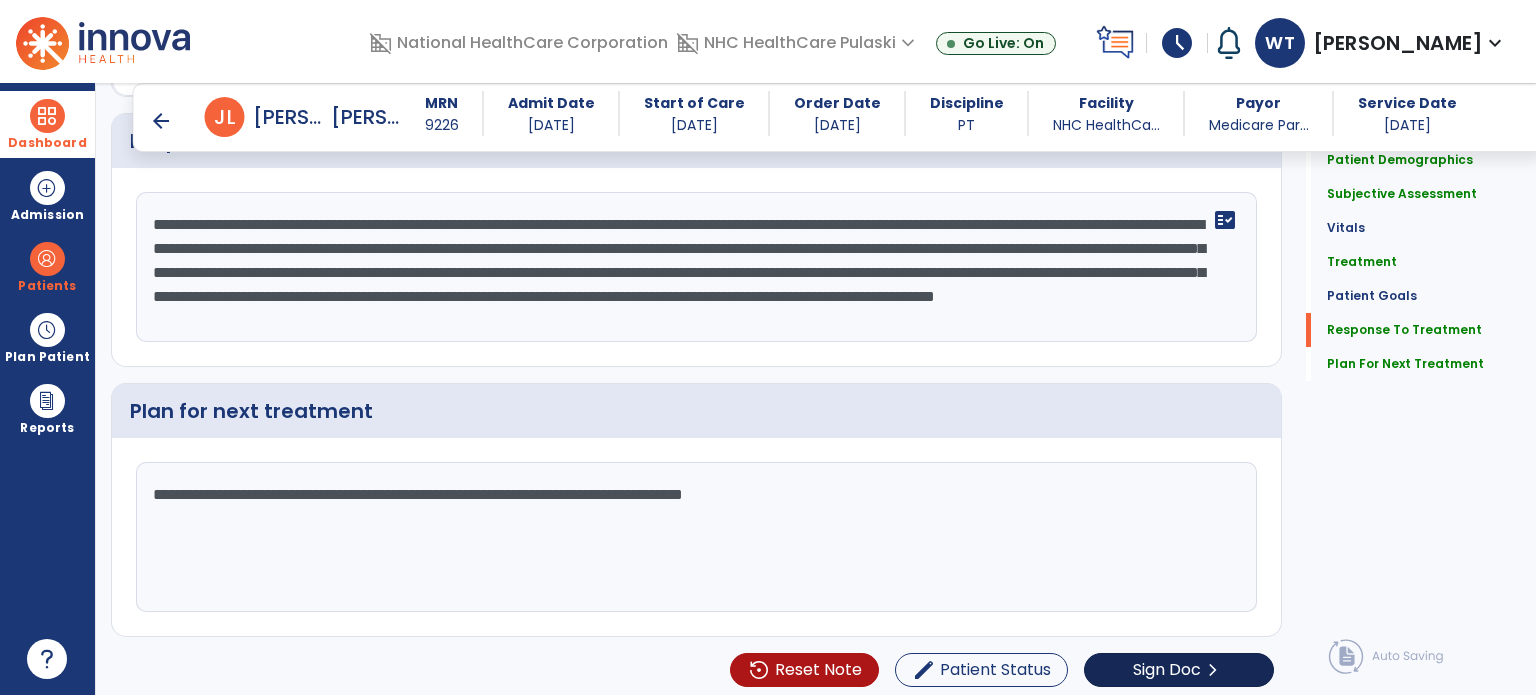 type on "**********" 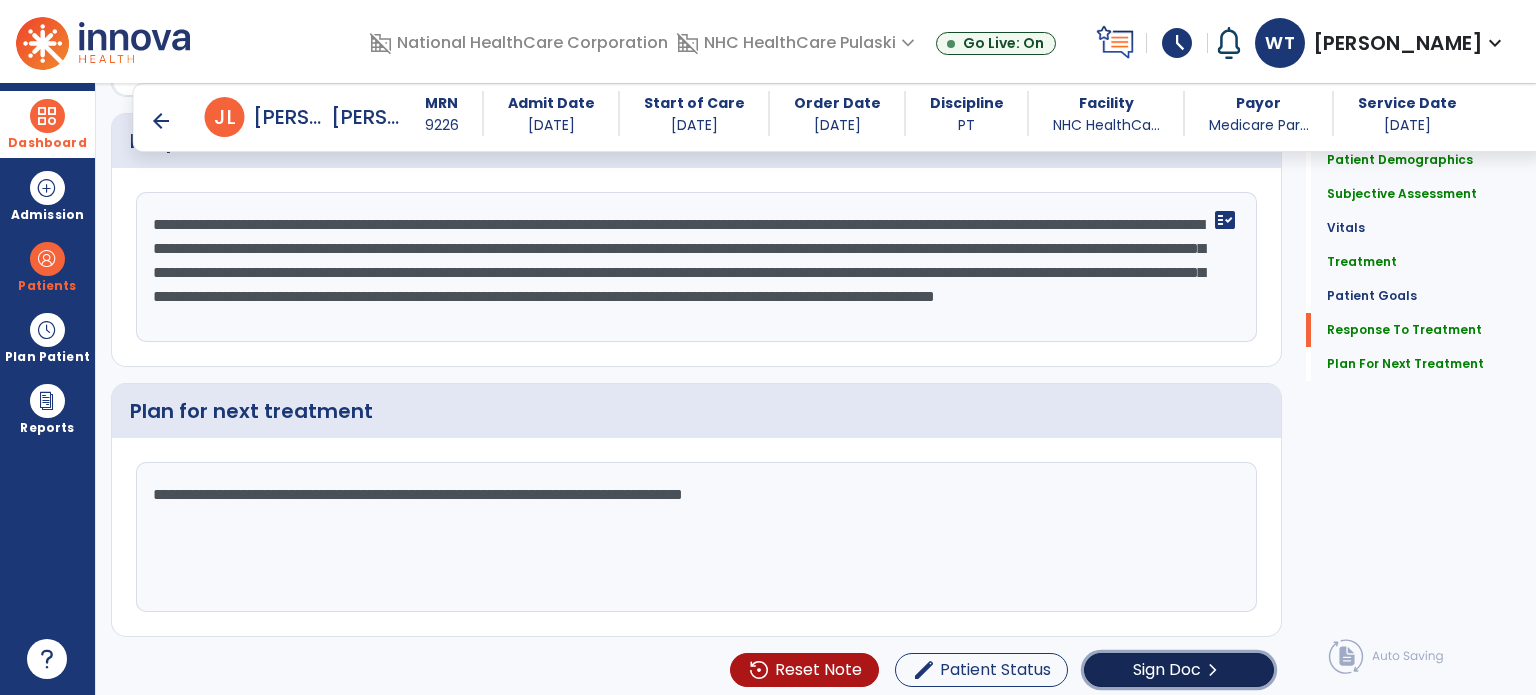 click on "Sign Doc" 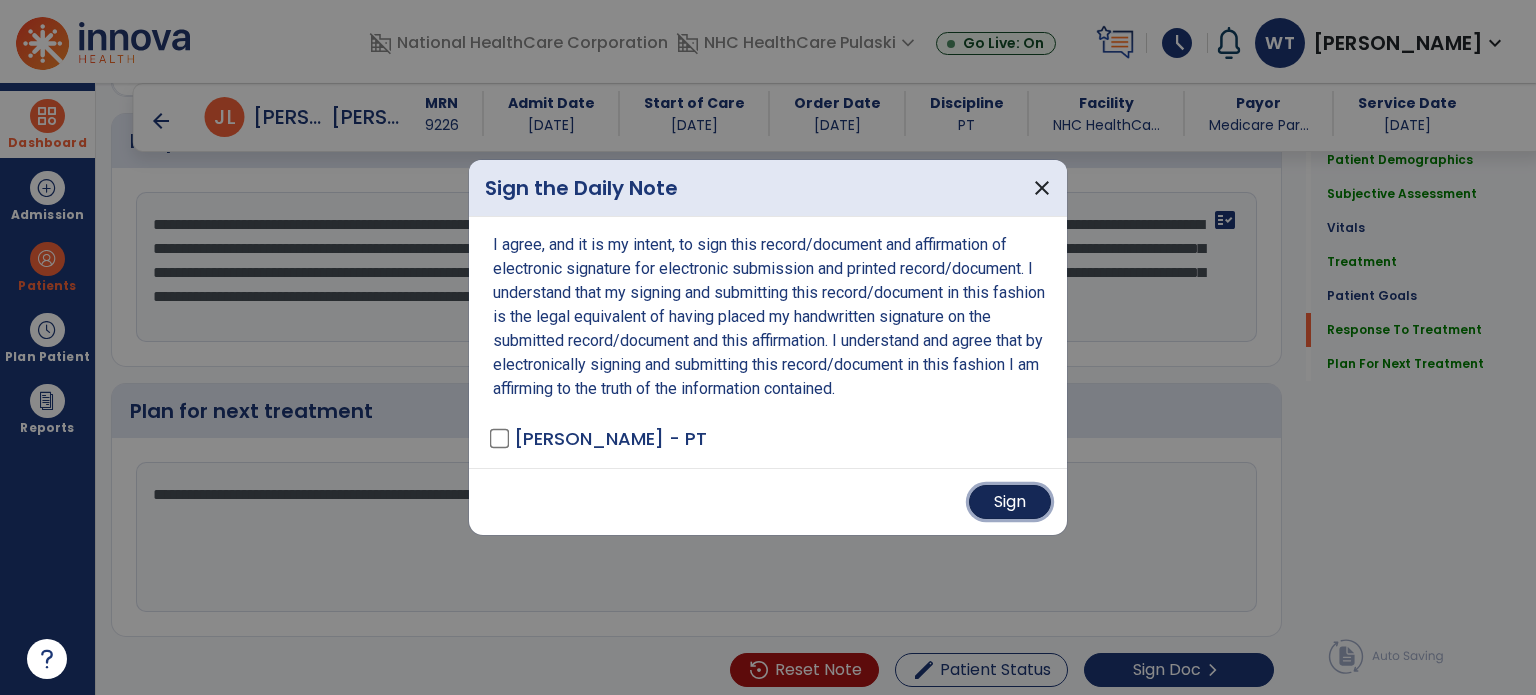 click on "Sign" at bounding box center (1010, 502) 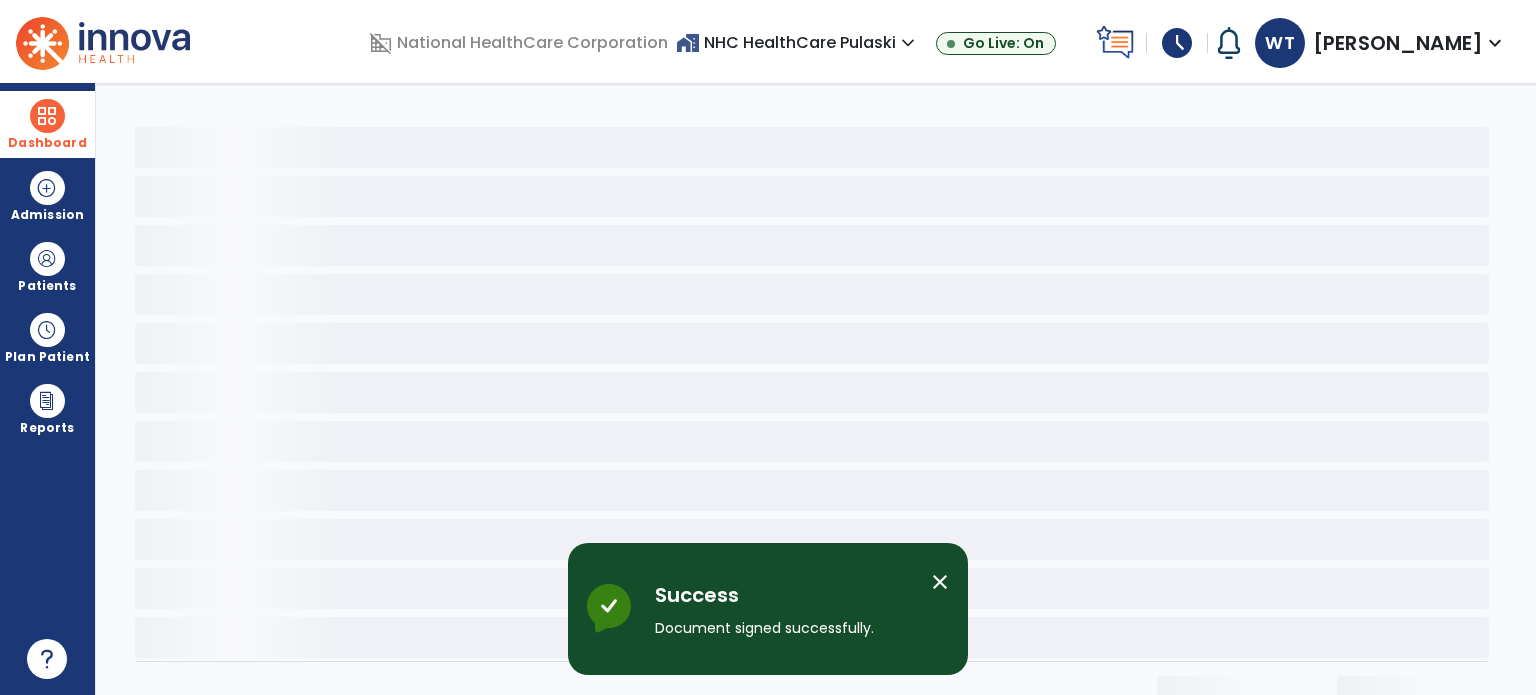 scroll, scrollTop: 0, scrollLeft: 0, axis: both 